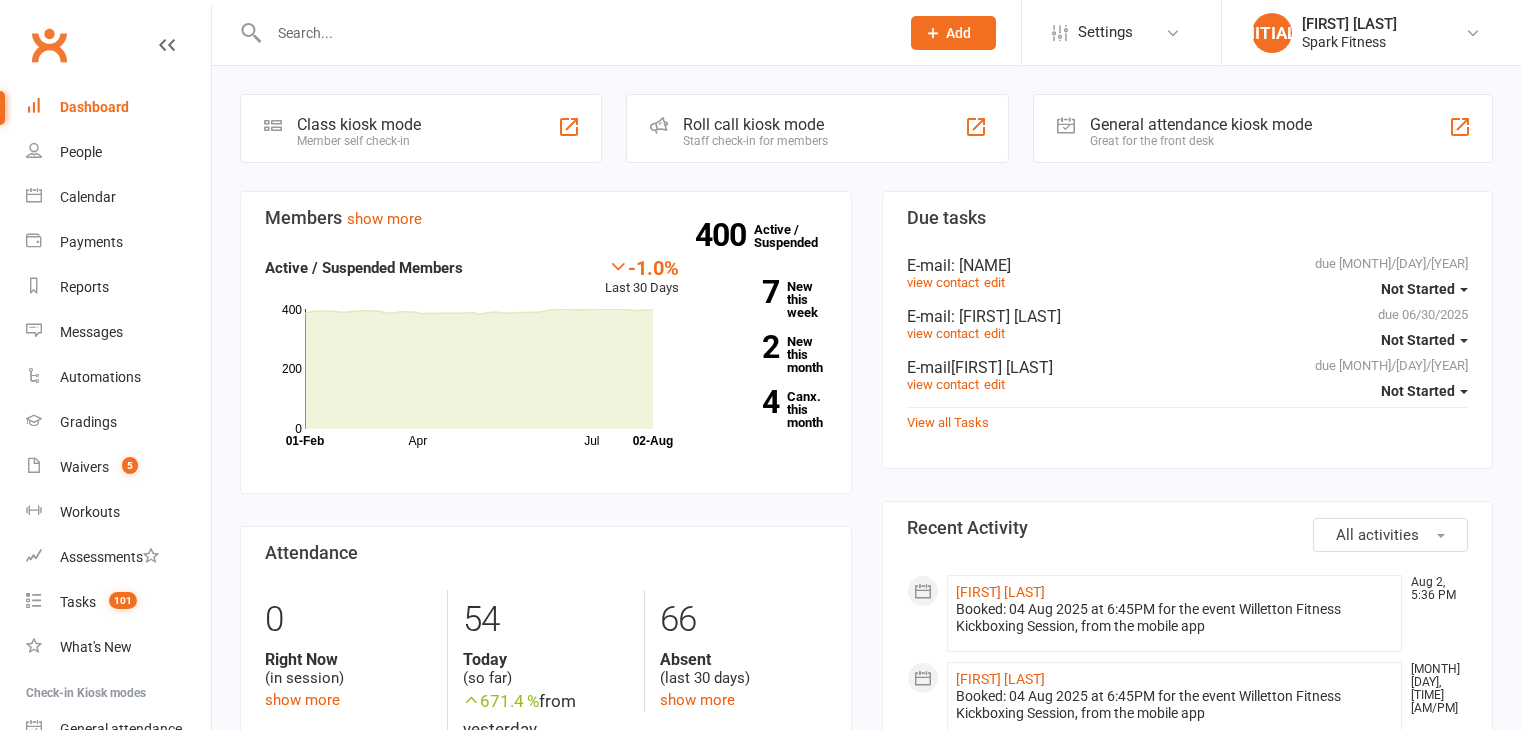 scroll, scrollTop: 0, scrollLeft: 0, axis: both 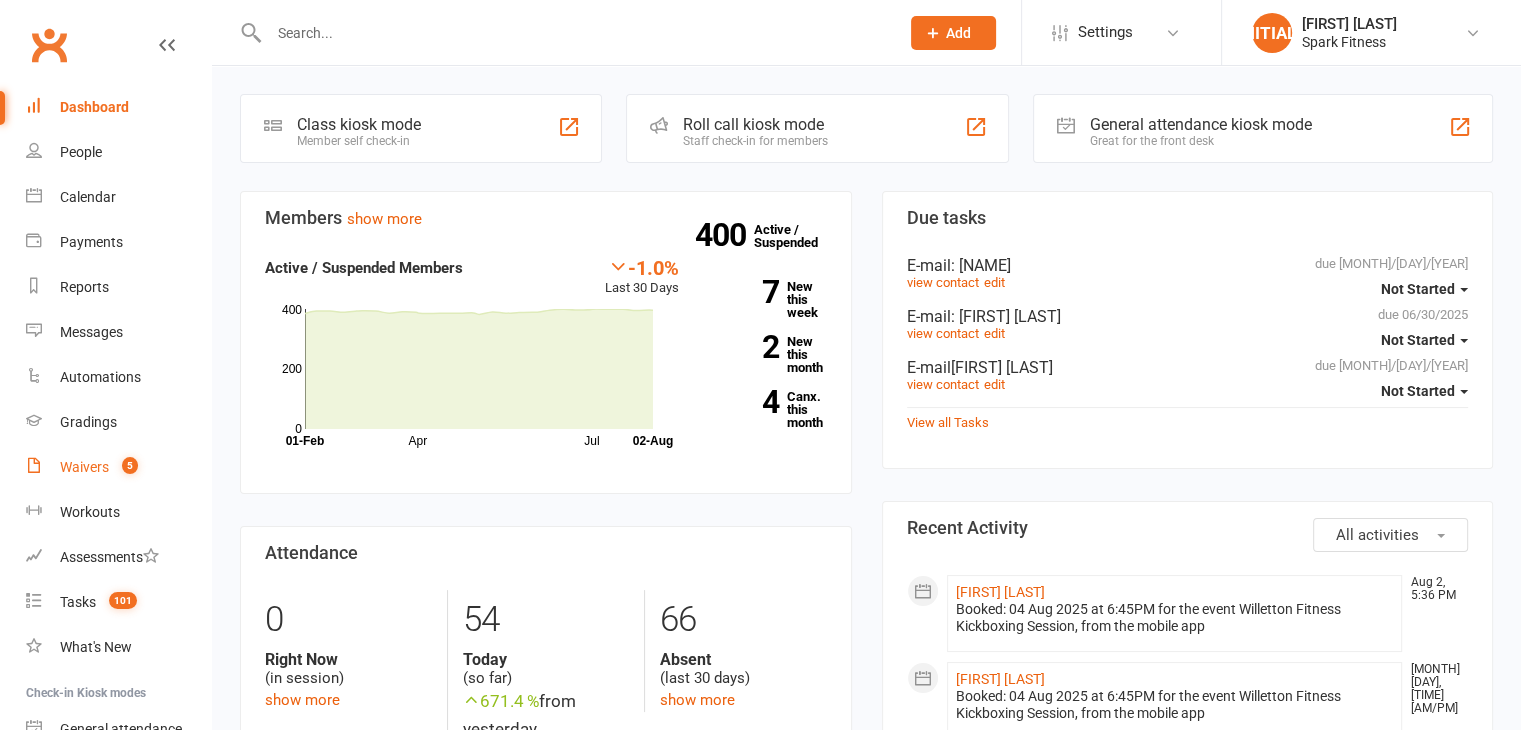 click on "Waivers   5" at bounding box center (118, 467) 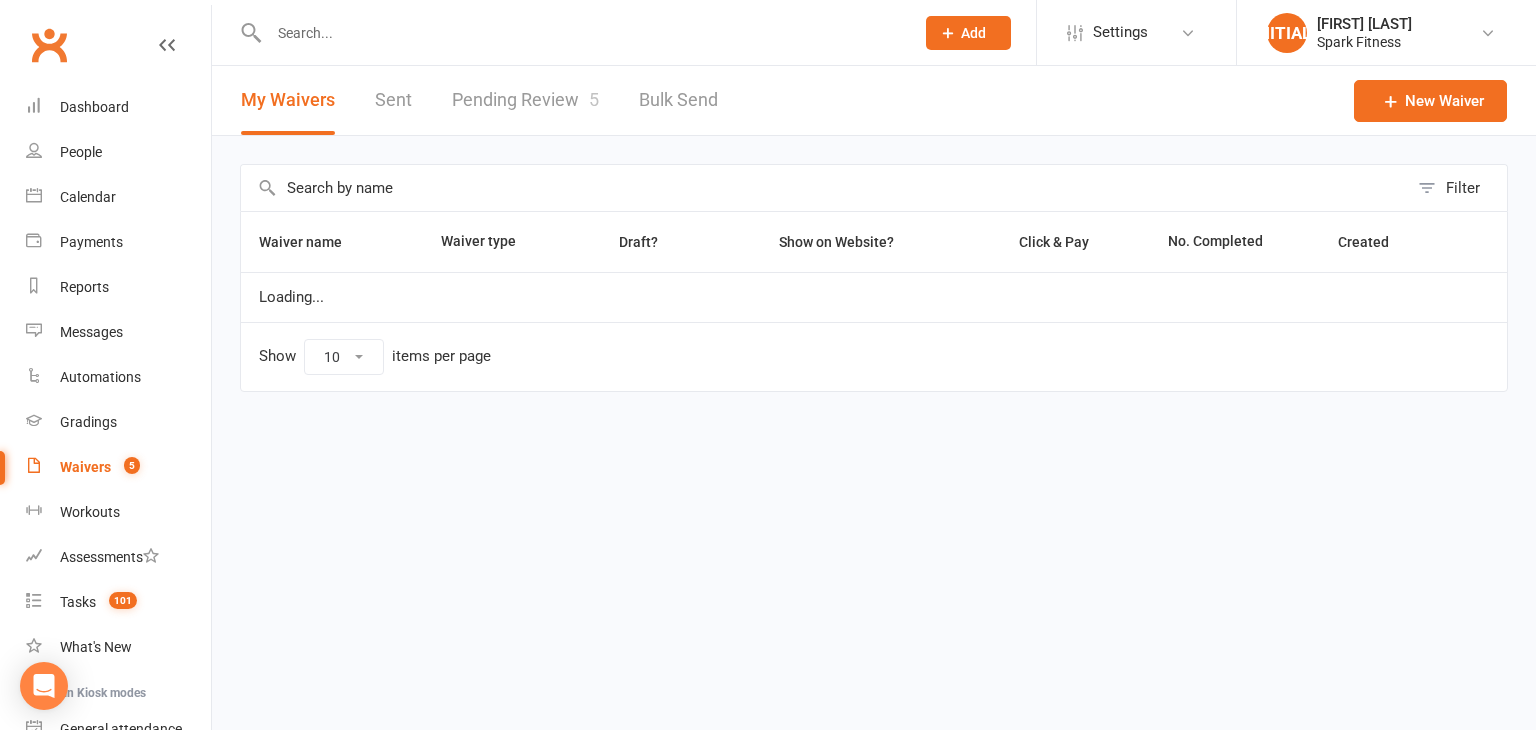 click on "Pending Review 5" at bounding box center [525, 100] 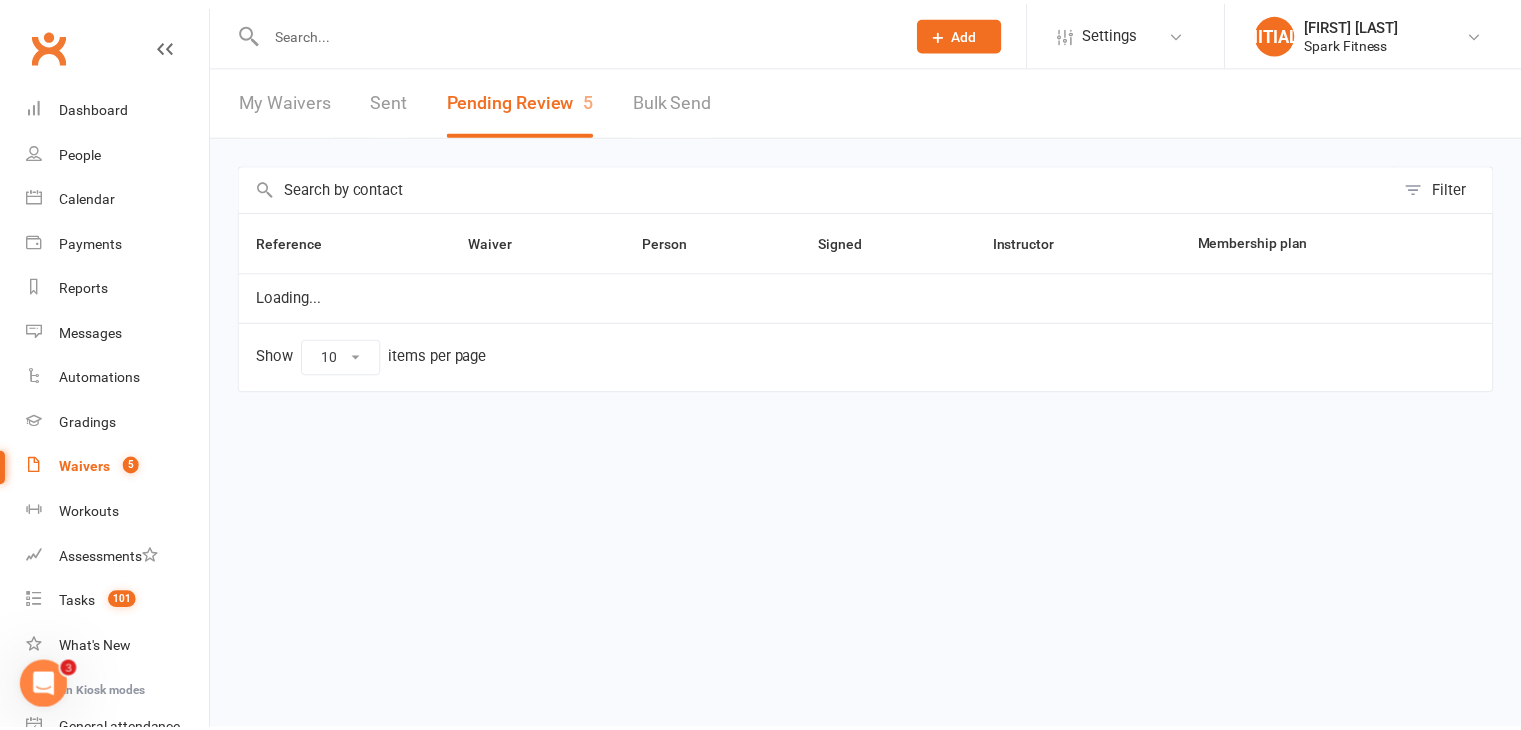 scroll, scrollTop: 0, scrollLeft: 0, axis: both 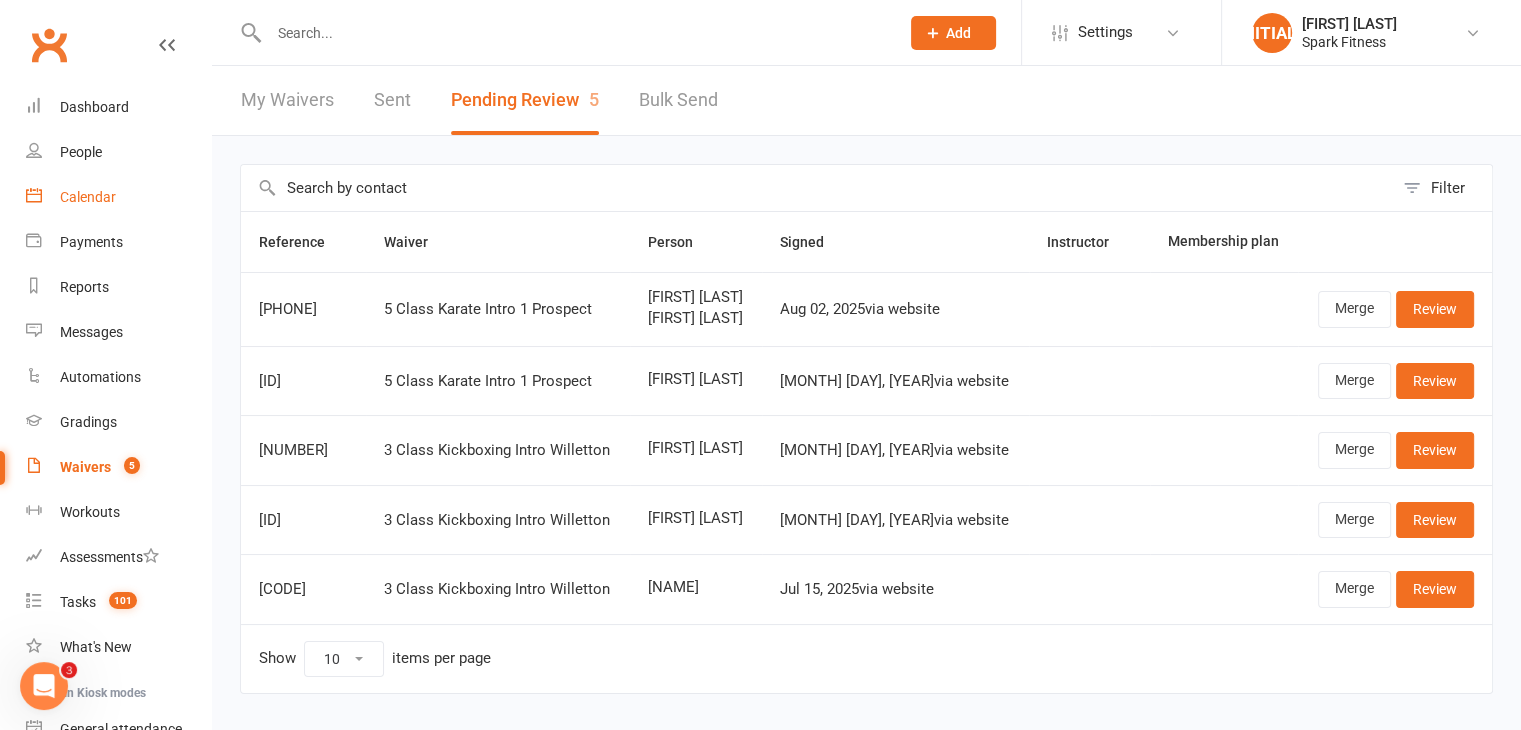click on "Calendar" at bounding box center (88, 197) 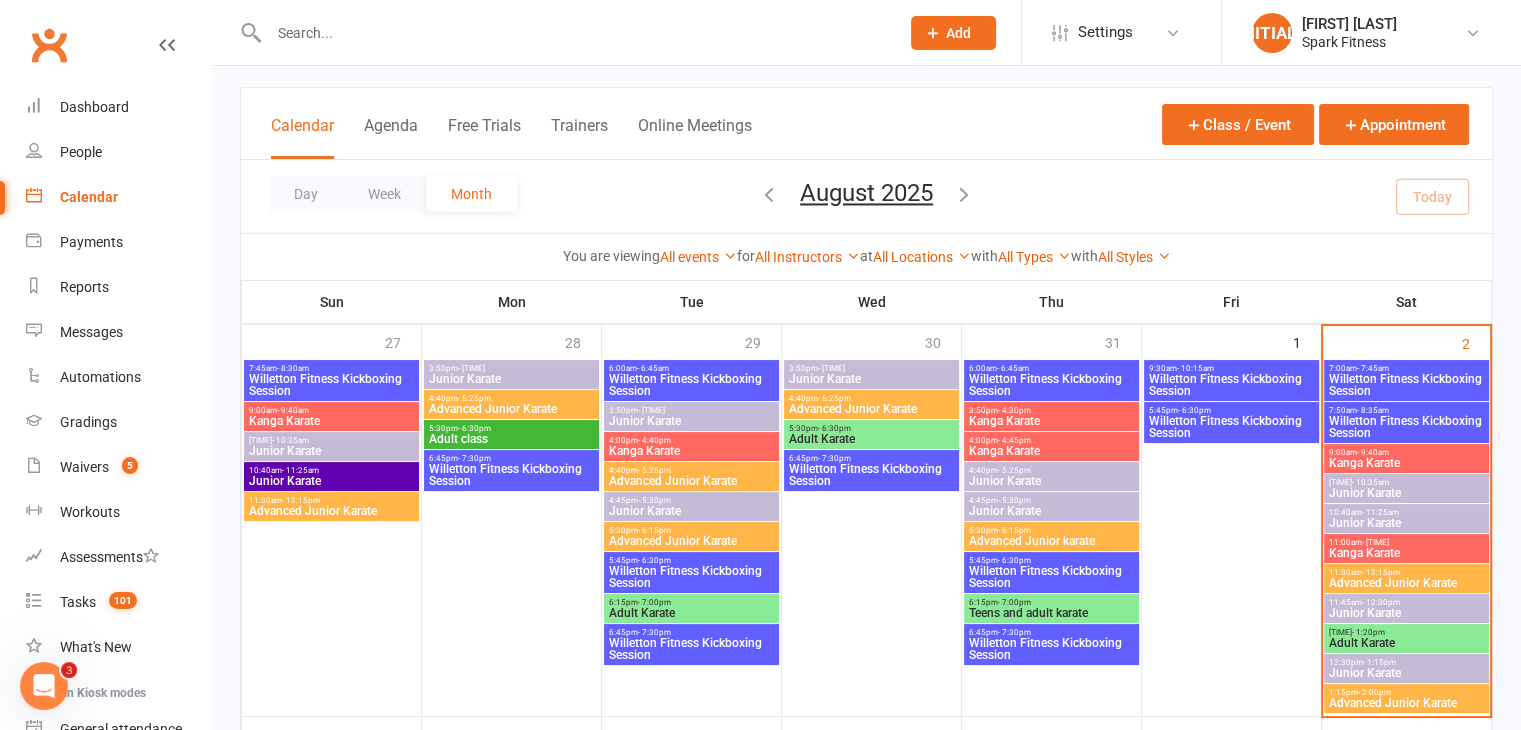 scroll, scrollTop: 112, scrollLeft: 0, axis: vertical 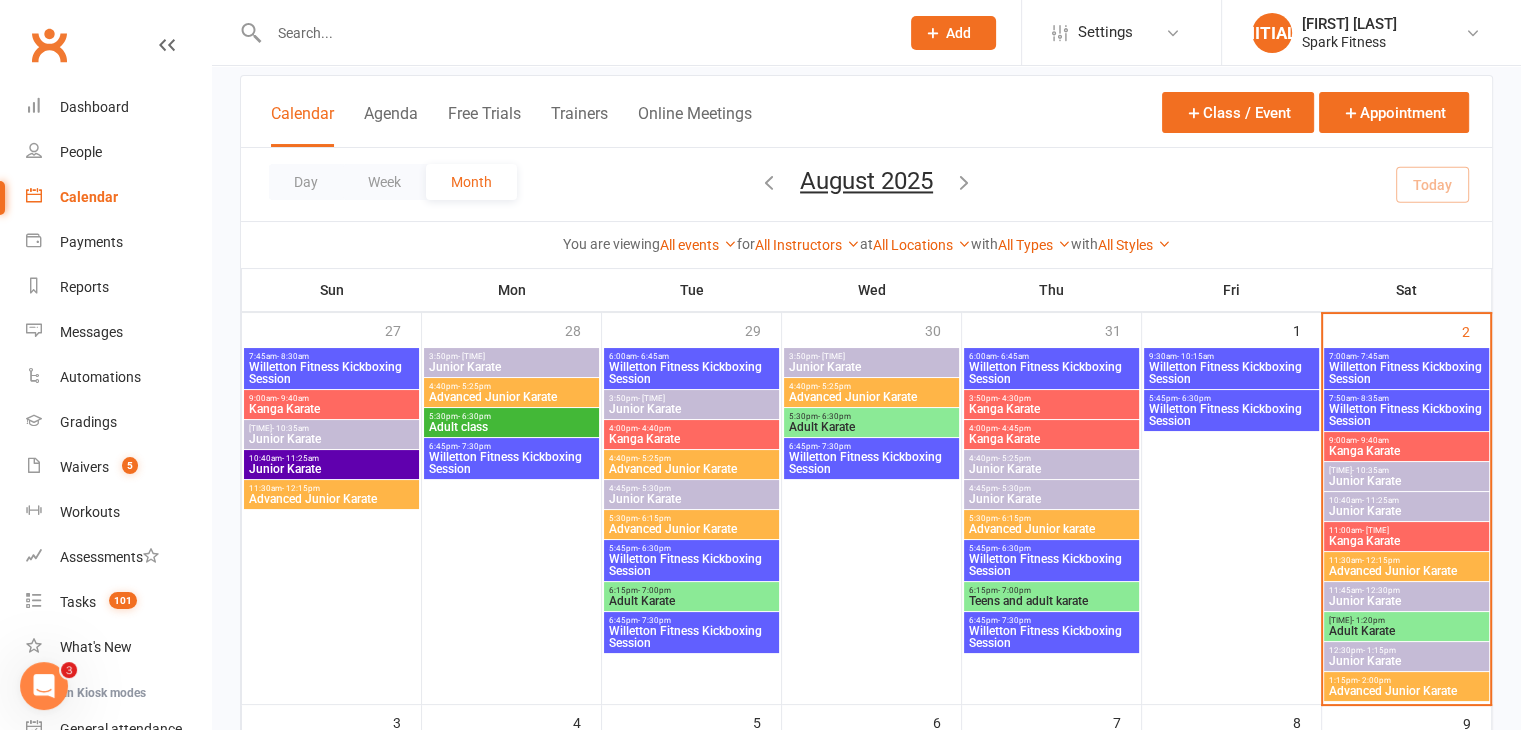 click on "- 9:40am" at bounding box center [293, 398] 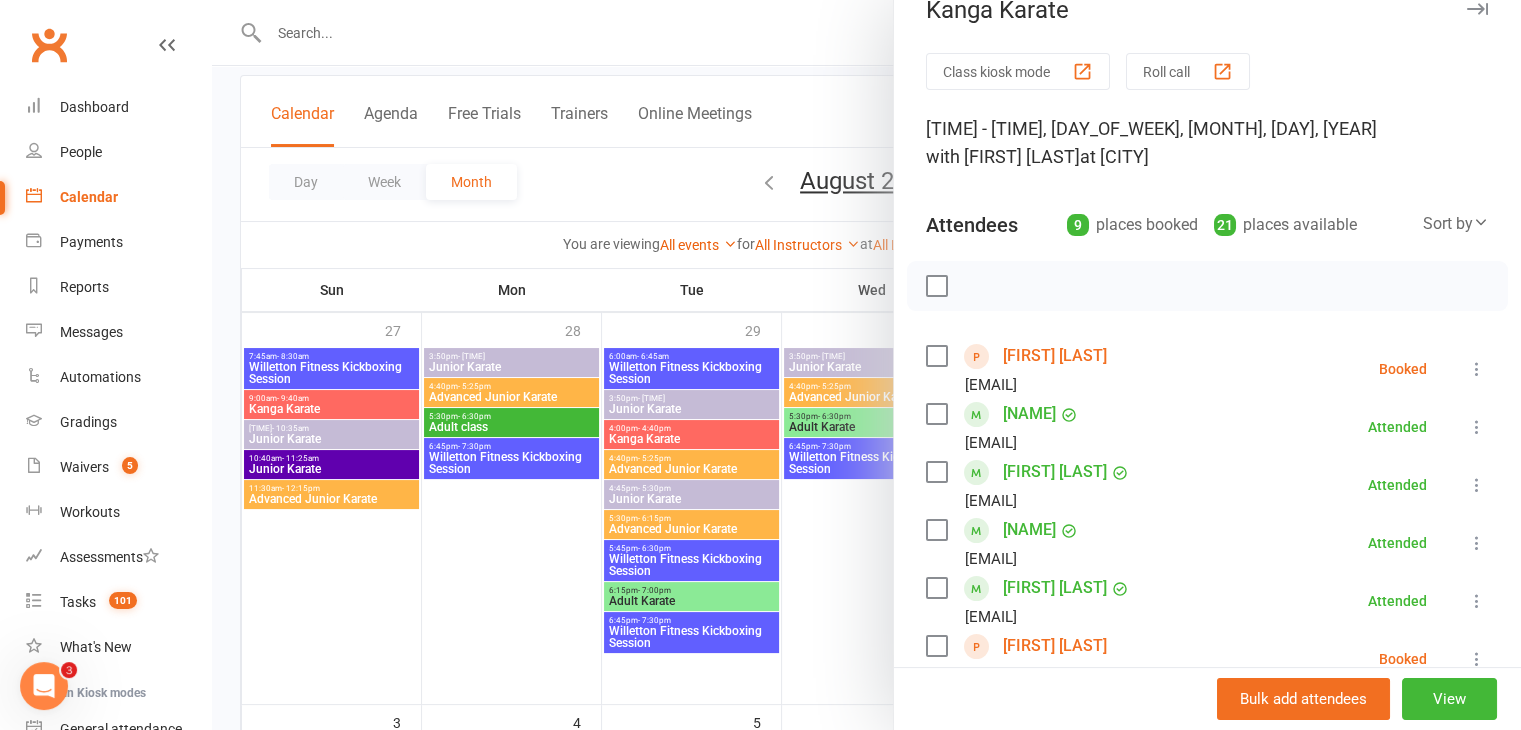scroll, scrollTop: 4, scrollLeft: 0, axis: vertical 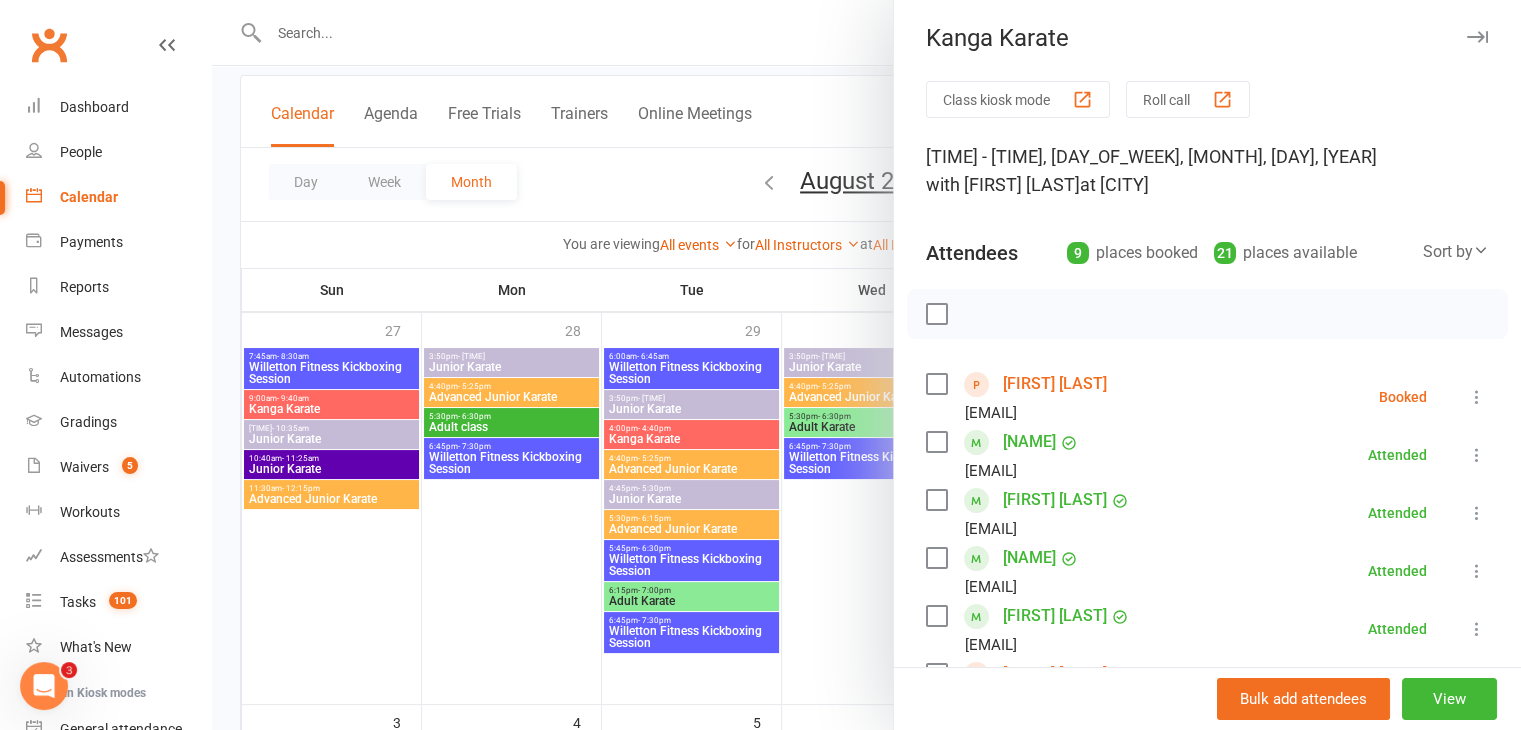 click on "[FIRST] [LAST]" at bounding box center [1055, 384] 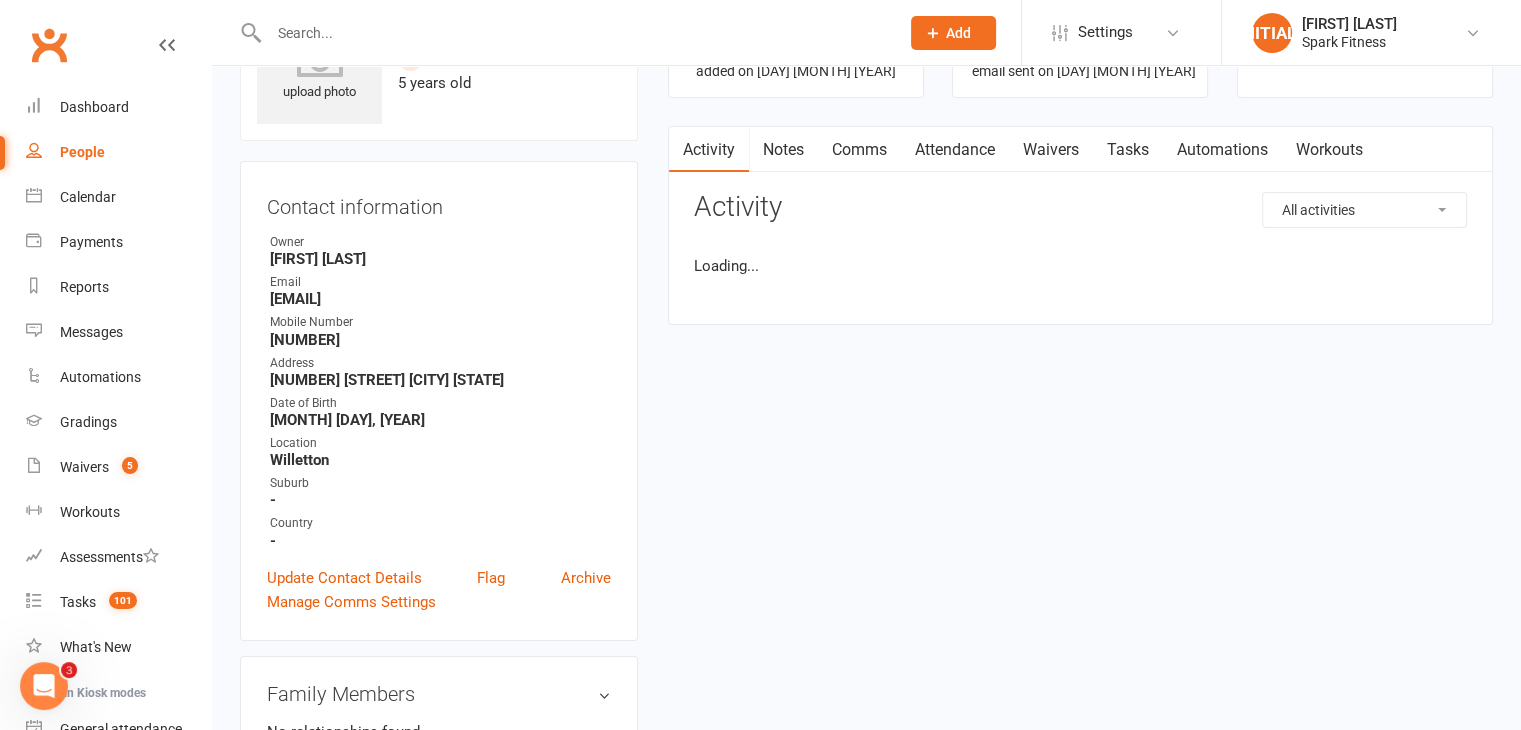scroll, scrollTop: 0, scrollLeft: 0, axis: both 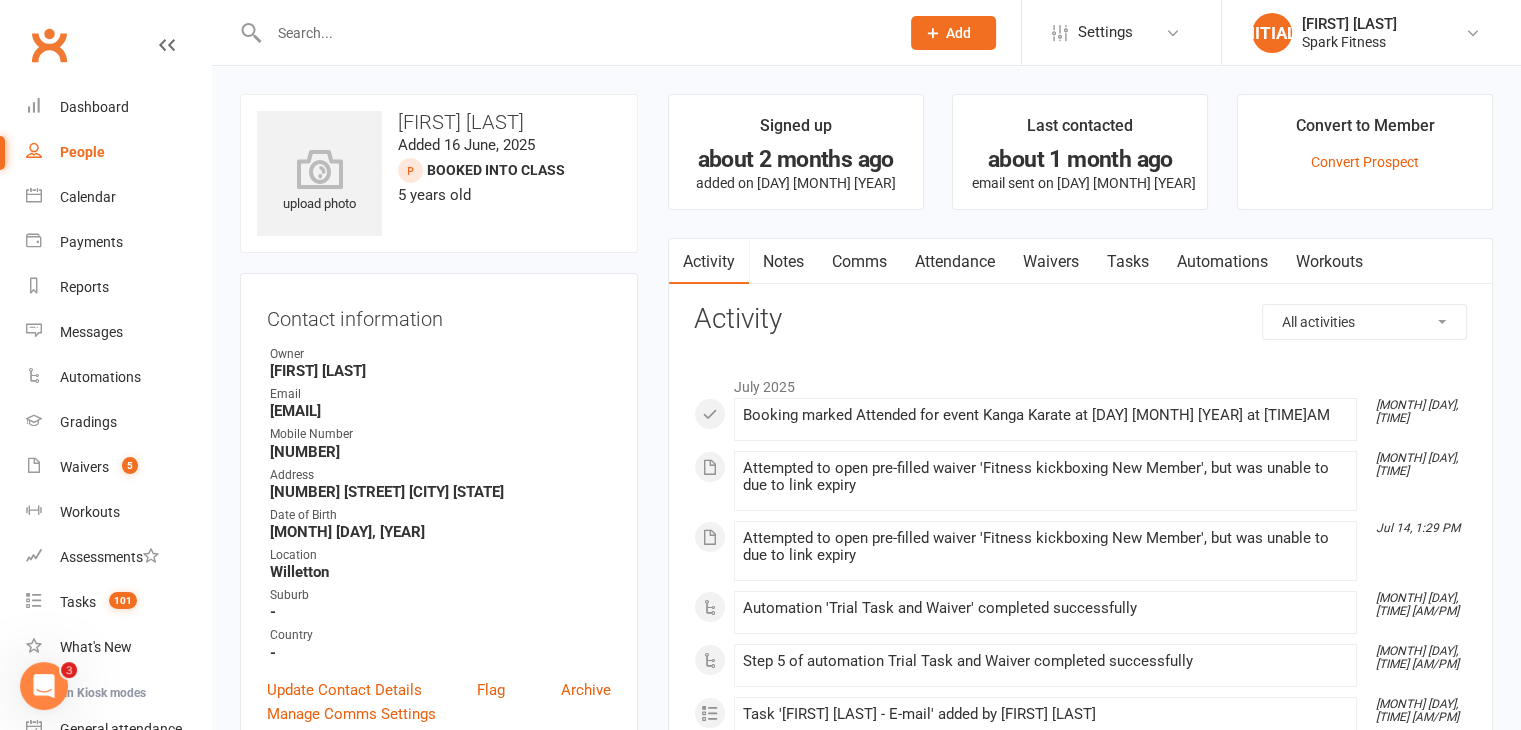 click on "Attendance" at bounding box center (955, 262) 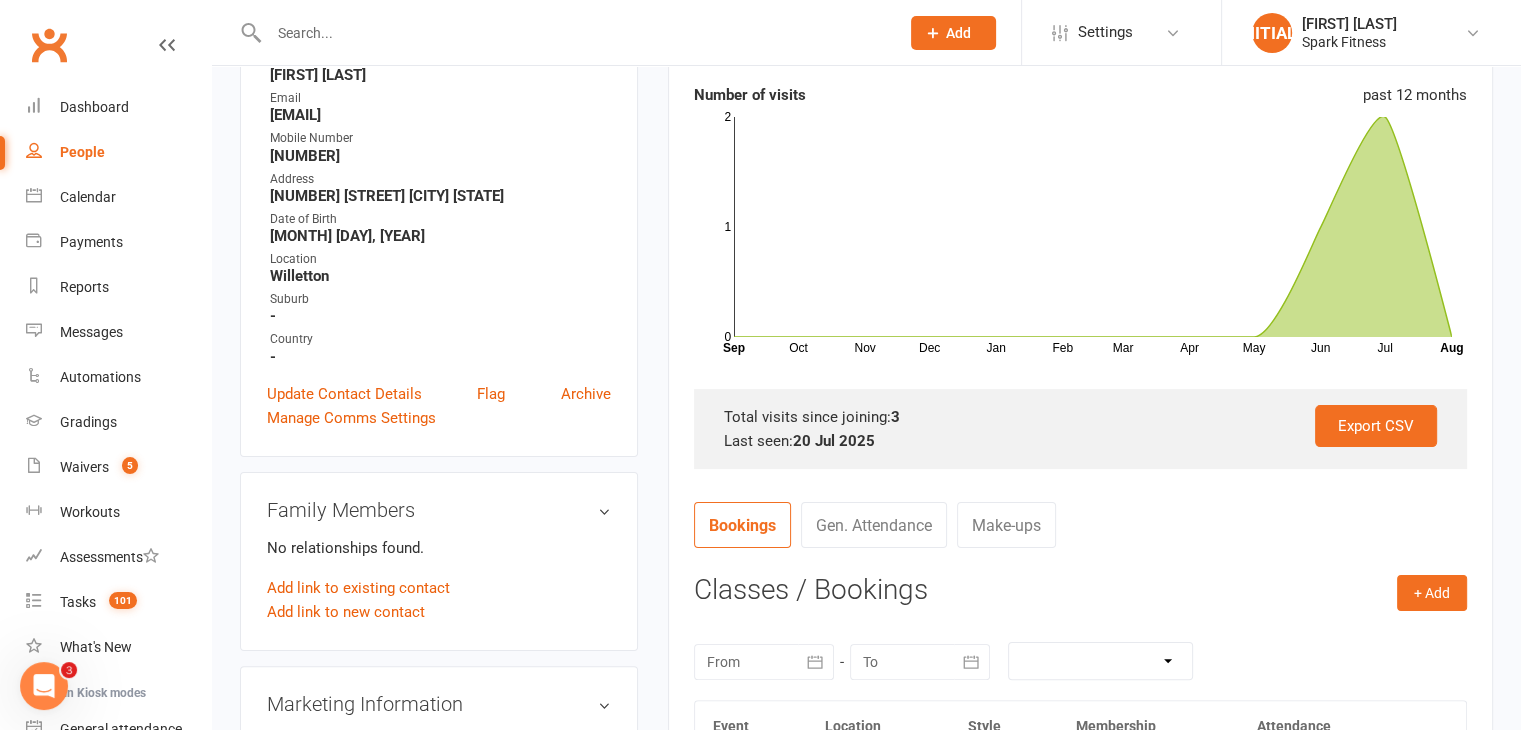 scroll, scrollTop: 232, scrollLeft: 0, axis: vertical 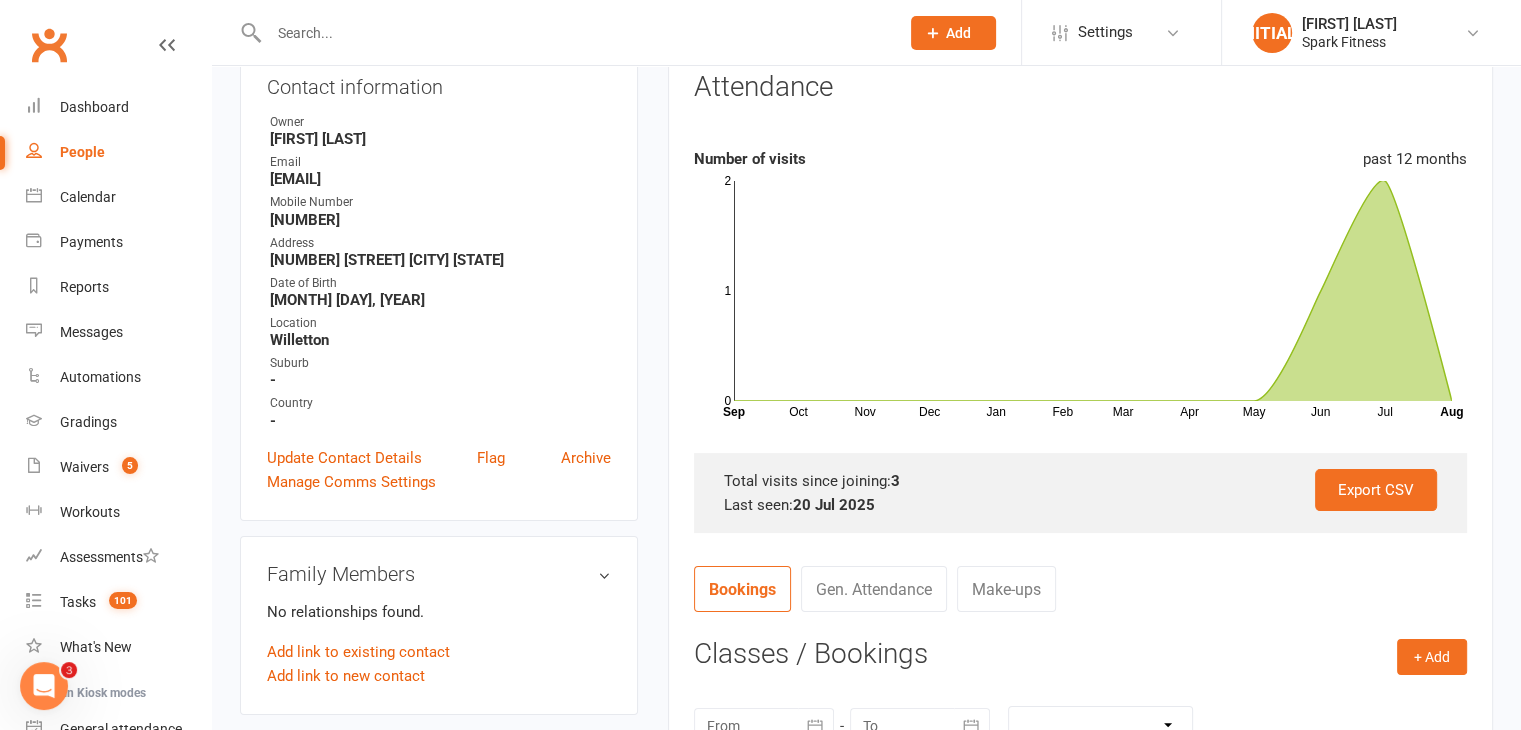 drag, startPoint x: 467, startPoint y: 179, endPoint x: 251, endPoint y: 181, distance: 216.00926 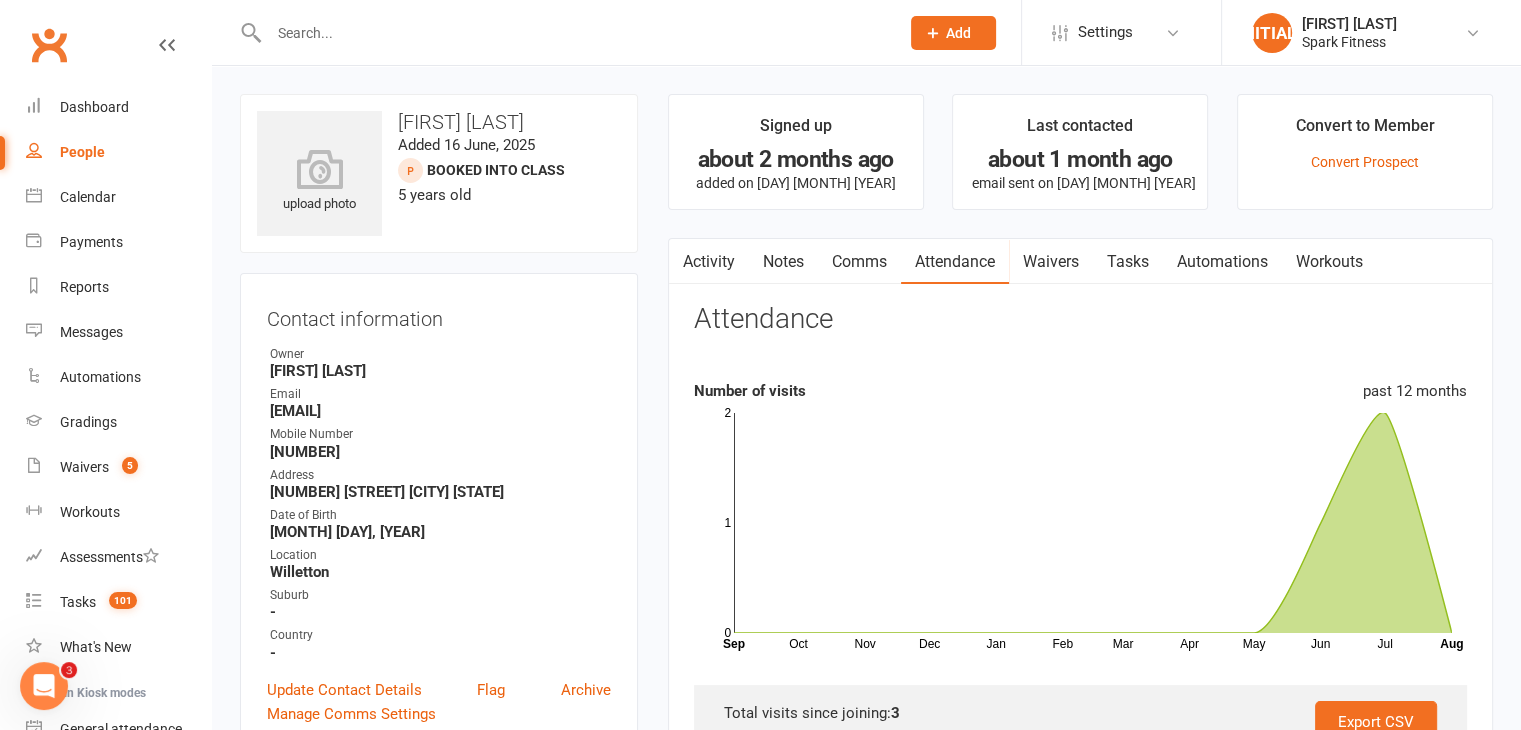 scroll, scrollTop: 0, scrollLeft: 0, axis: both 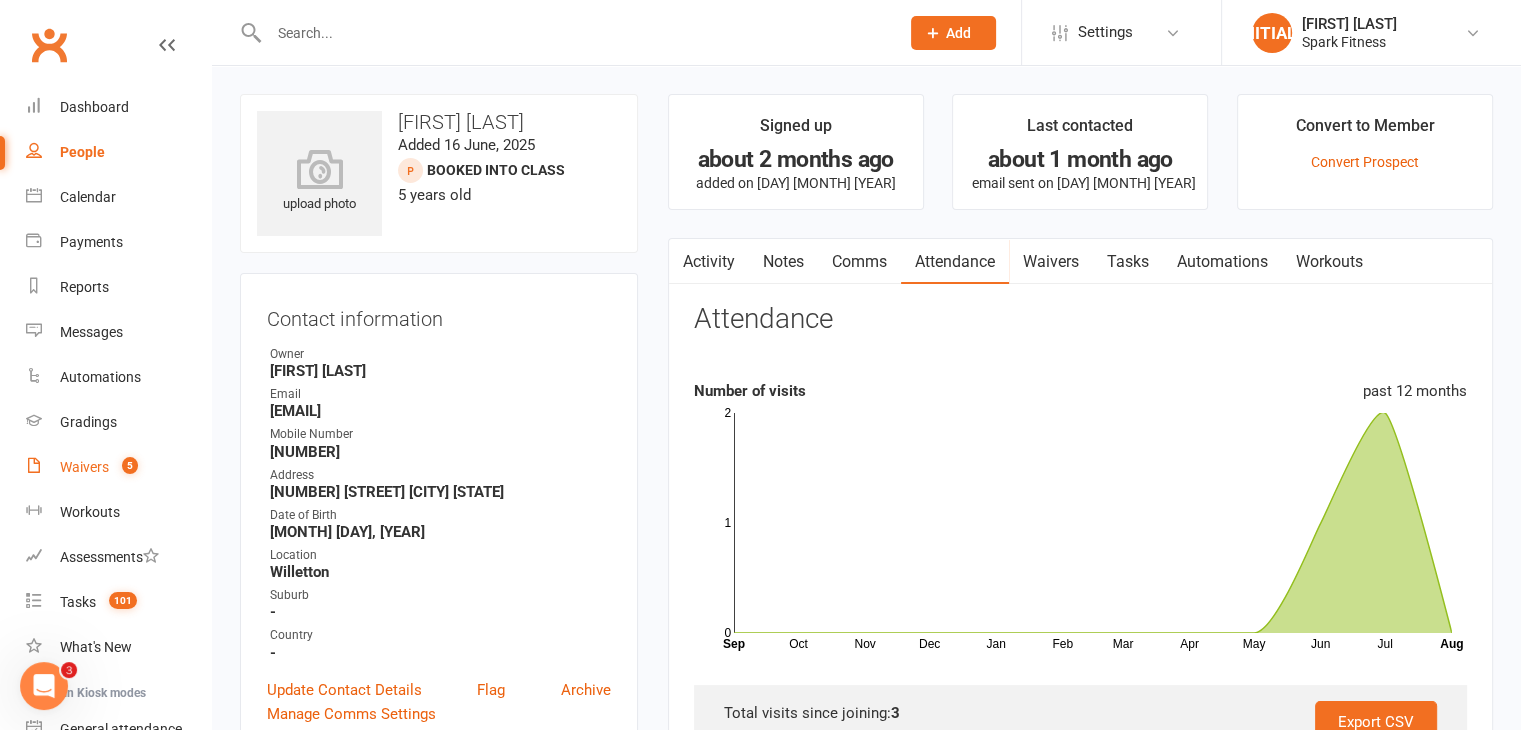 click on "Waivers" at bounding box center [84, 467] 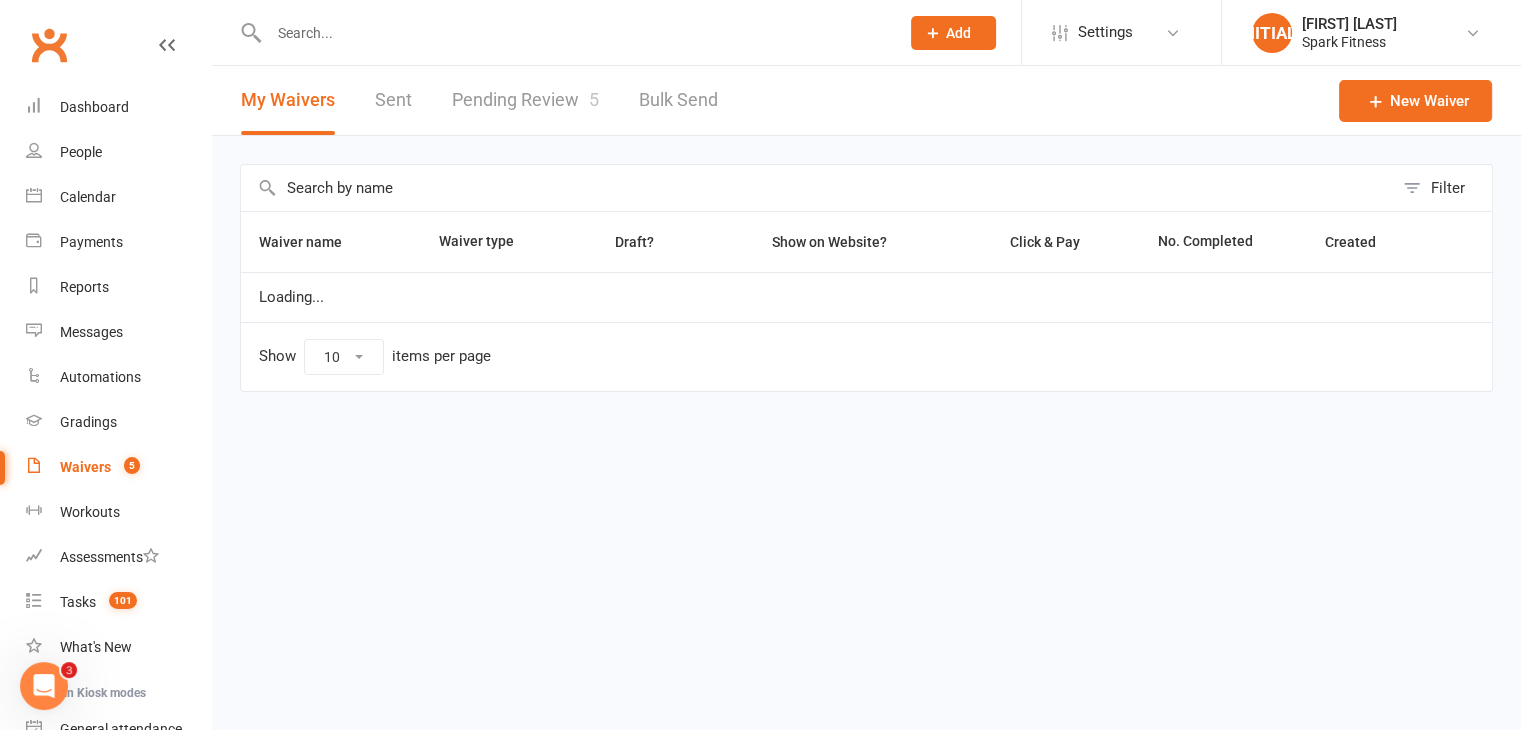 scroll, scrollTop: 0, scrollLeft: 0, axis: both 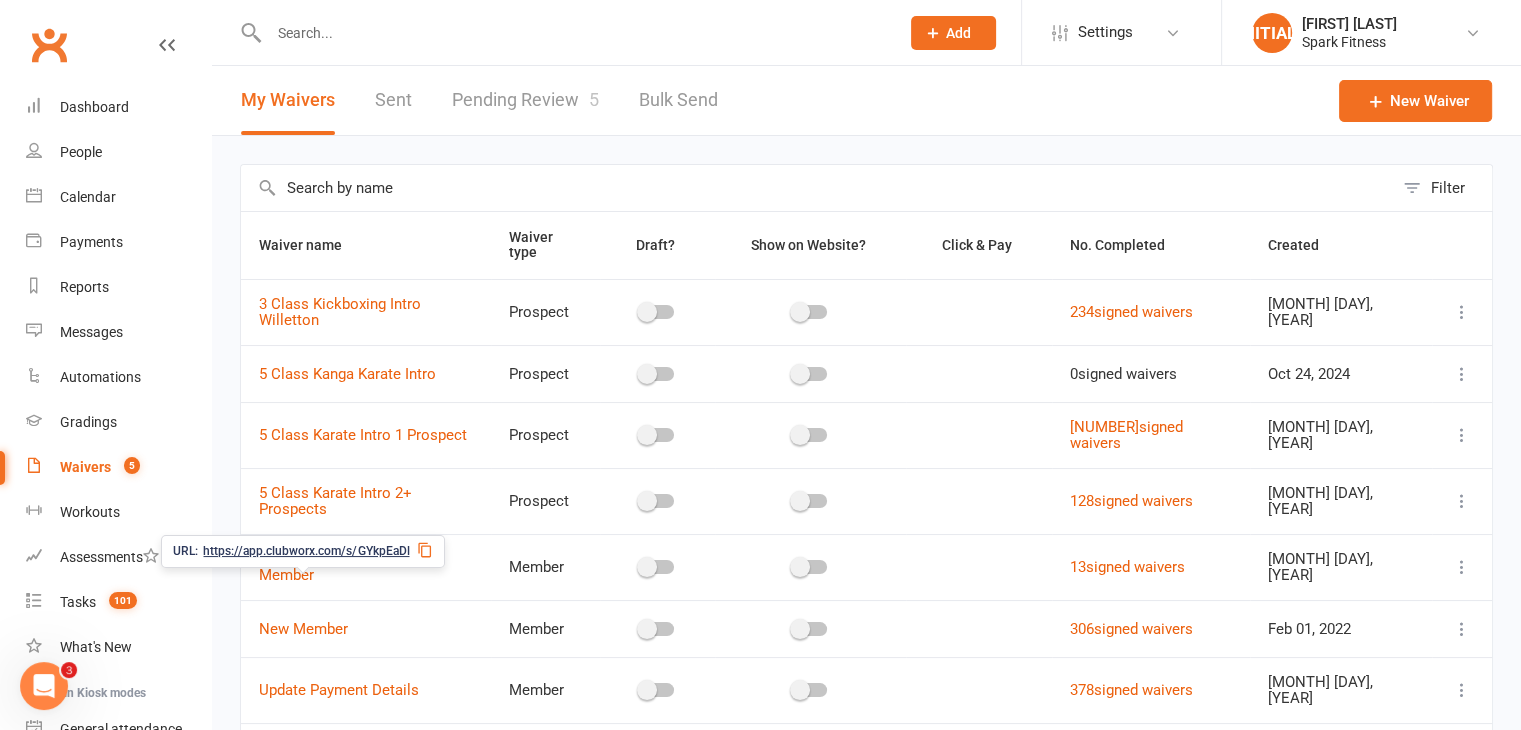 click on "https://app.clubworx.com/s/GYkpEaDl" at bounding box center (306, 551) 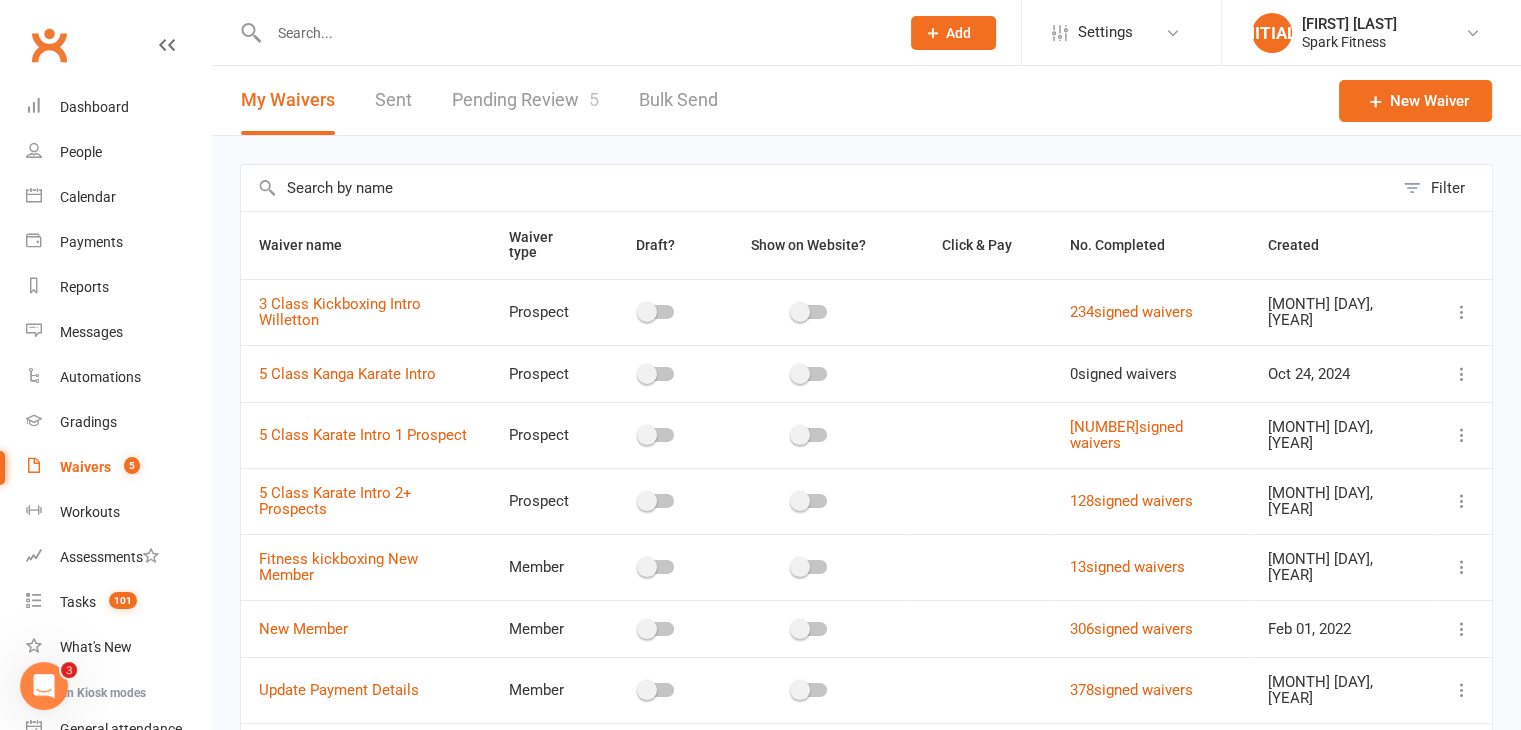click at bounding box center [574, 33] 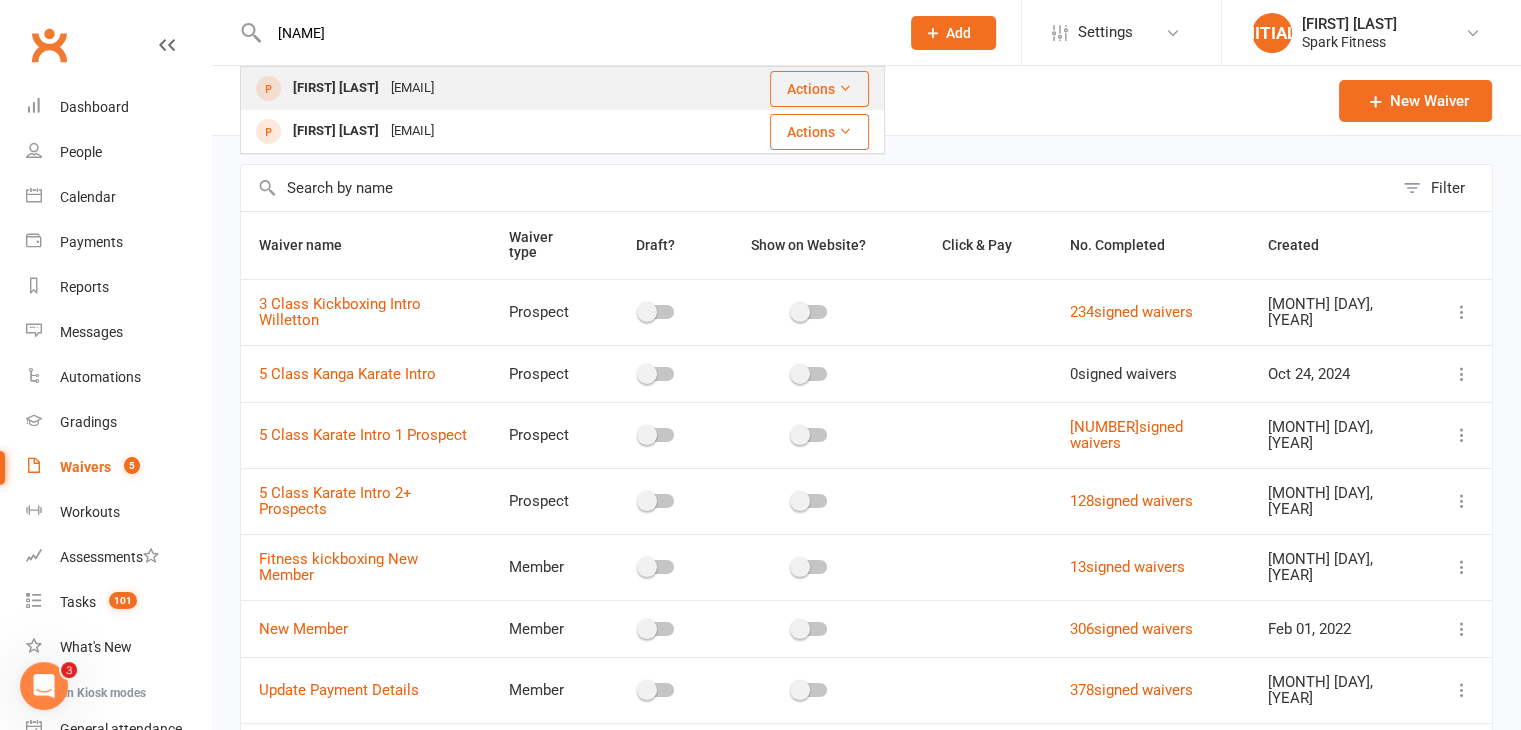 type on "[NAME]" 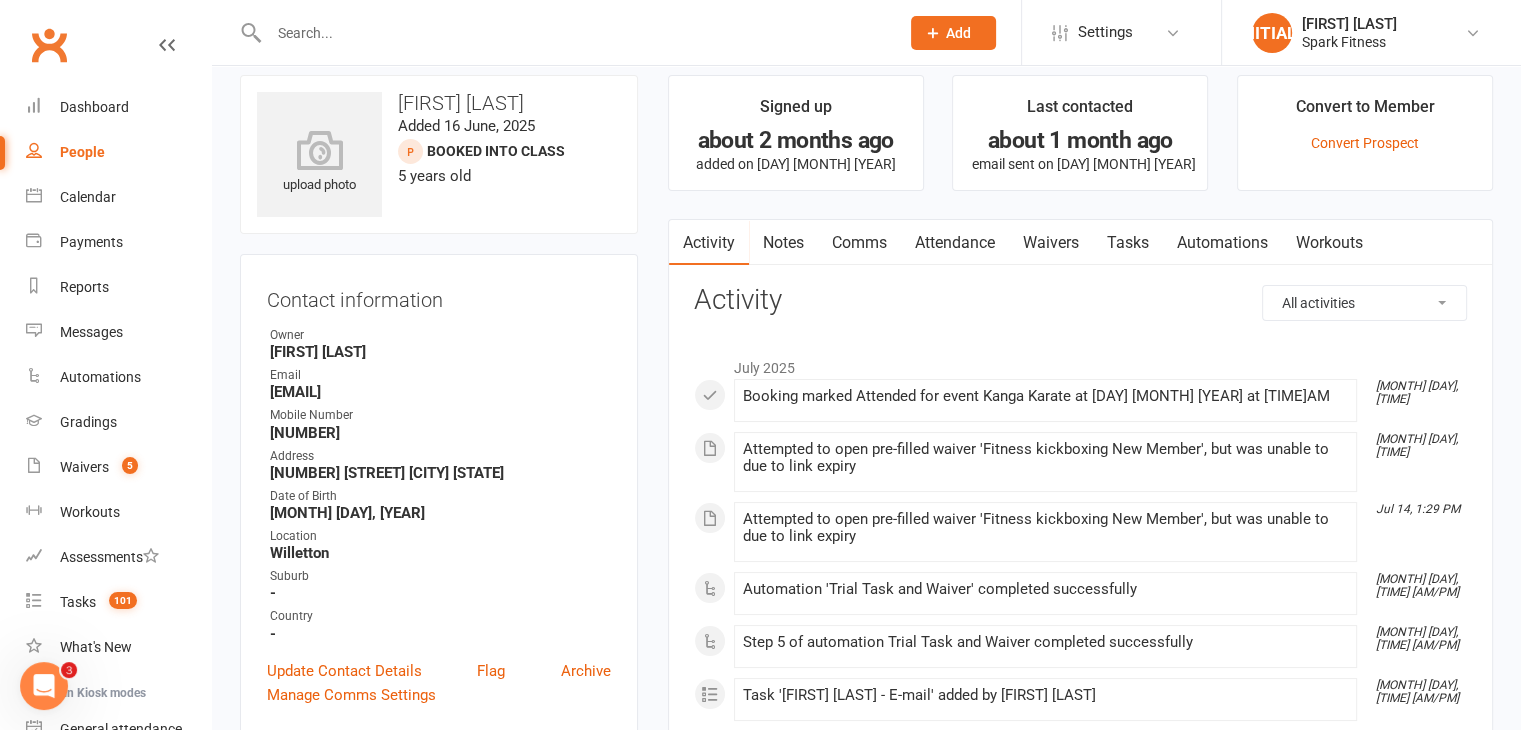 scroll, scrollTop: 0, scrollLeft: 0, axis: both 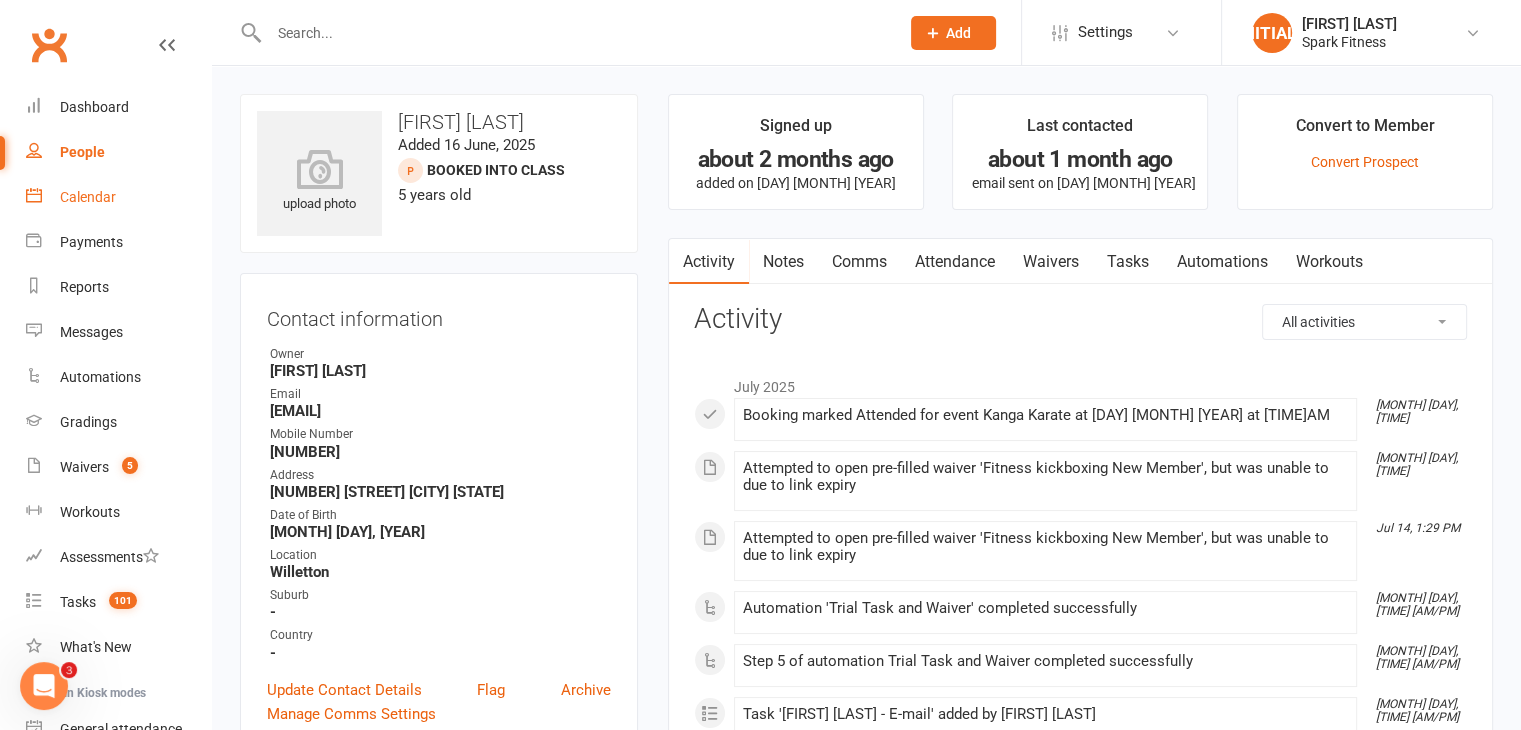 click on "Calendar" at bounding box center [118, 197] 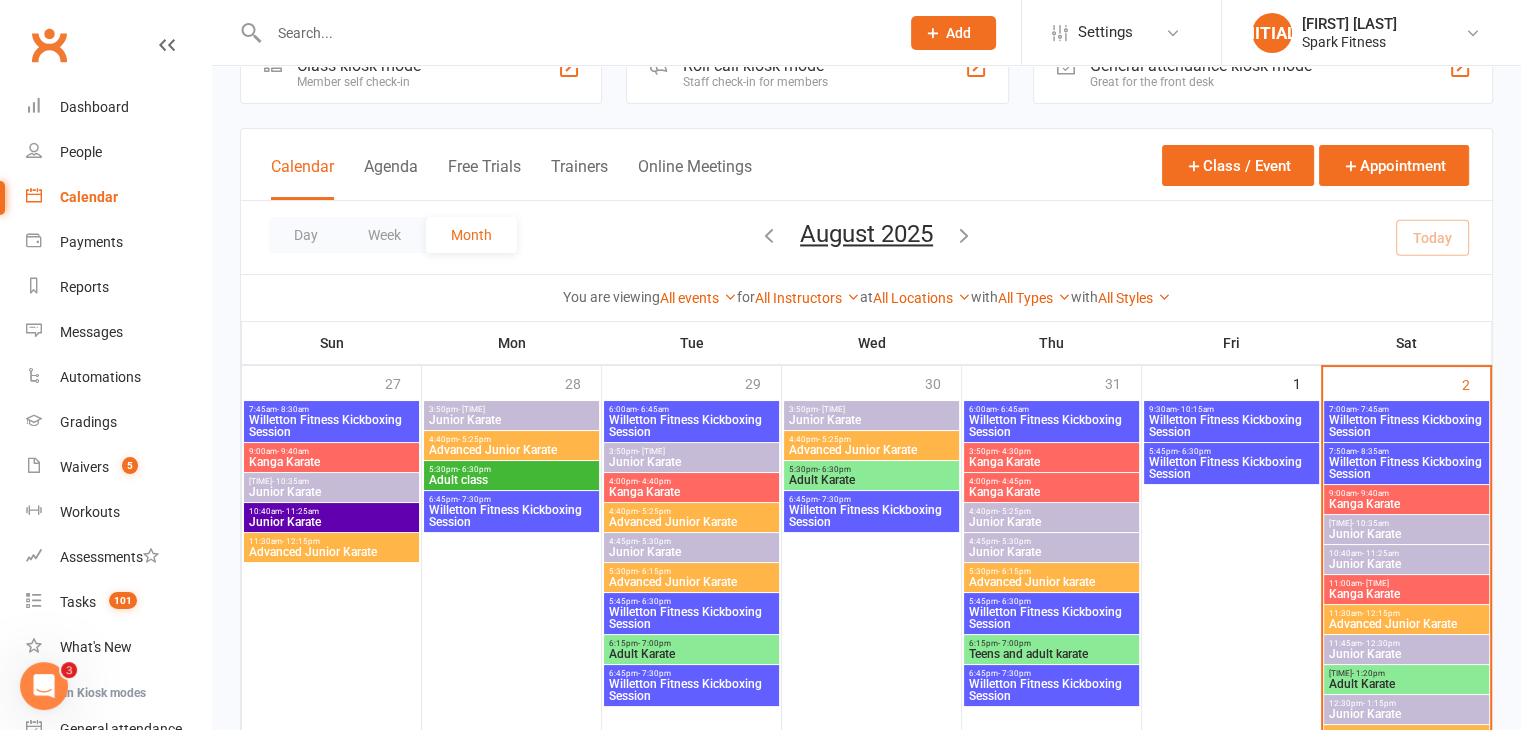 scroll, scrollTop: 60, scrollLeft: 0, axis: vertical 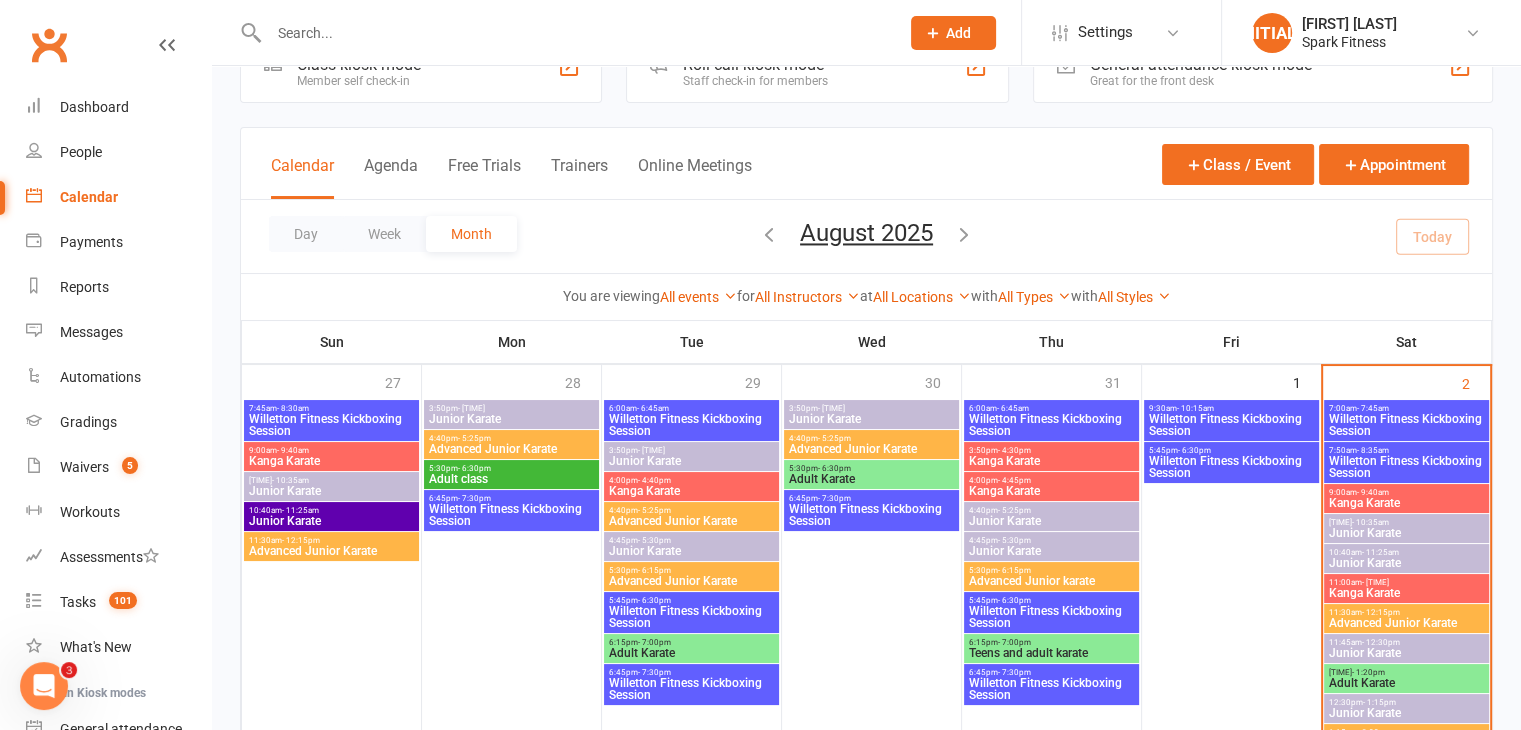 click on "Junior Karate" at bounding box center [331, 491] 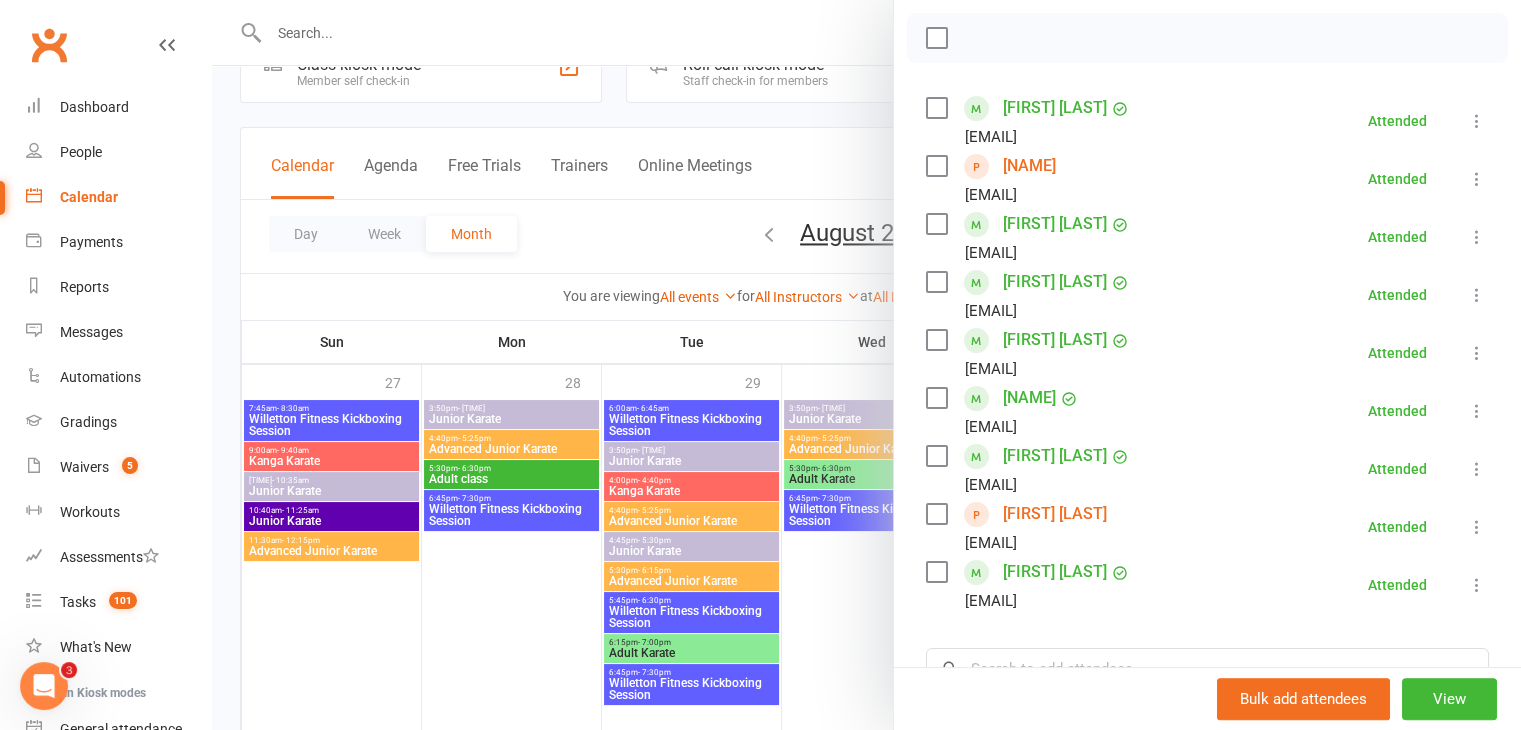 scroll, scrollTop: 282, scrollLeft: 0, axis: vertical 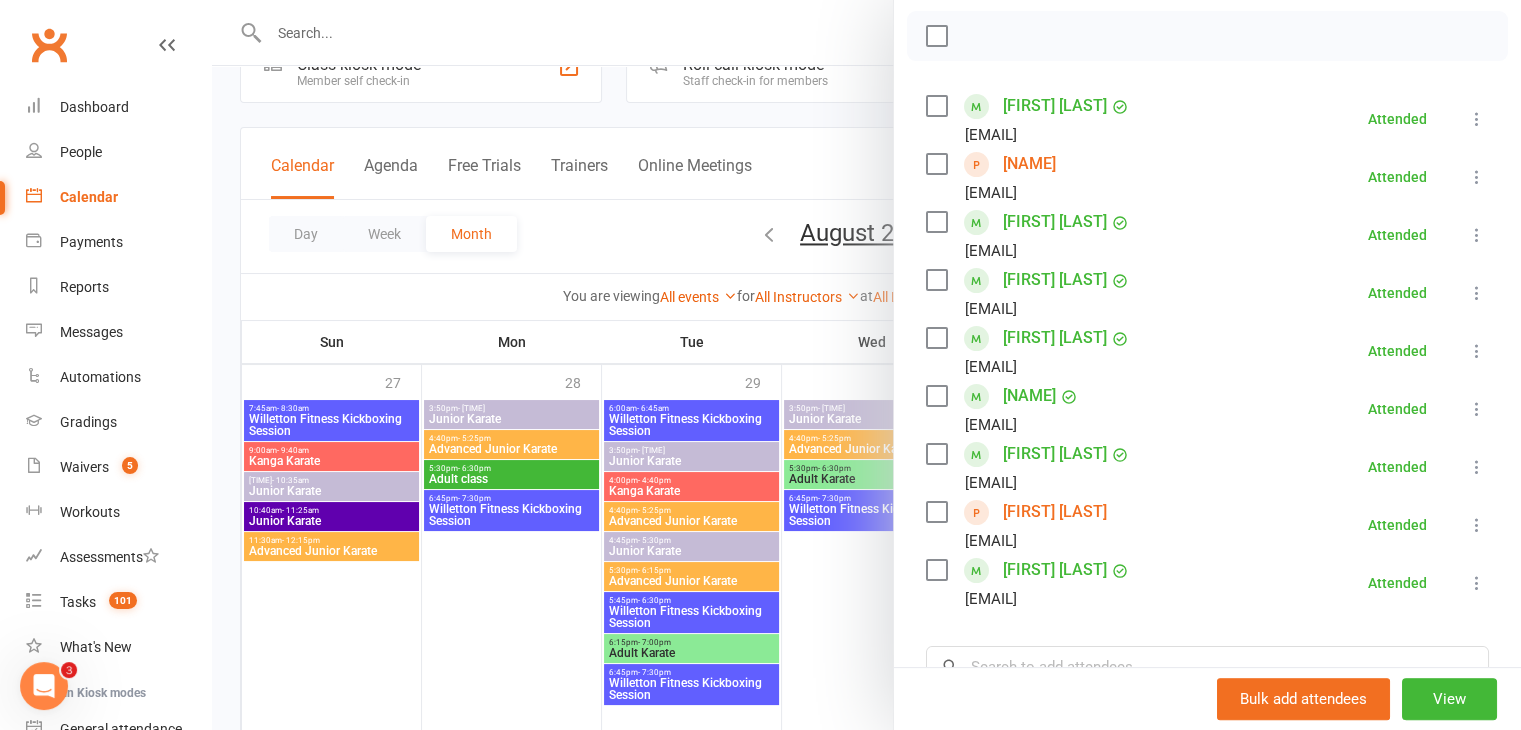 click on "[FIRST] [LAST]" at bounding box center [1055, 512] 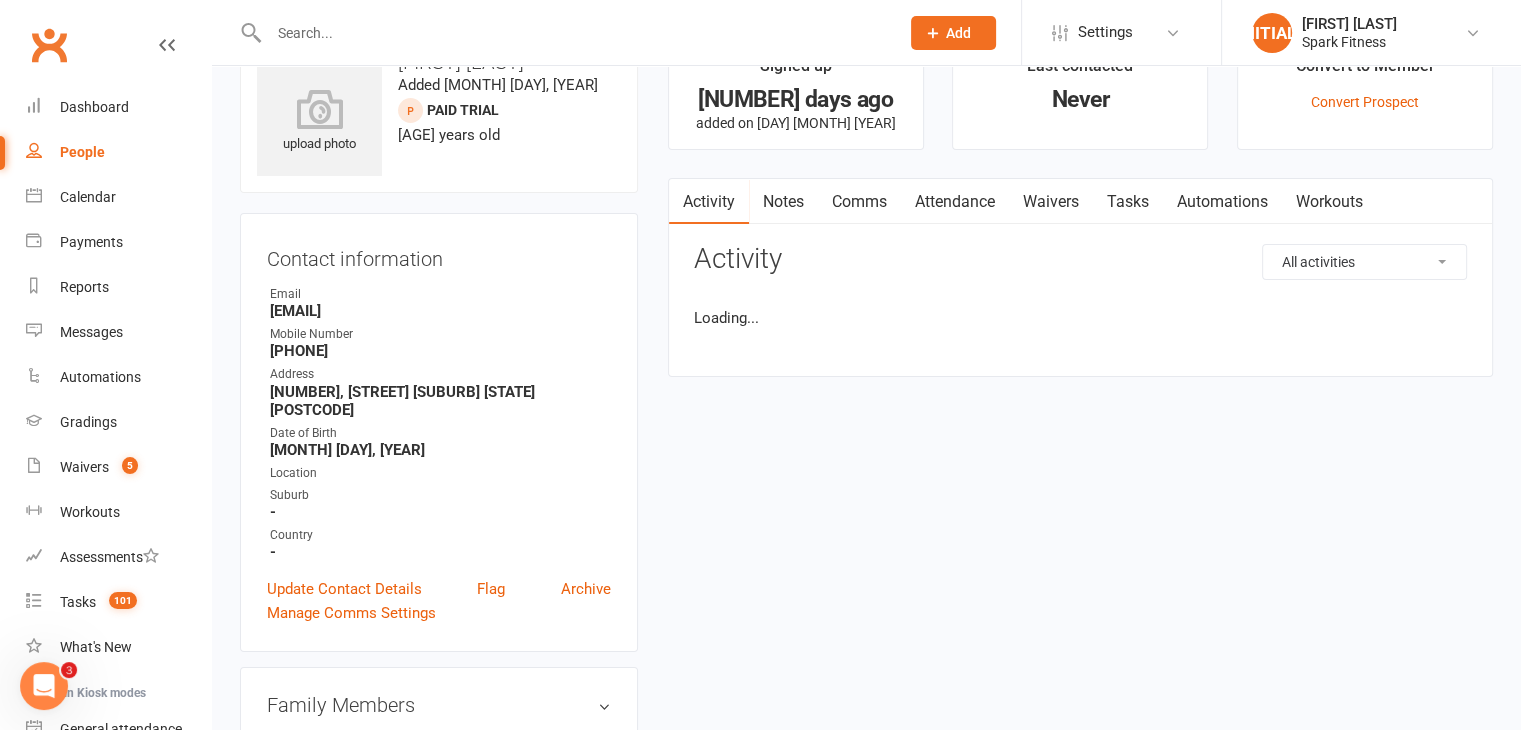 scroll, scrollTop: 0, scrollLeft: 0, axis: both 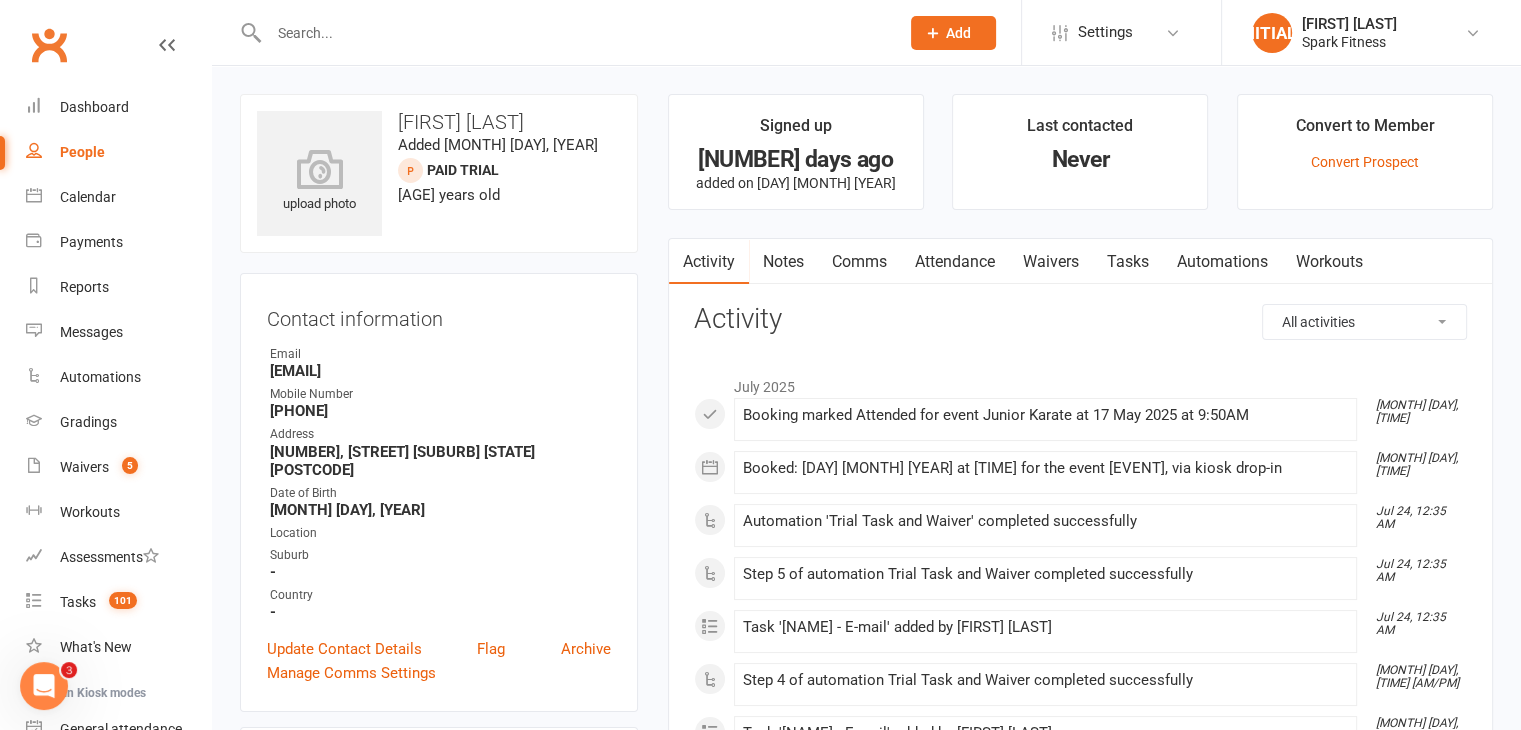 click on "Attendance" at bounding box center (955, 262) 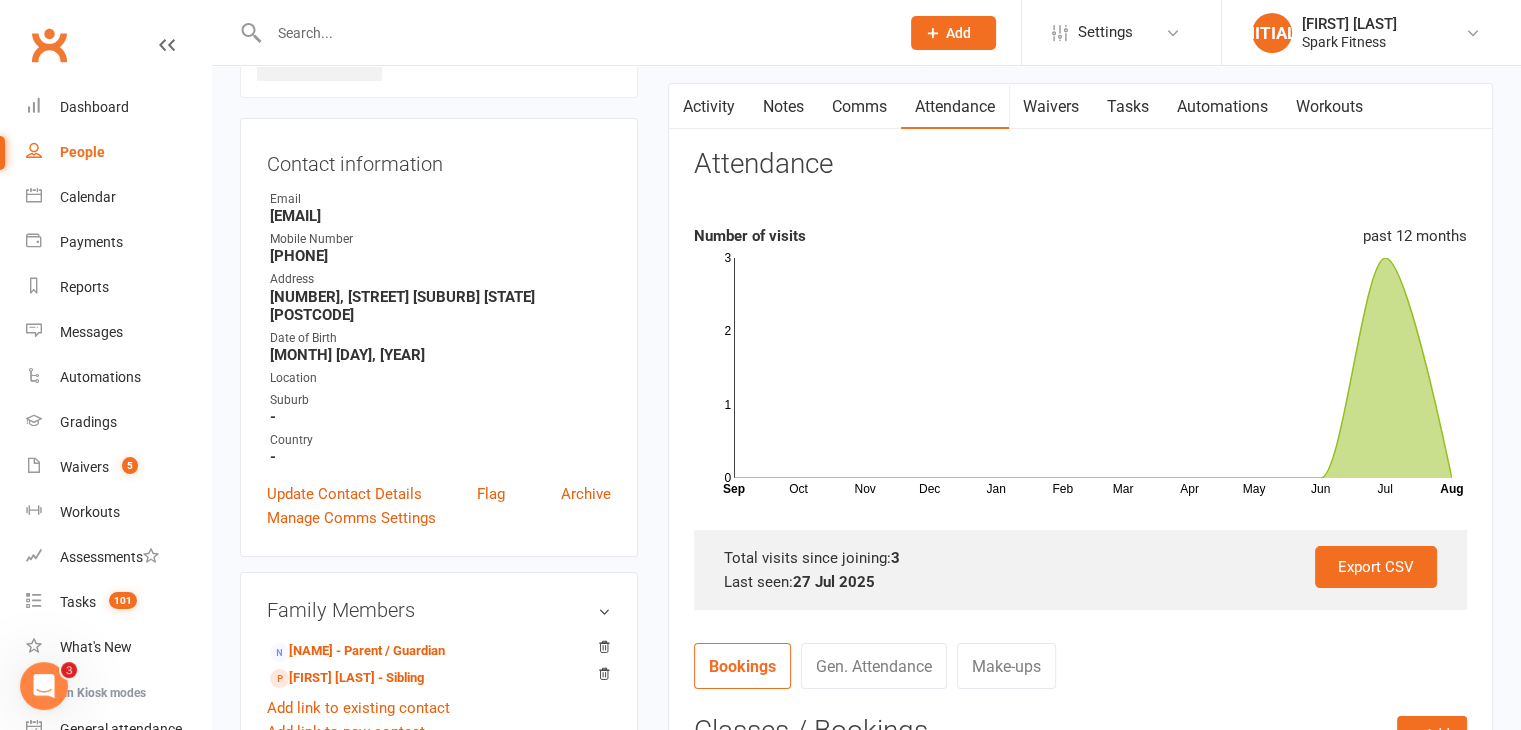 scroll, scrollTop: 148, scrollLeft: 0, axis: vertical 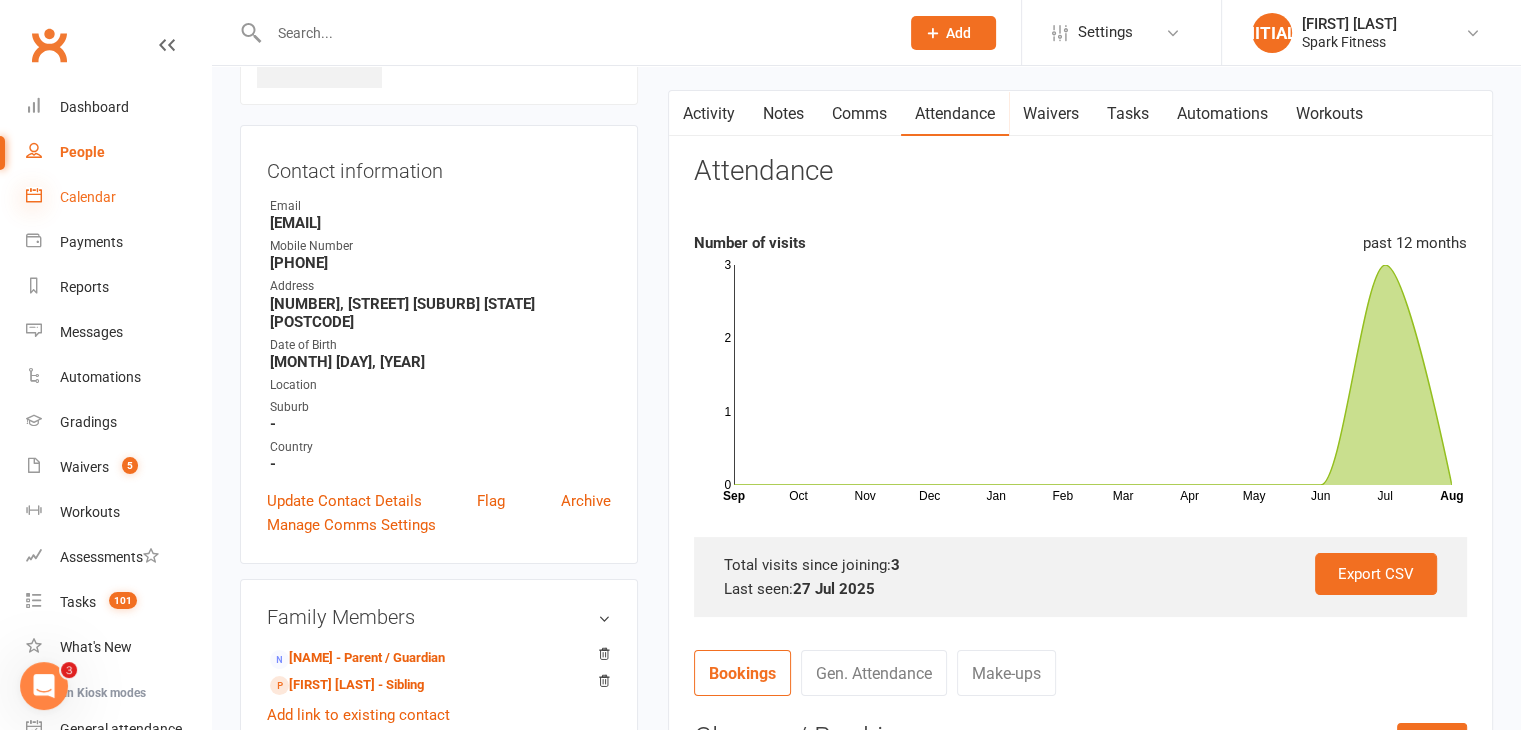 click at bounding box center (34, 195) 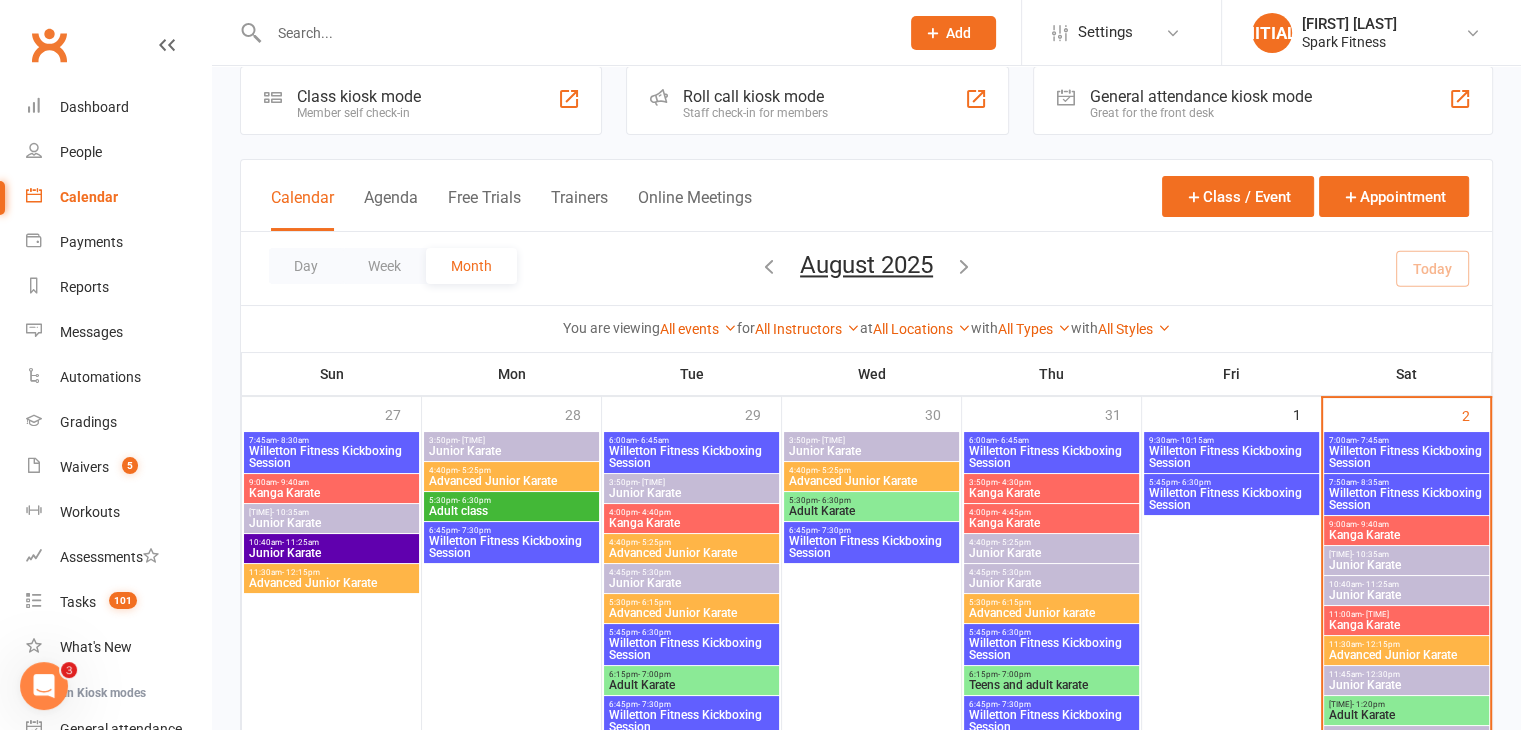 scroll, scrollTop: 34, scrollLeft: 0, axis: vertical 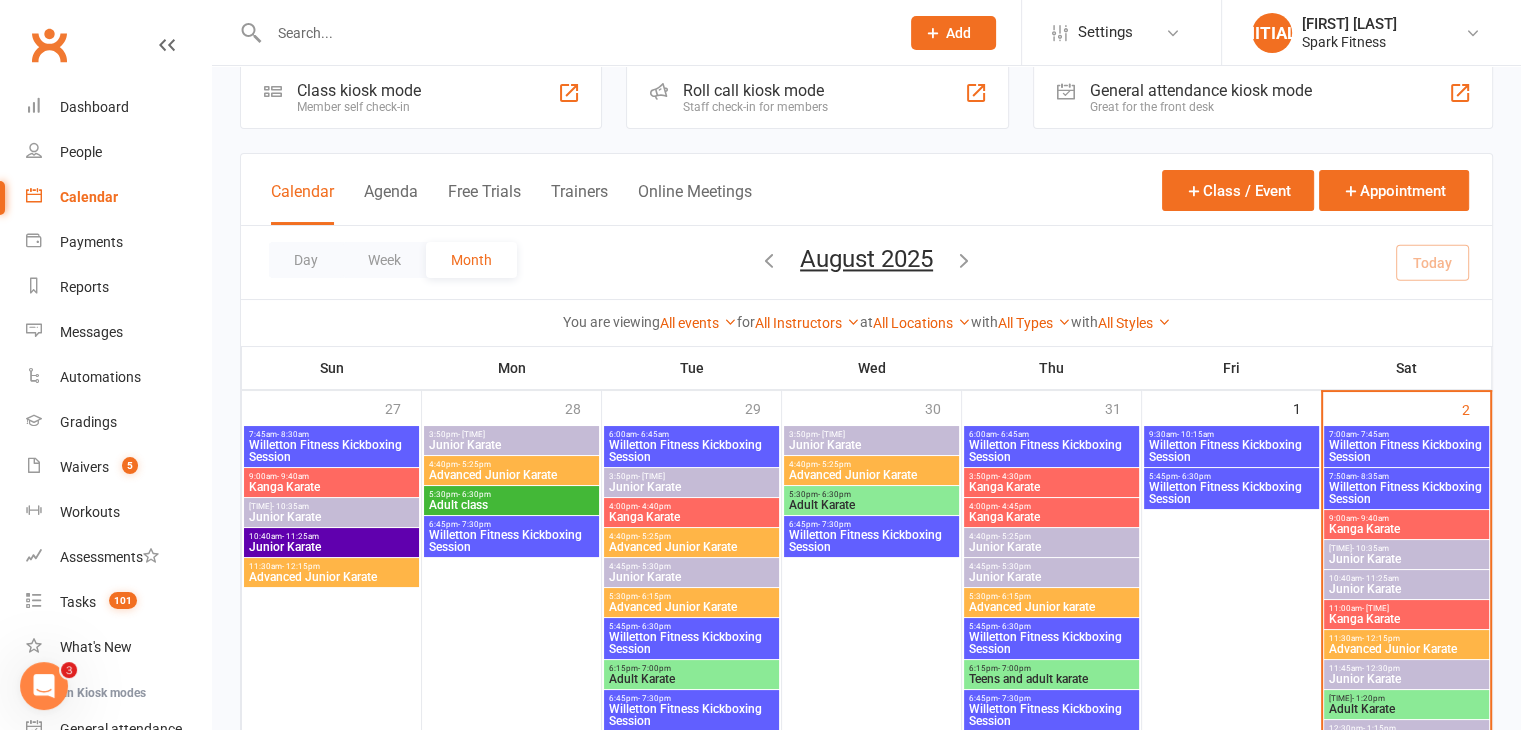 click on "Kanga Karate" at bounding box center (331, 487) 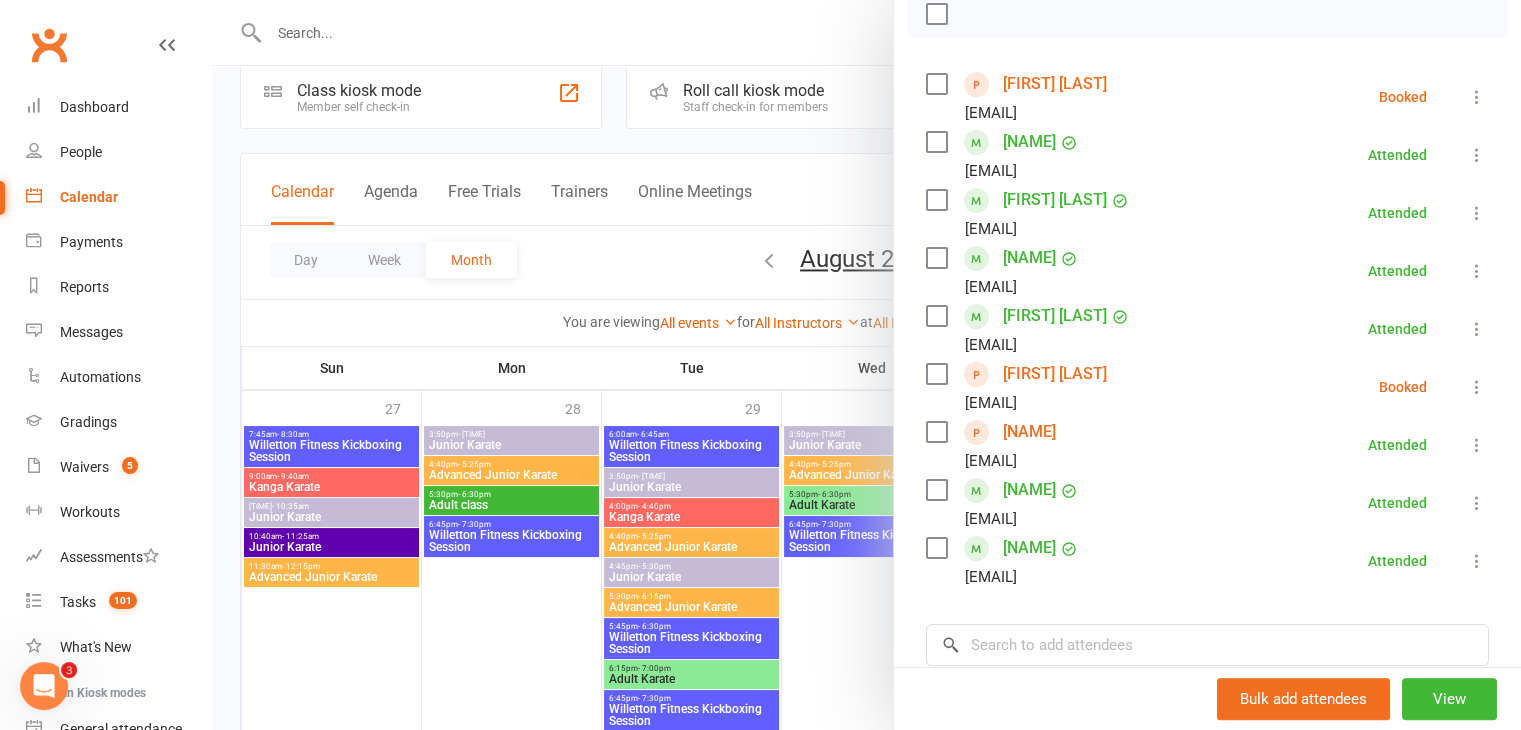 scroll, scrollTop: 304, scrollLeft: 0, axis: vertical 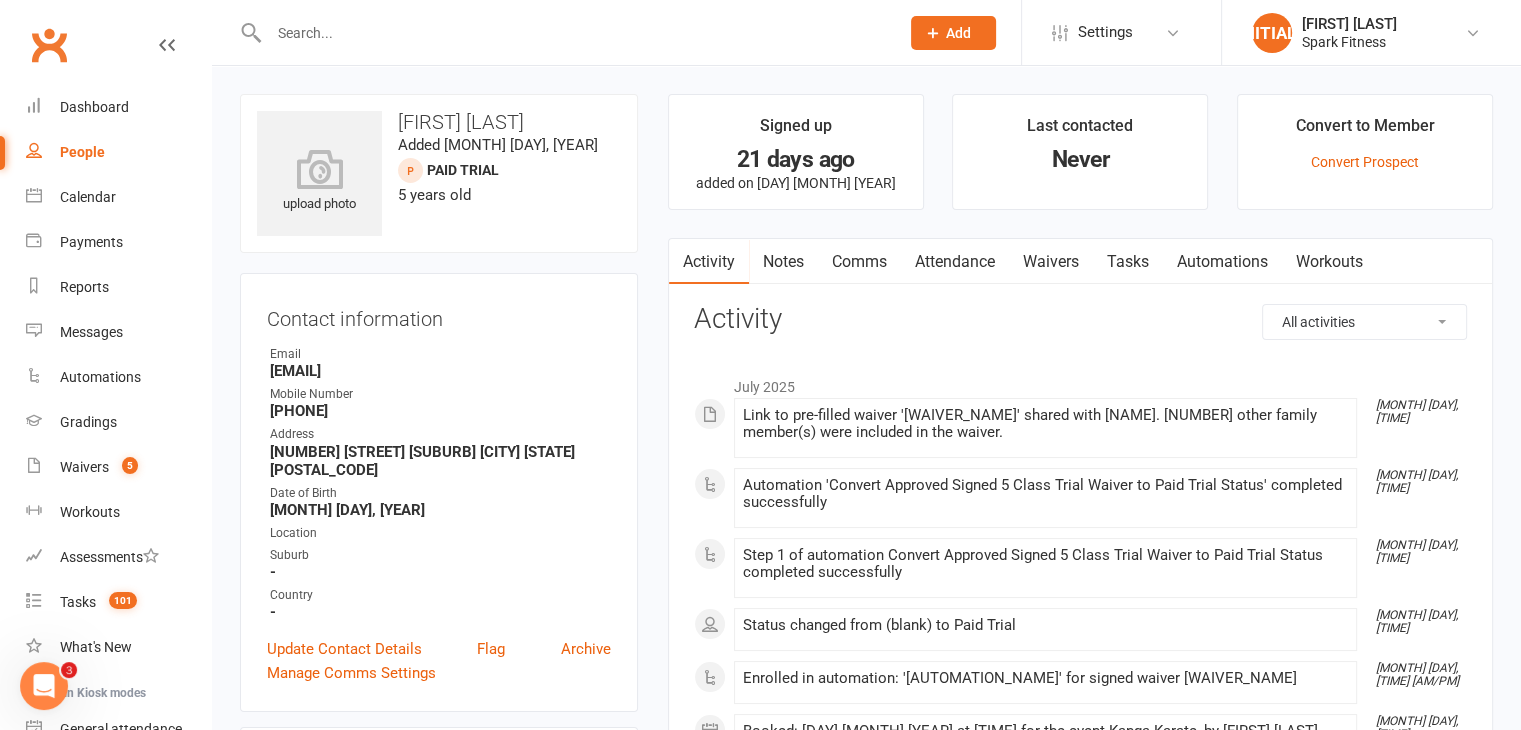 click on "Attendance" at bounding box center [955, 262] 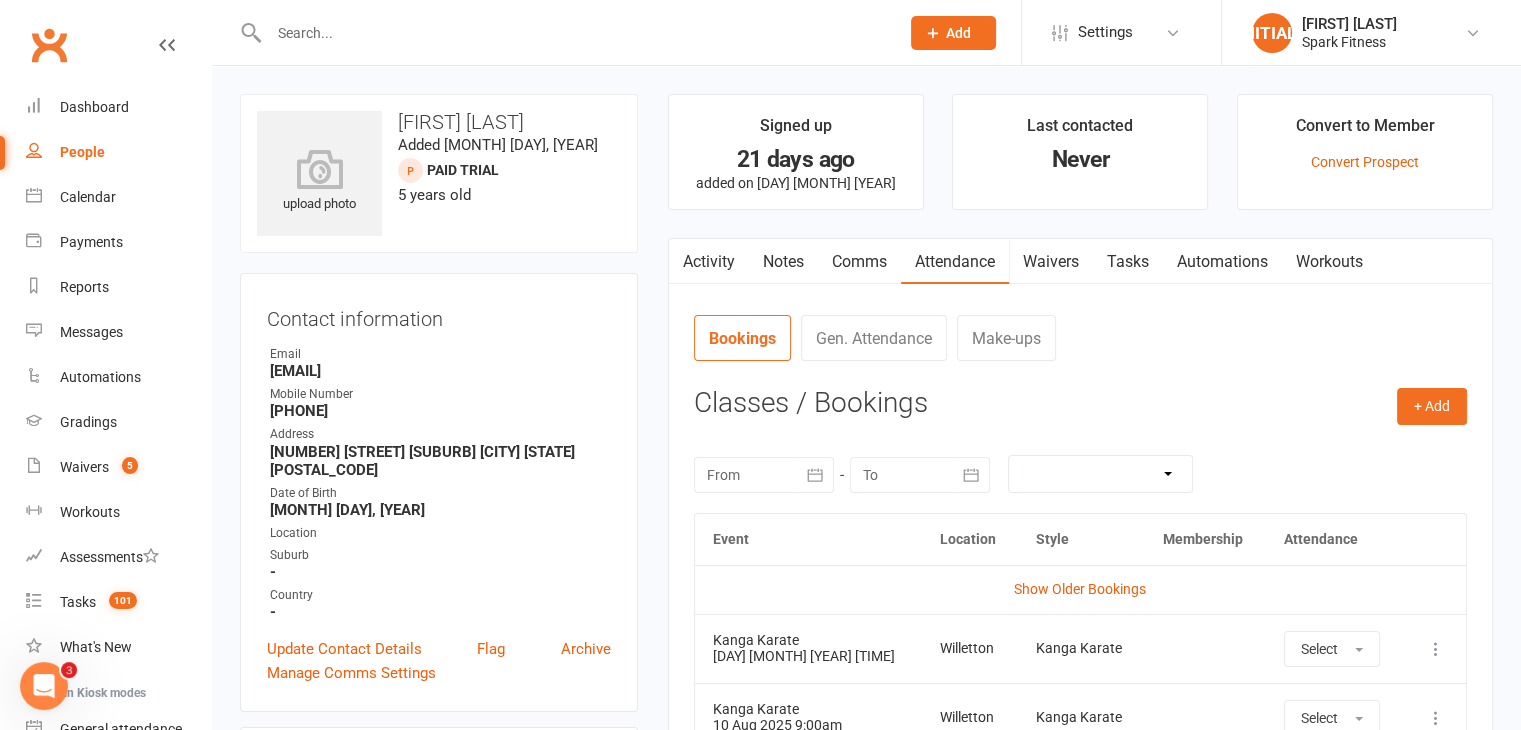 scroll, scrollTop: 0, scrollLeft: 0, axis: both 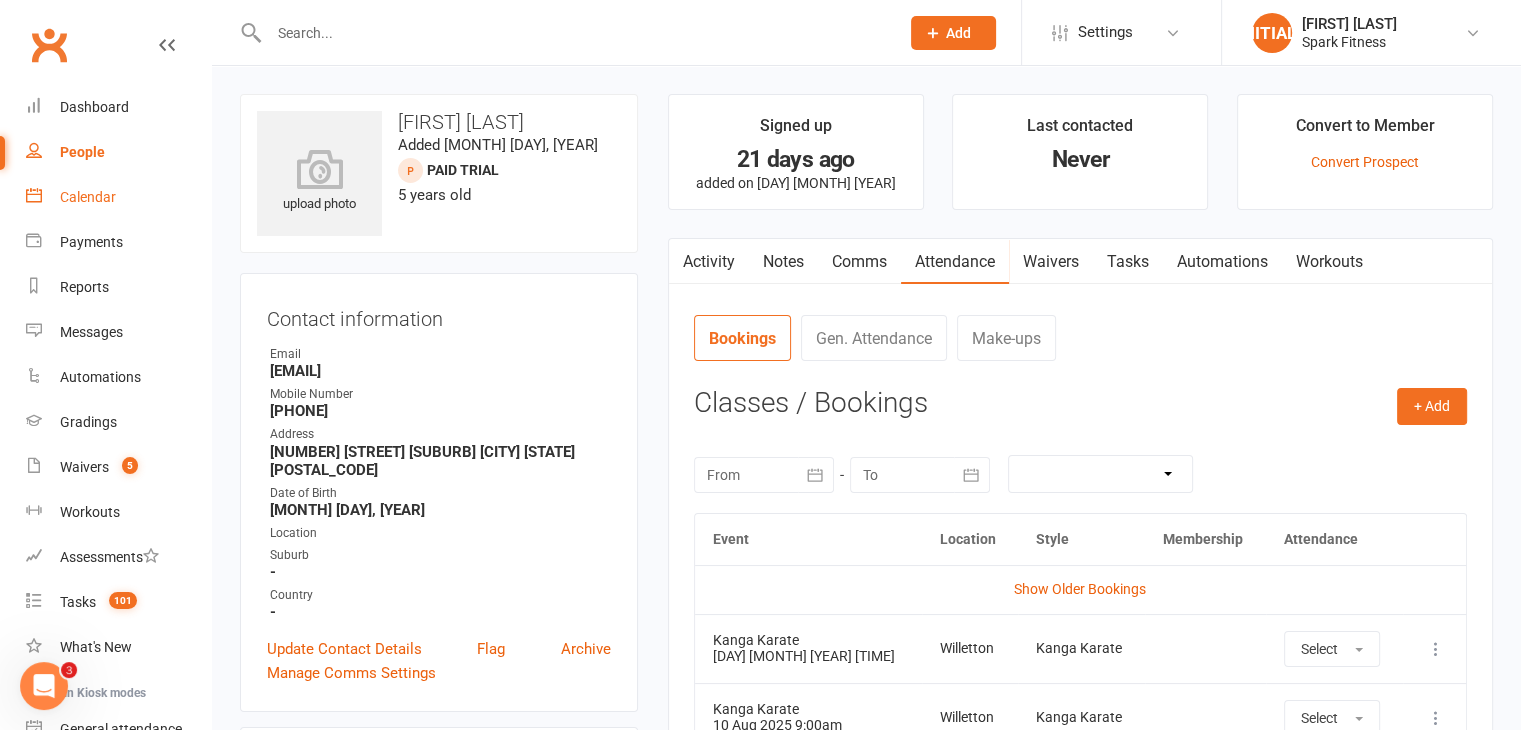 click on "Calendar" at bounding box center (118, 197) 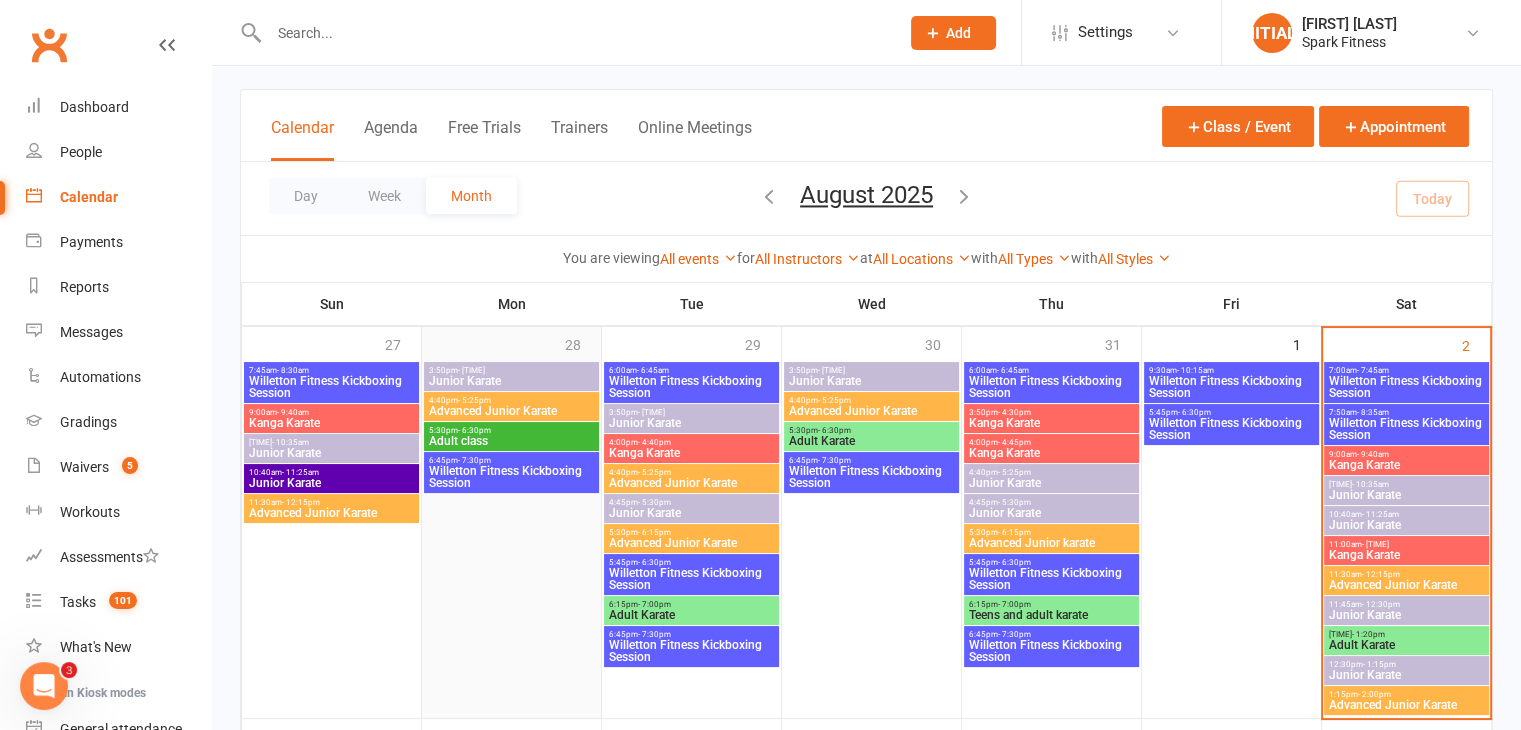 scroll, scrollTop: 100, scrollLeft: 0, axis: vertical 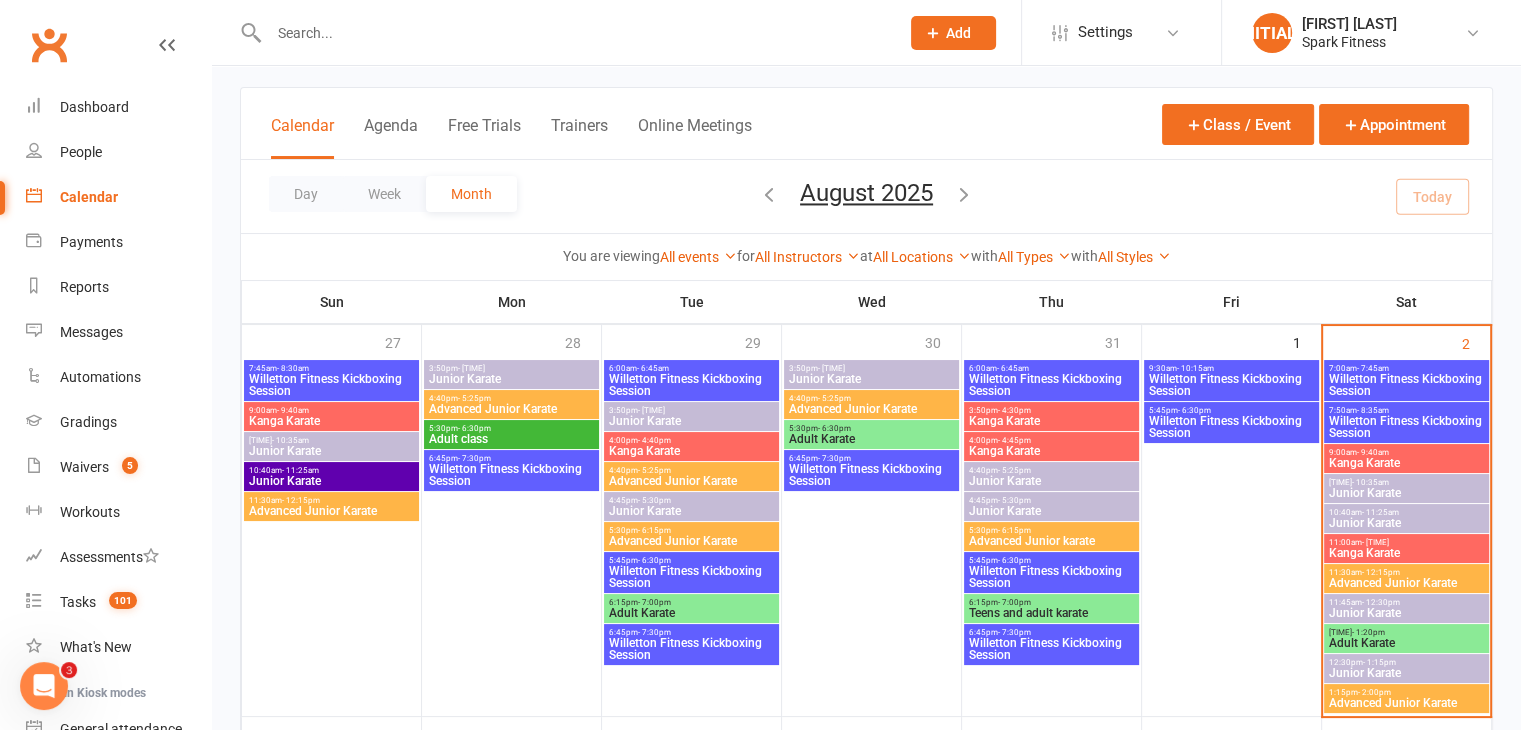click on "Kanga Karate" at bounding box center [331, 421] 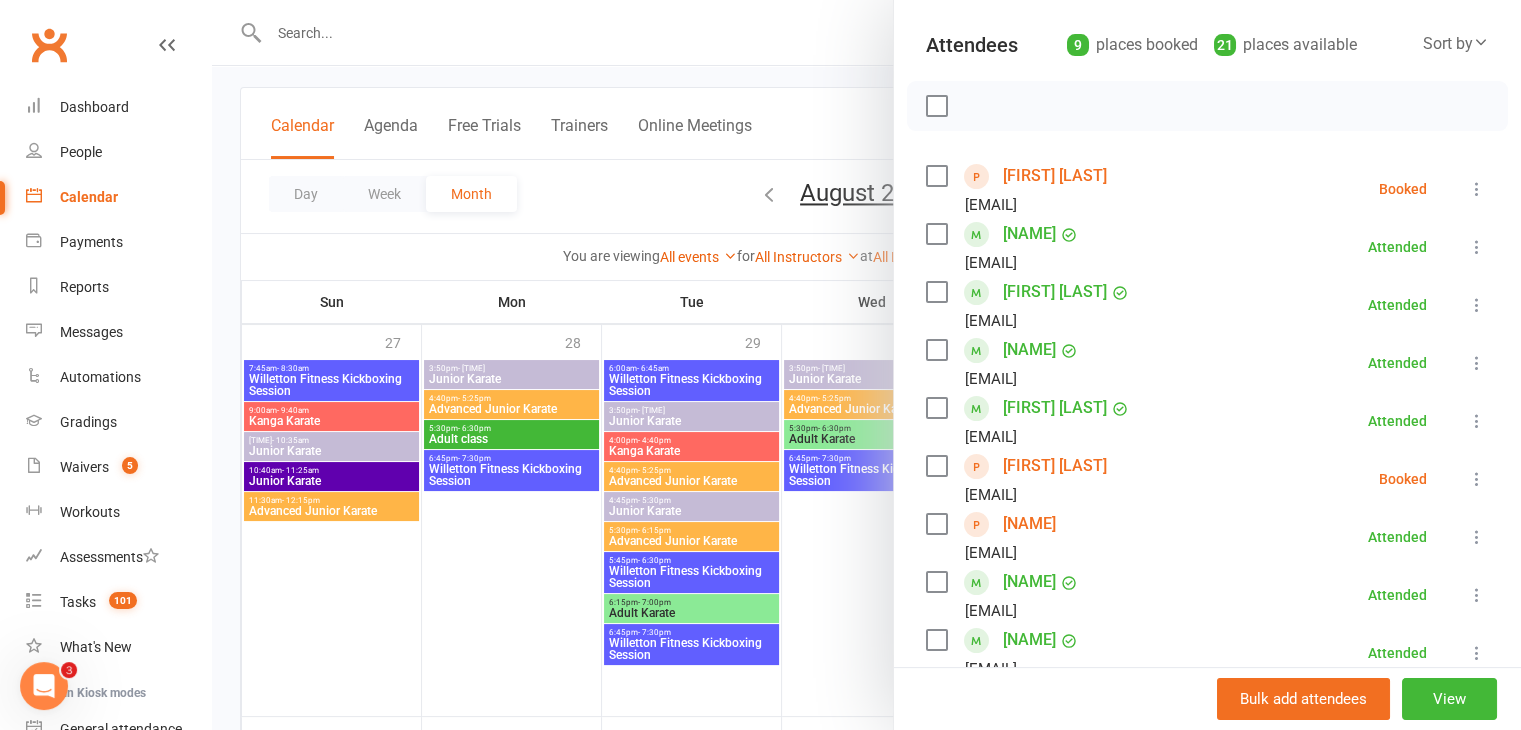 scroll, scrollTop: 250, scrollLeft: 0, axis: vertical 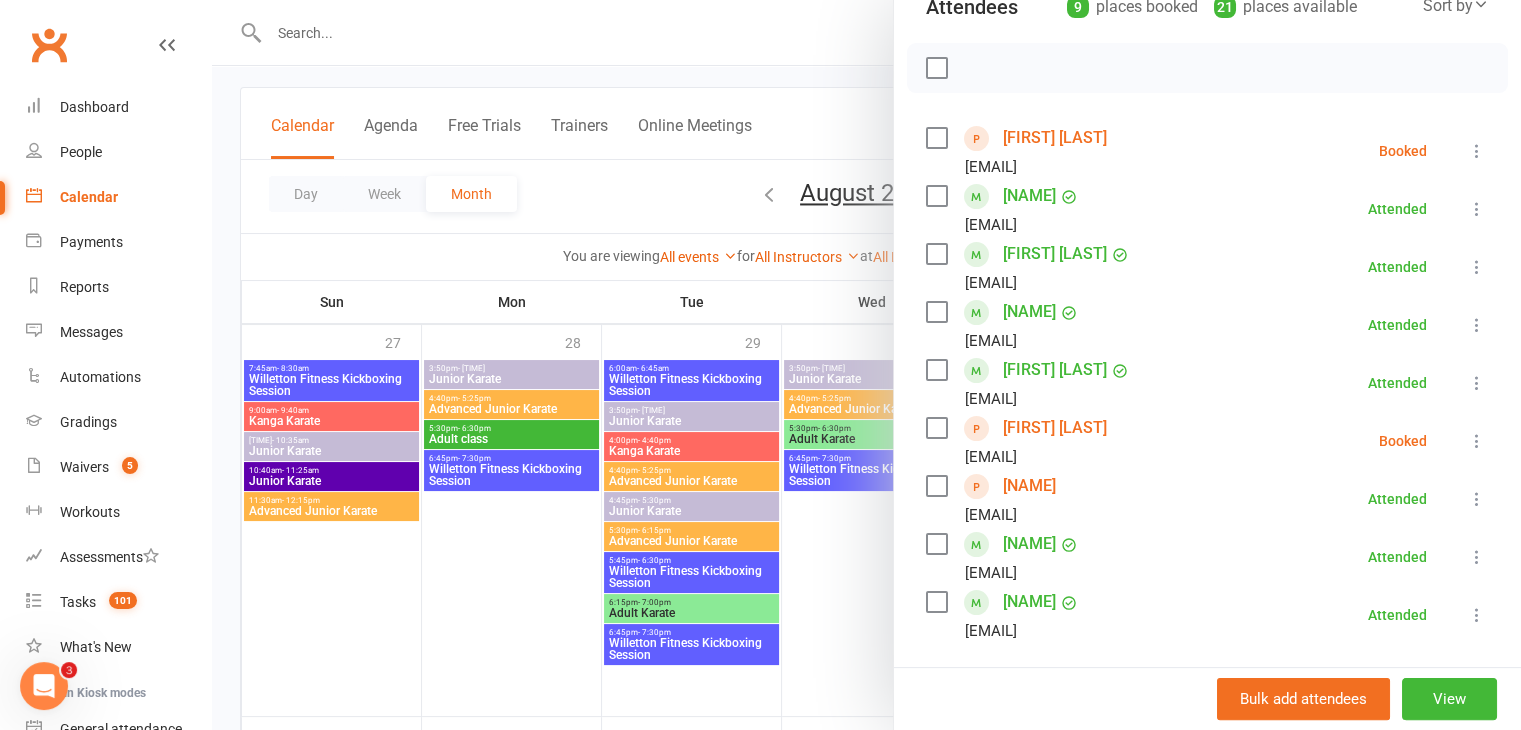 click on "[NAME]" at bounding box center (1029, 486) 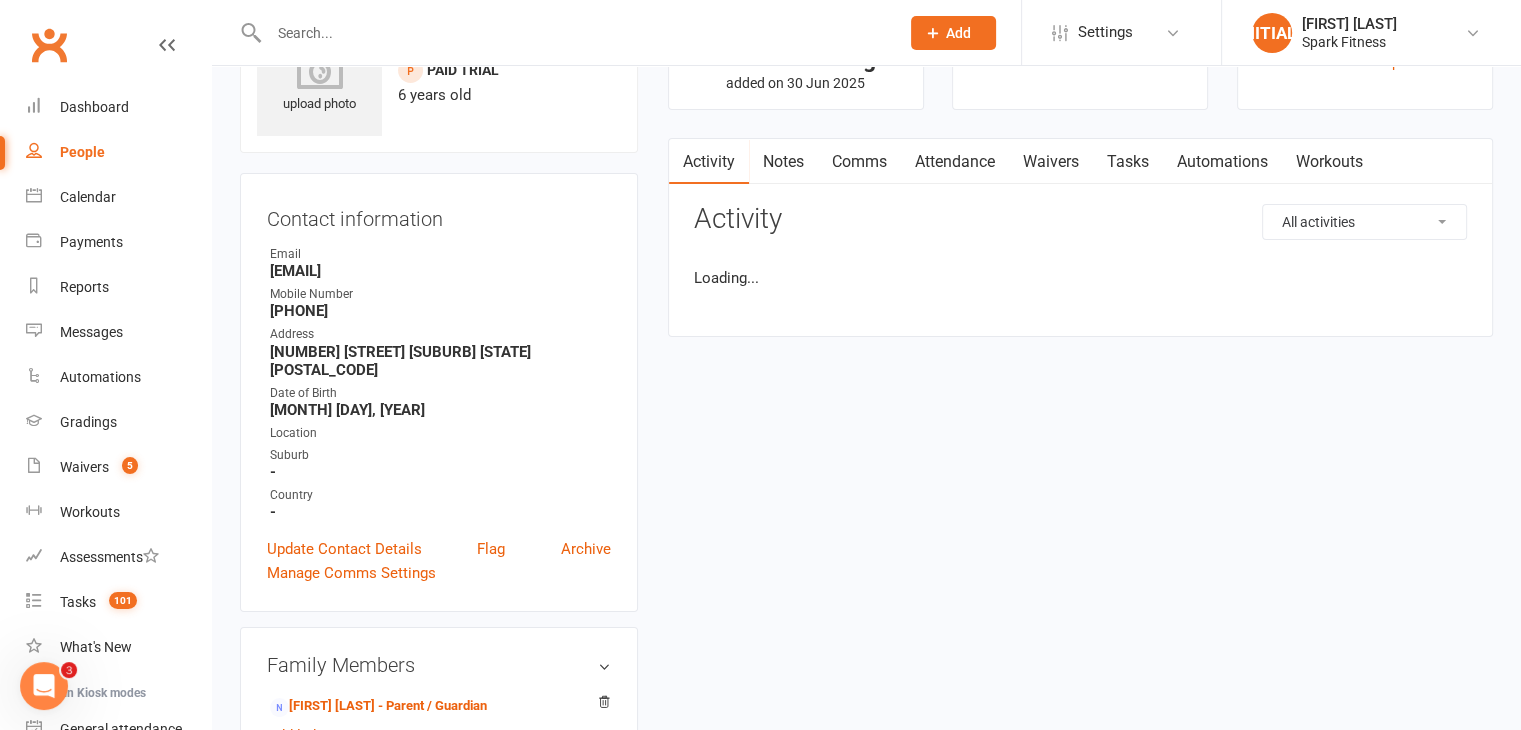 scroll, scrollTop: 0, scrollLeft: 0, axis: both 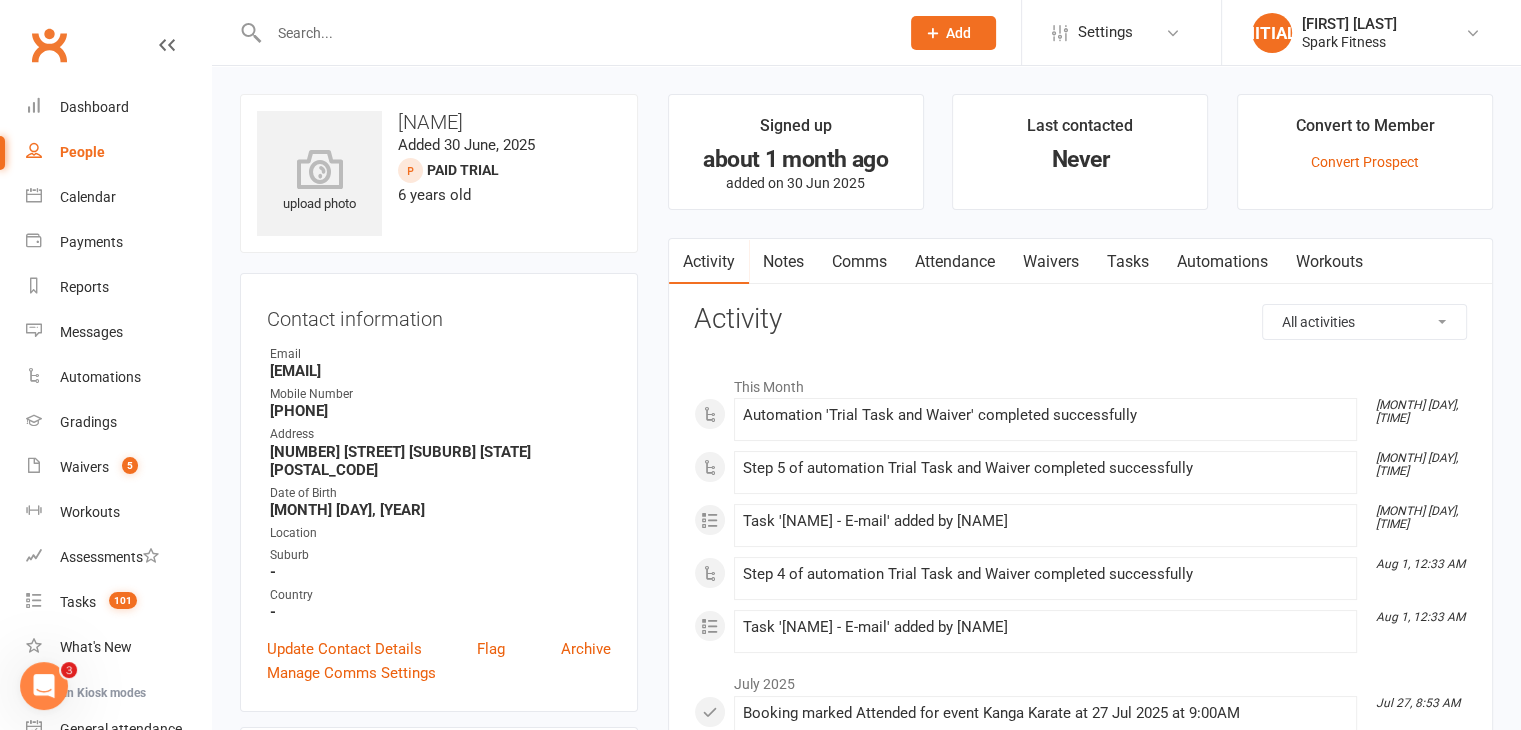 click on "Attendance" at bounding box center [955, 262] 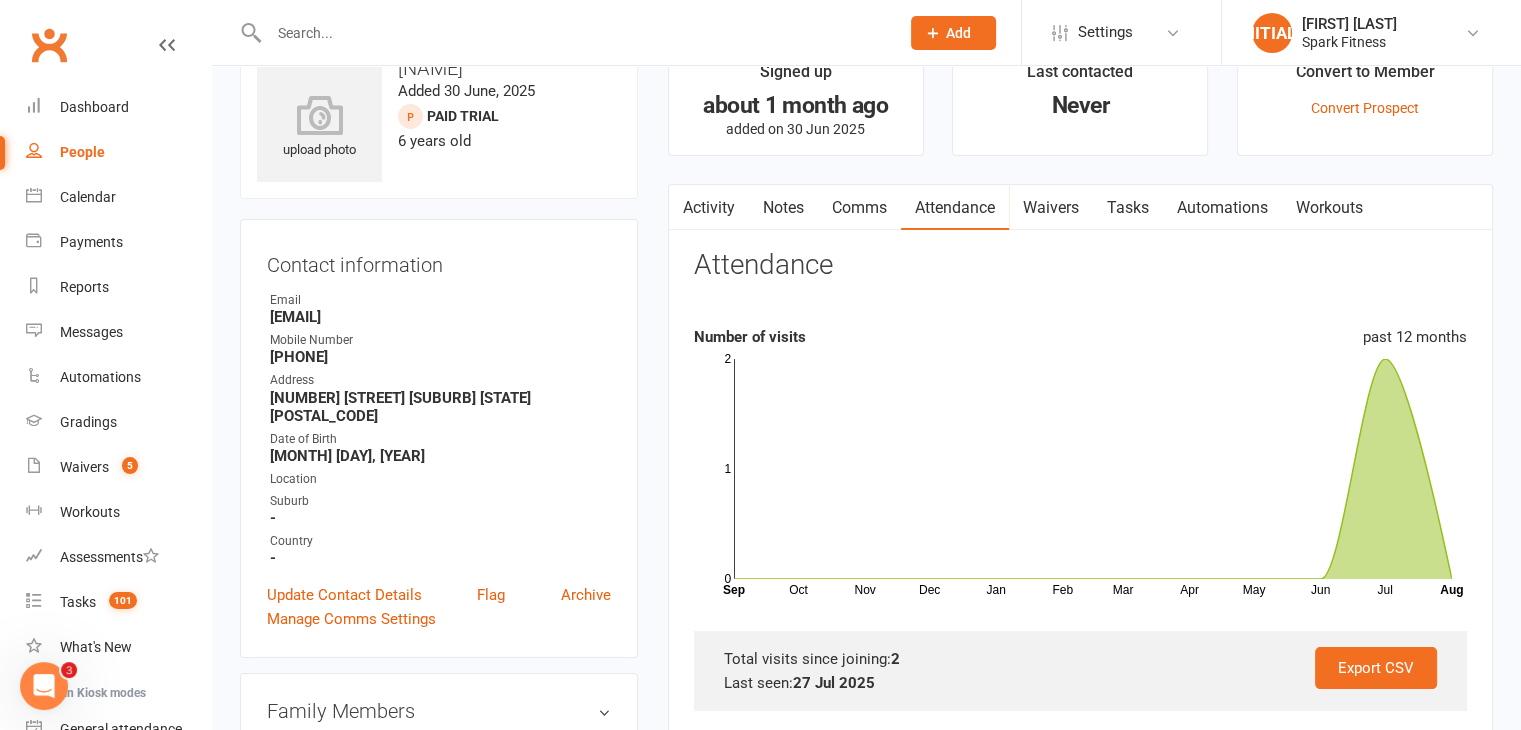 scroll, scrollTop: 0, scrollLeft: 0, axis: both 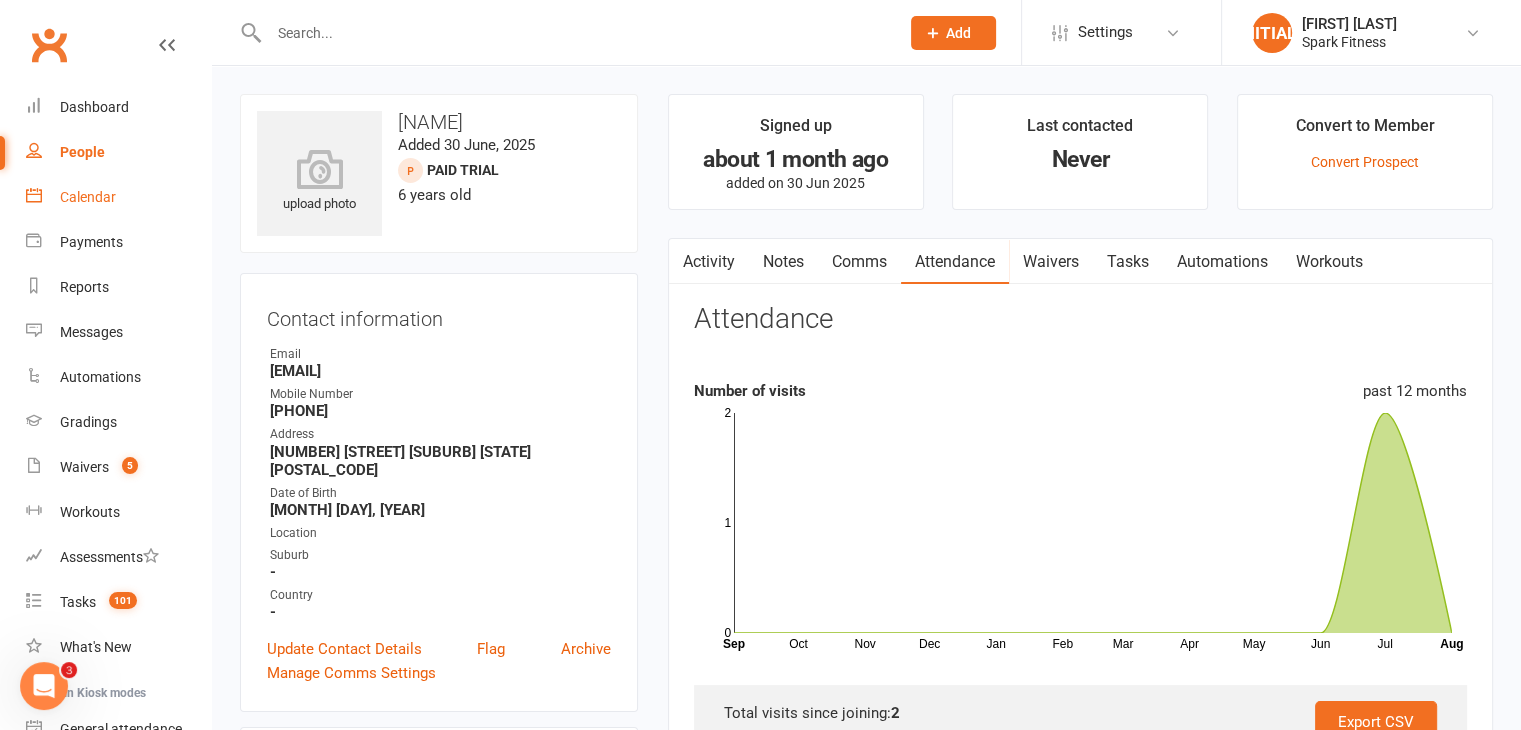 click on "Calendar" at bounding box center [88, 197] 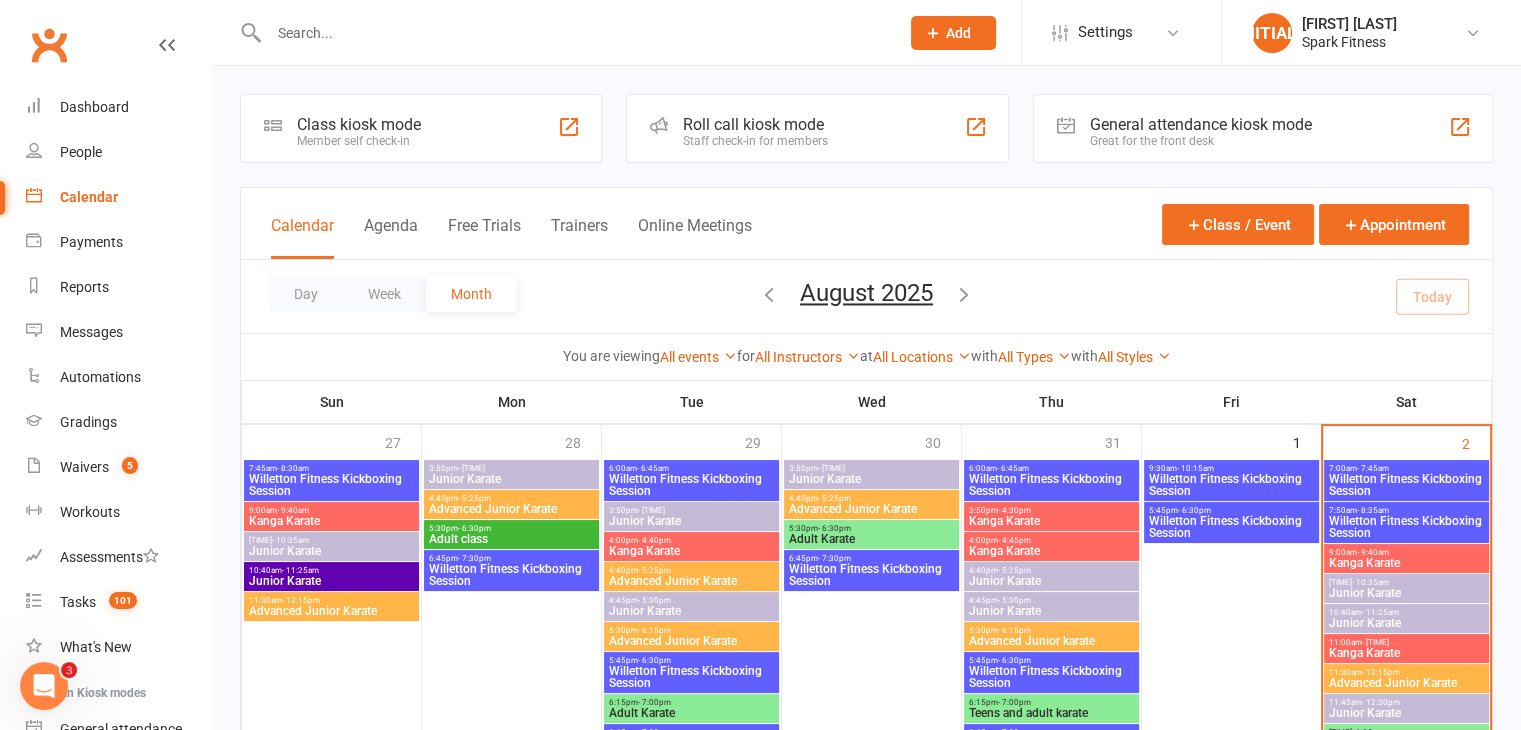 click on "- 10:35am" at bounding box center [290, 540] 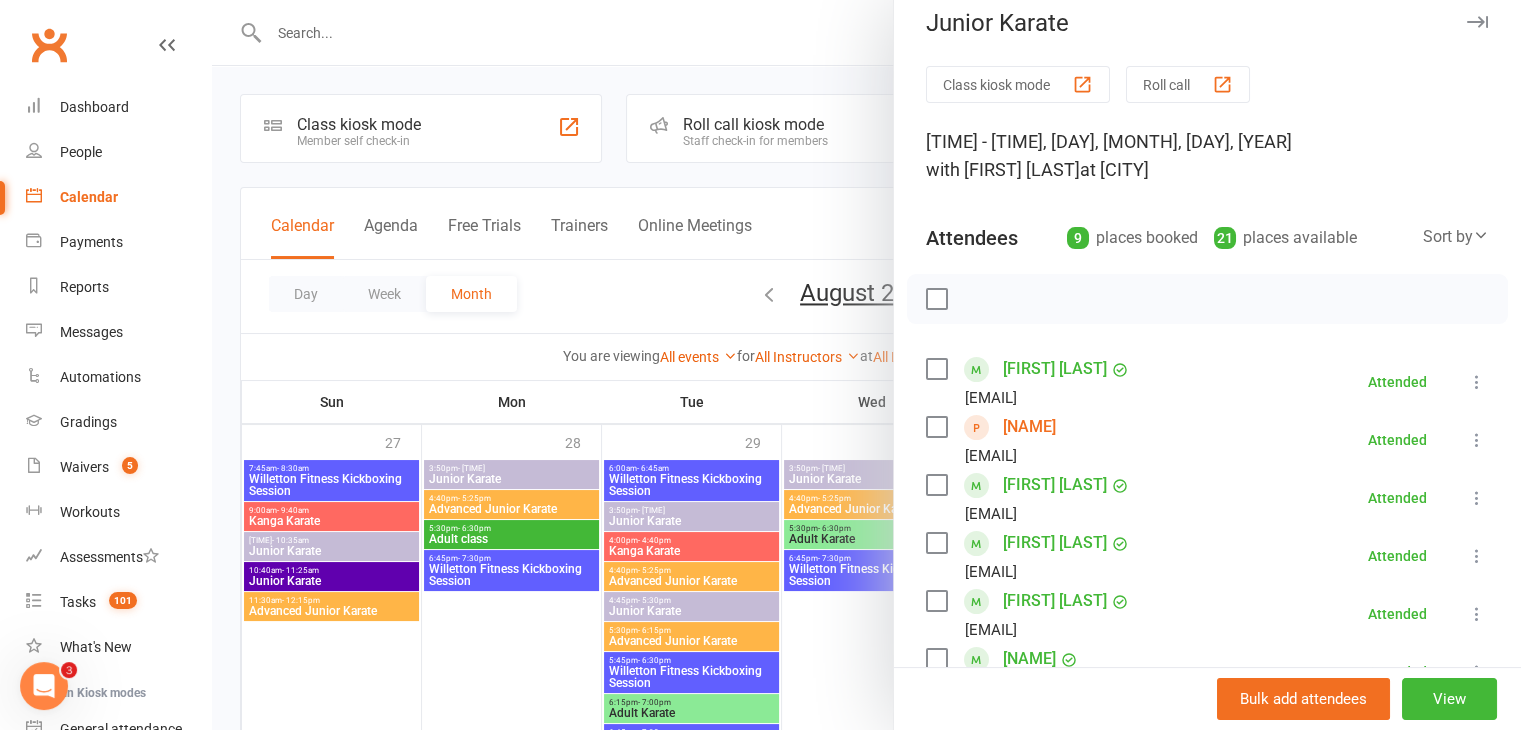 scroll, scrollTop: 38, scrollLeft: 0, axis: vertical 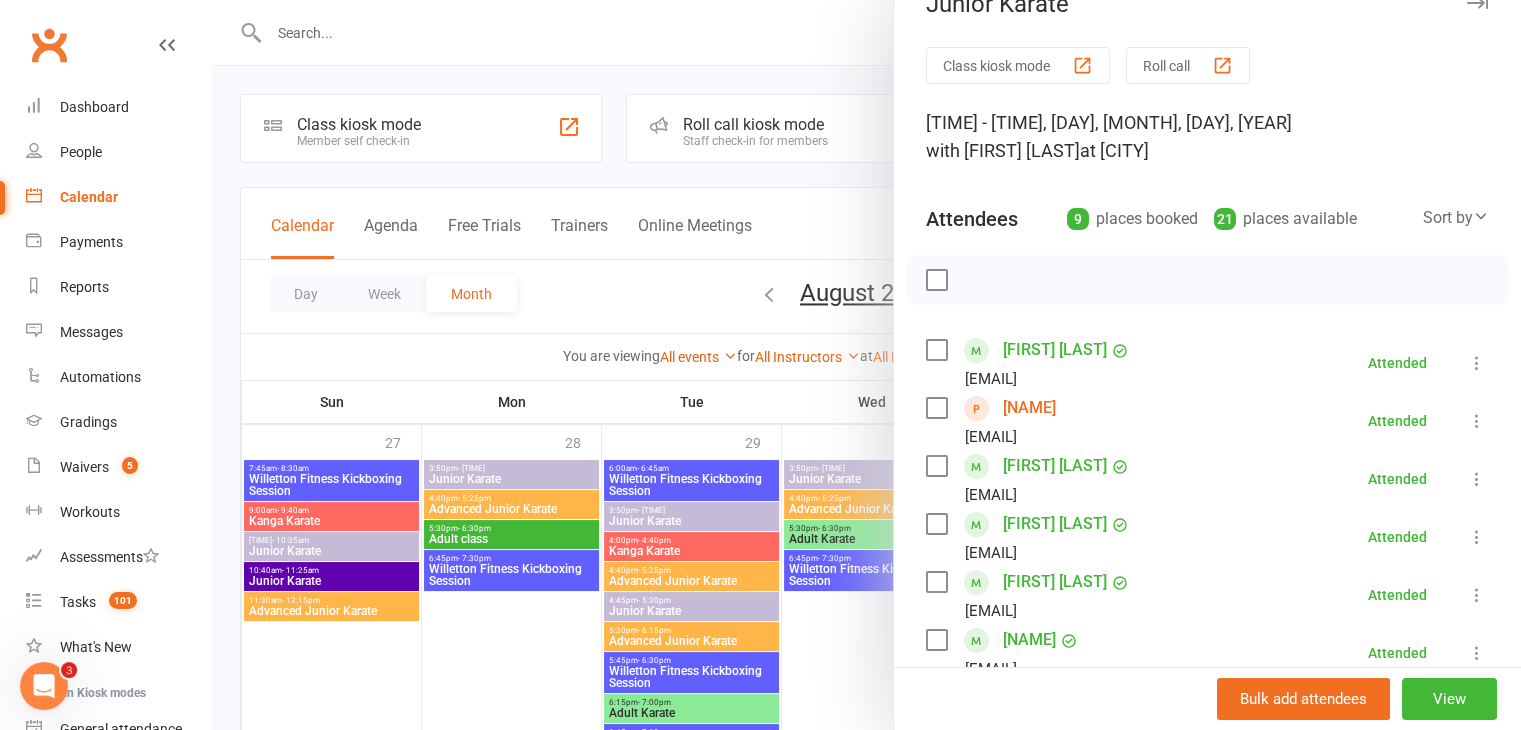 click on "[NAME]" at bounding box center [1029, 408] 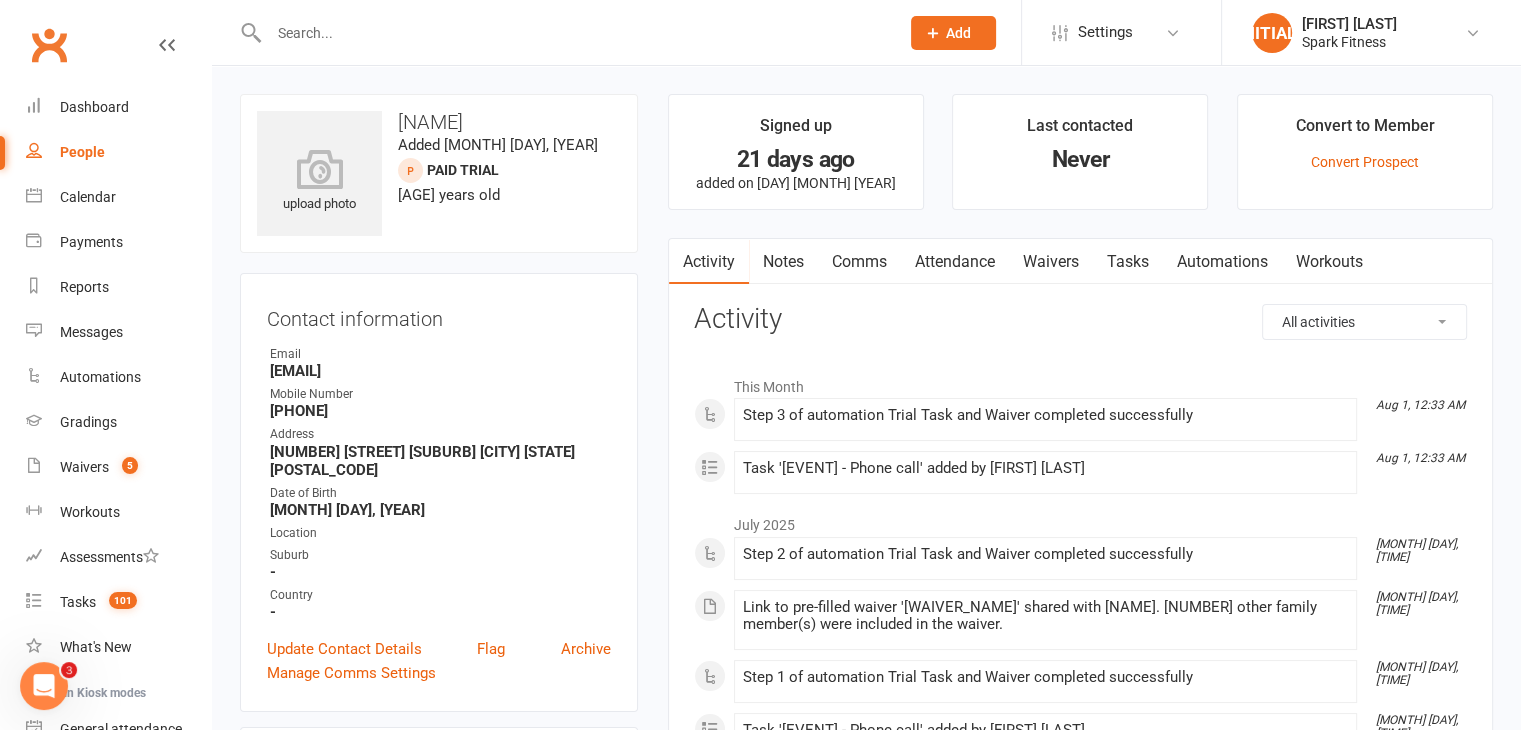 click on "Attendance" at bounding box center [955, 262] 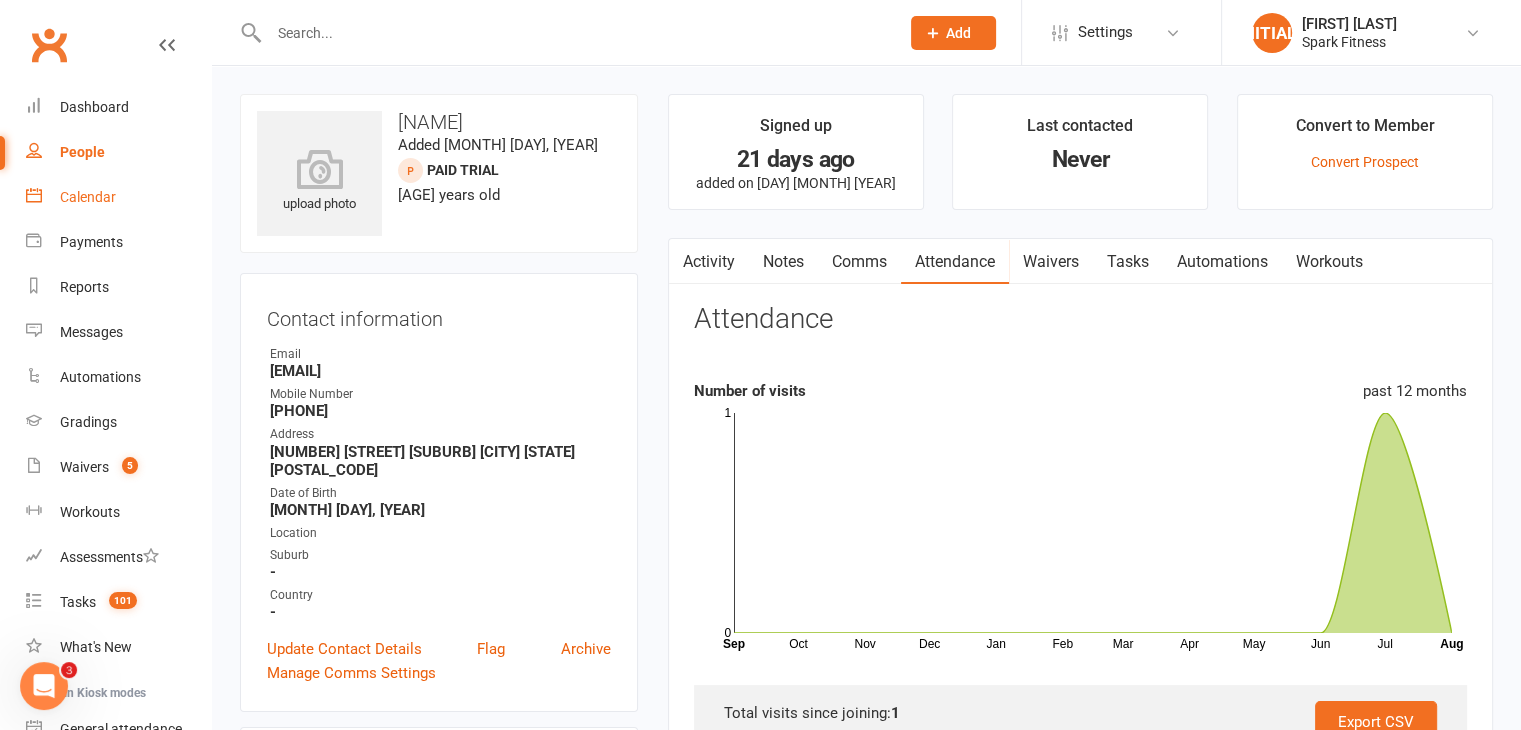 click on "Calendar" at bounding box center [88, 197] 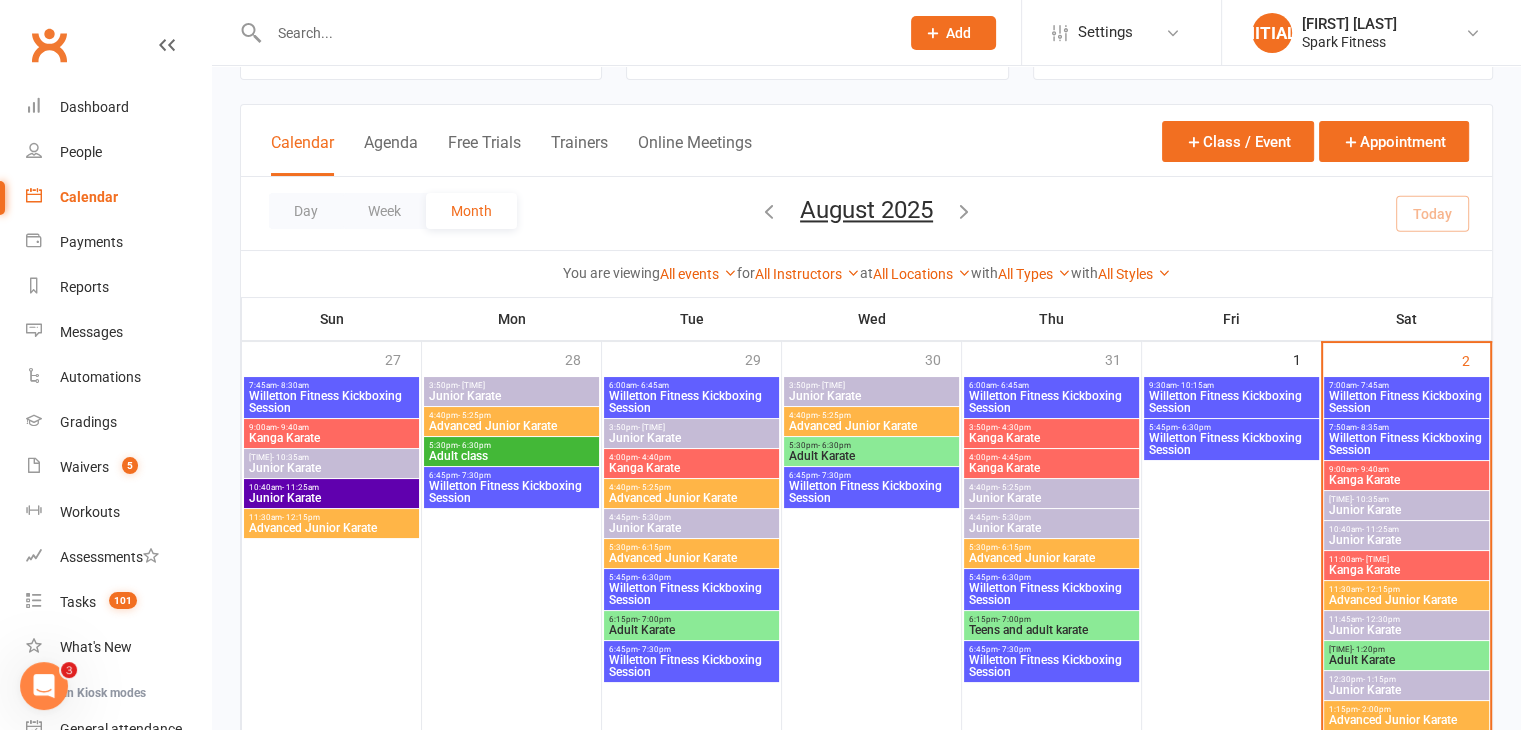scroll, scrollTop: 152, scrollLeft: 0, axis: vertical 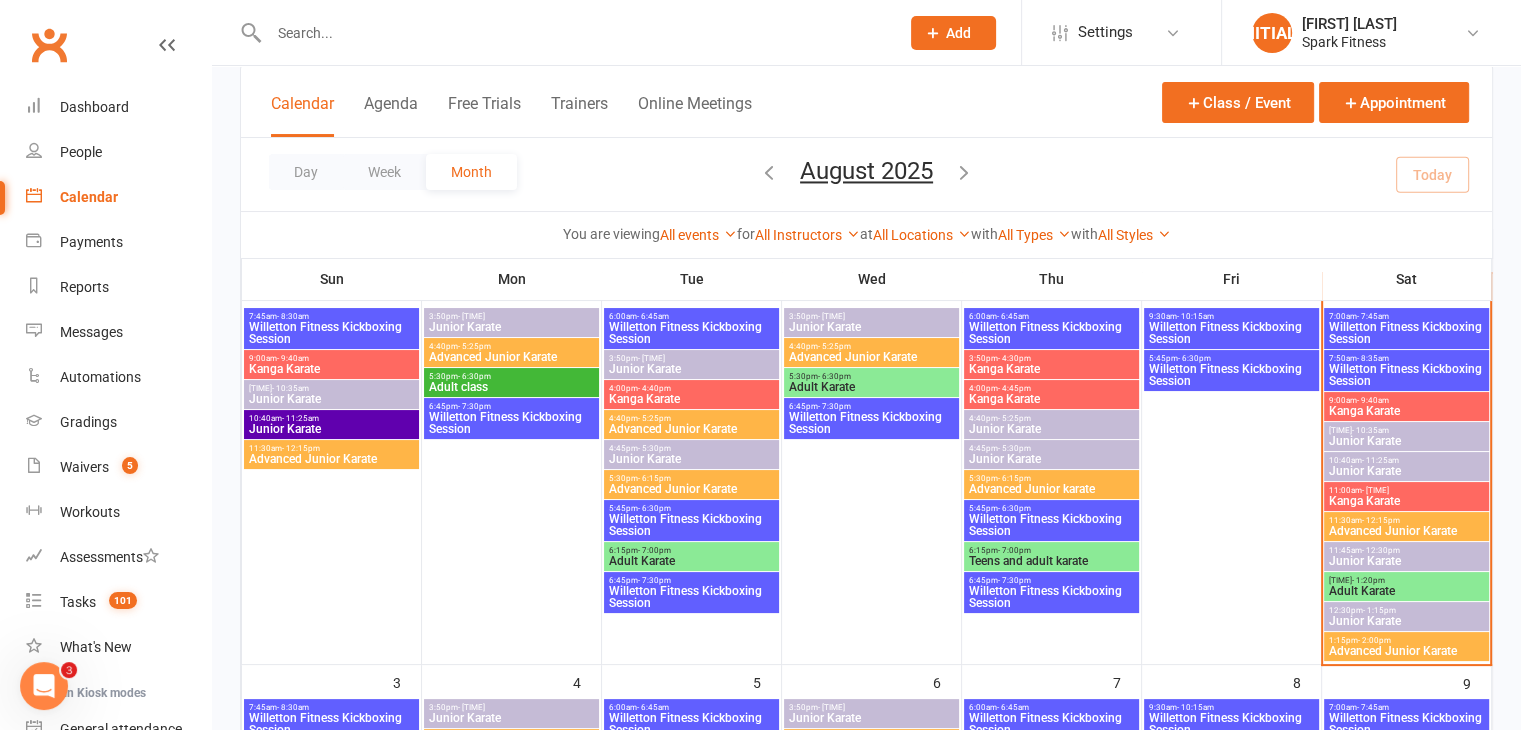 click on "[TIME] - [TIME]" at bounding box center [331, 418] 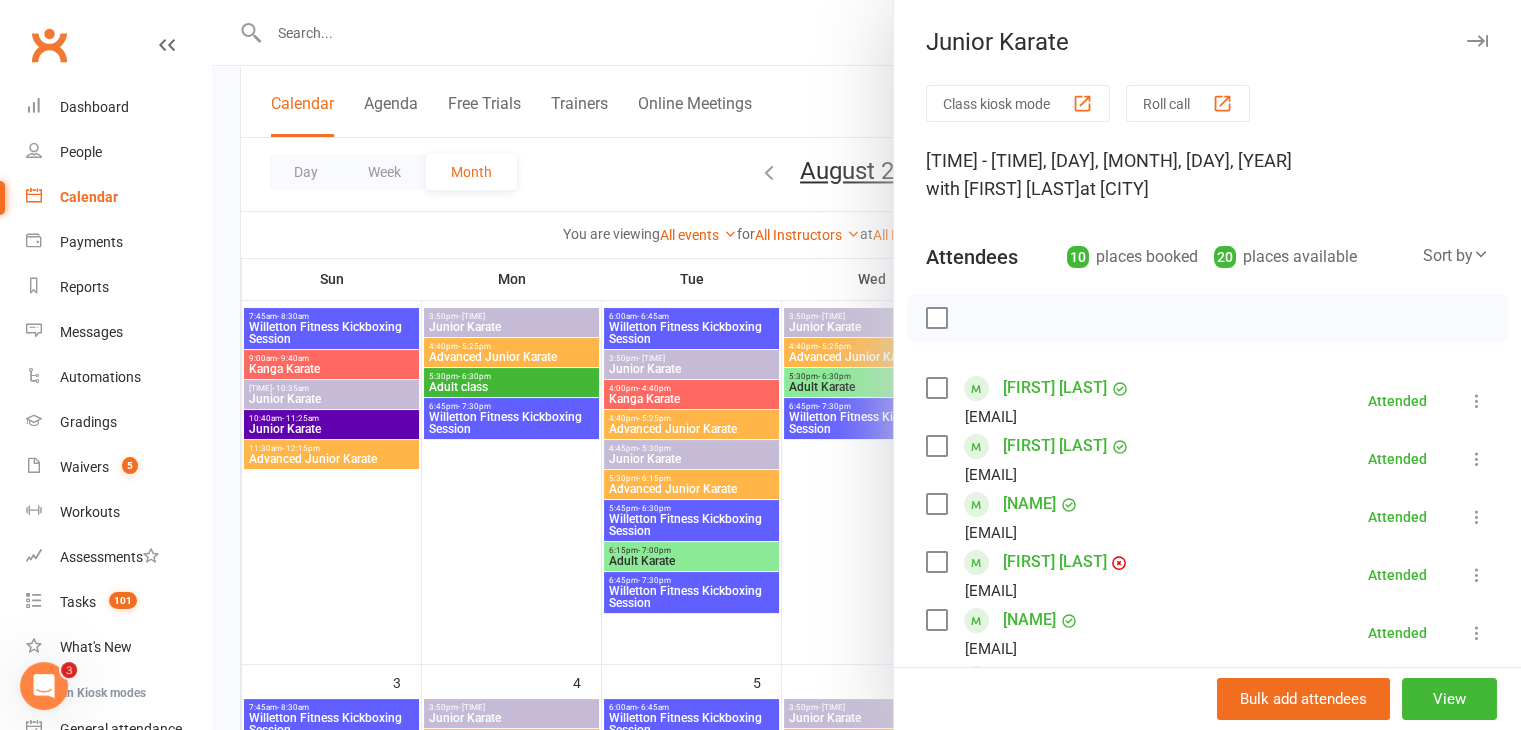 click at bounding box center (866, 365) 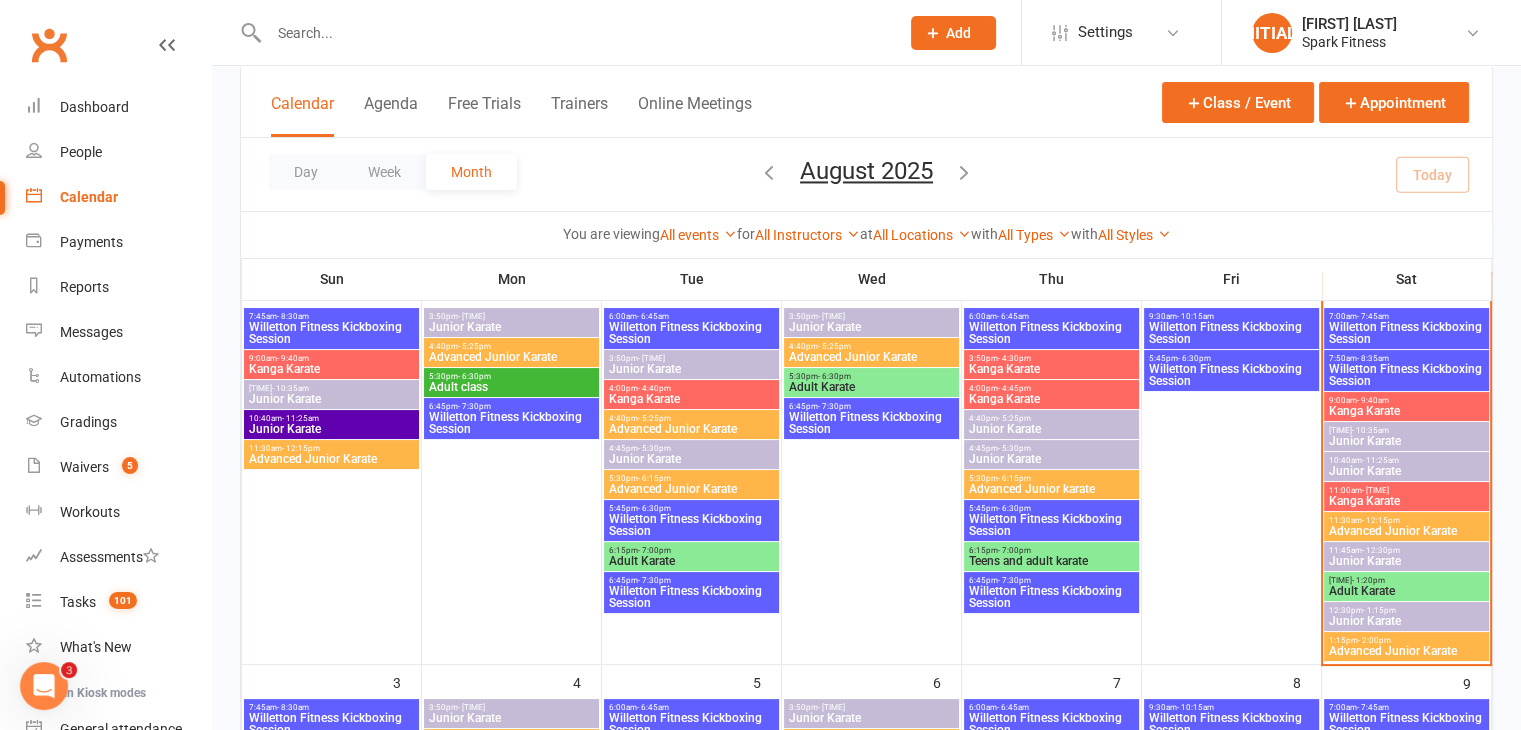 click on "Advanced Junior Karate" at bounding box center (331, 459) 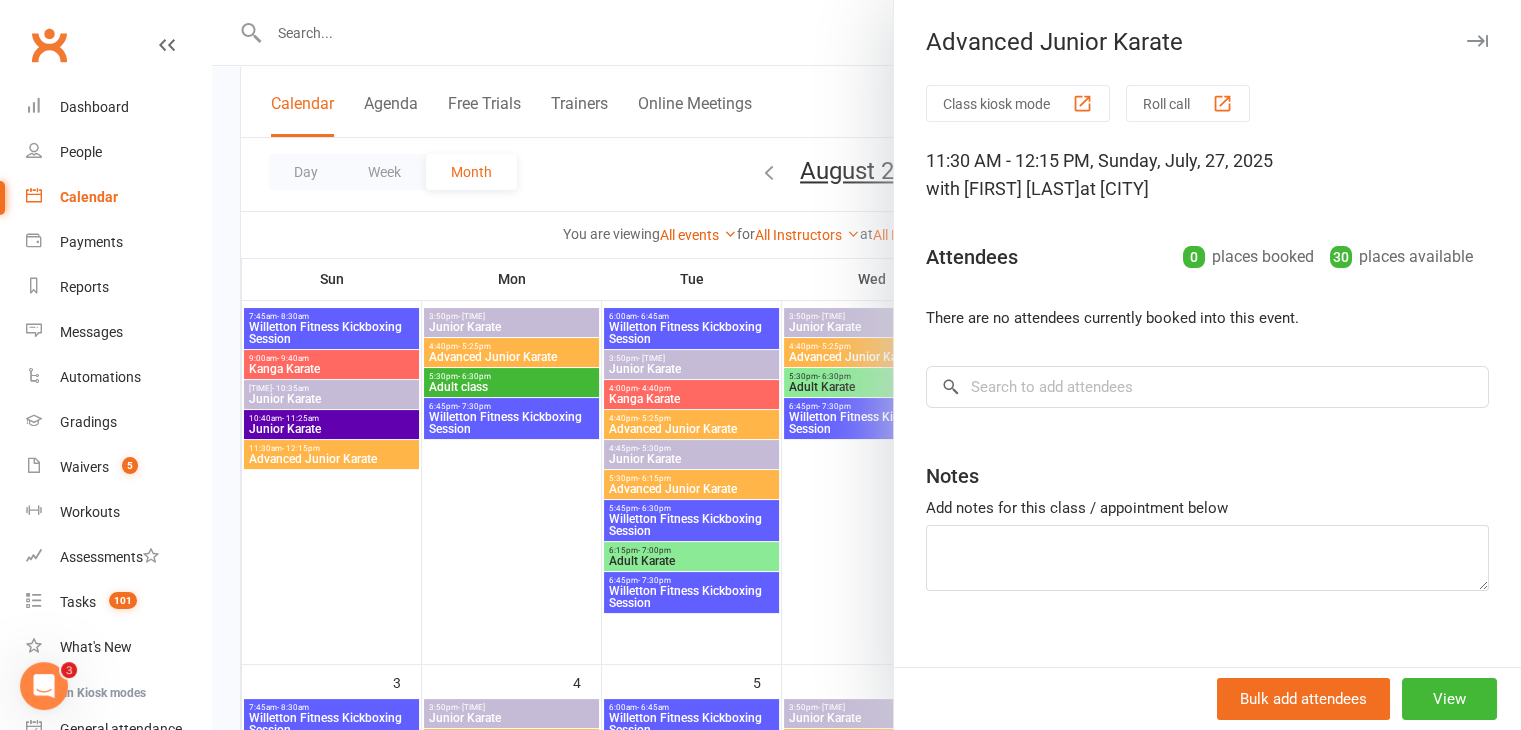 click at bounding box center (866, 365) 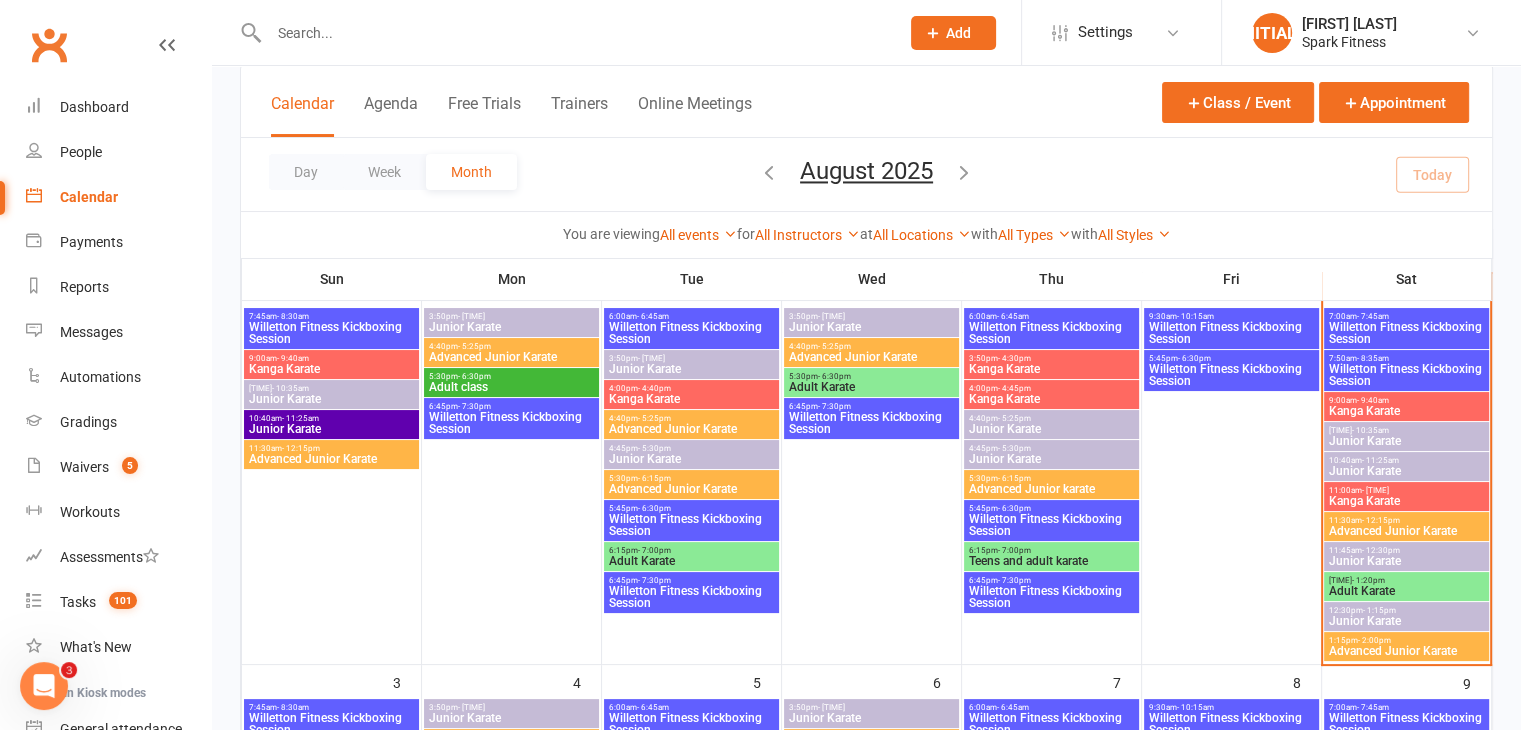 click on "Junior Karate" at bounding box center (331, 429) 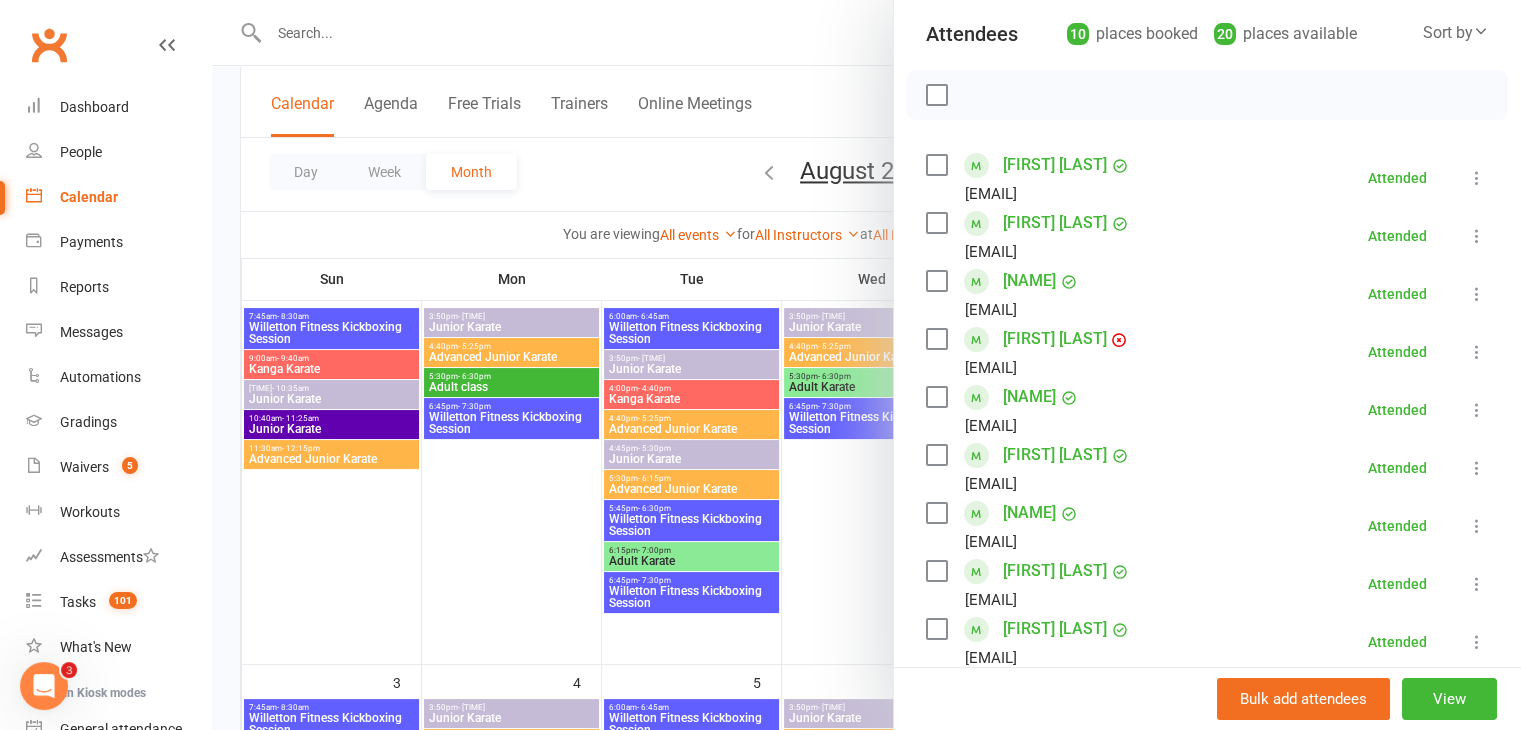 scroll, scrollTop: 328, scrollLeft: 0, axis: vertical 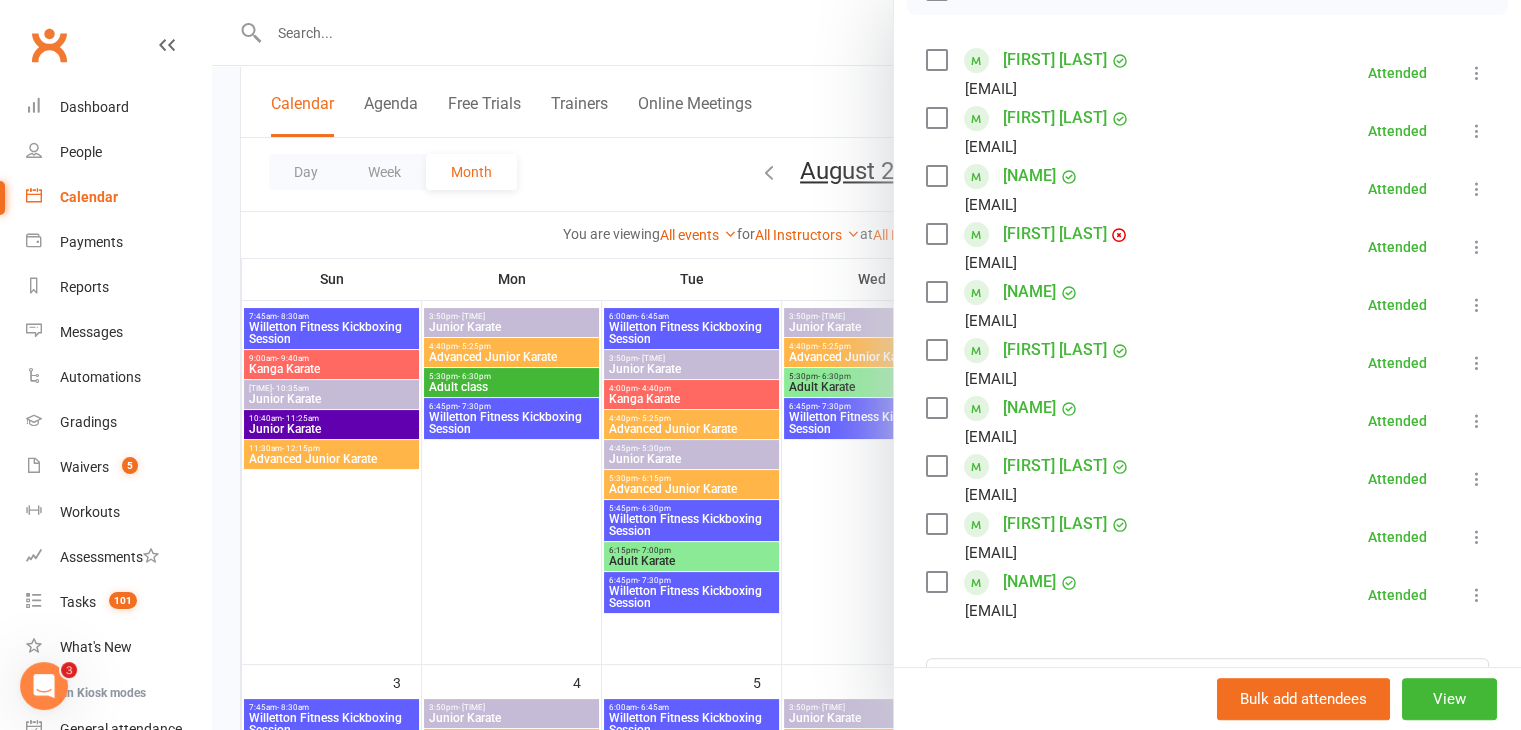 click on "[FIRST] [LAST]" at bounding box center (1055, 234) 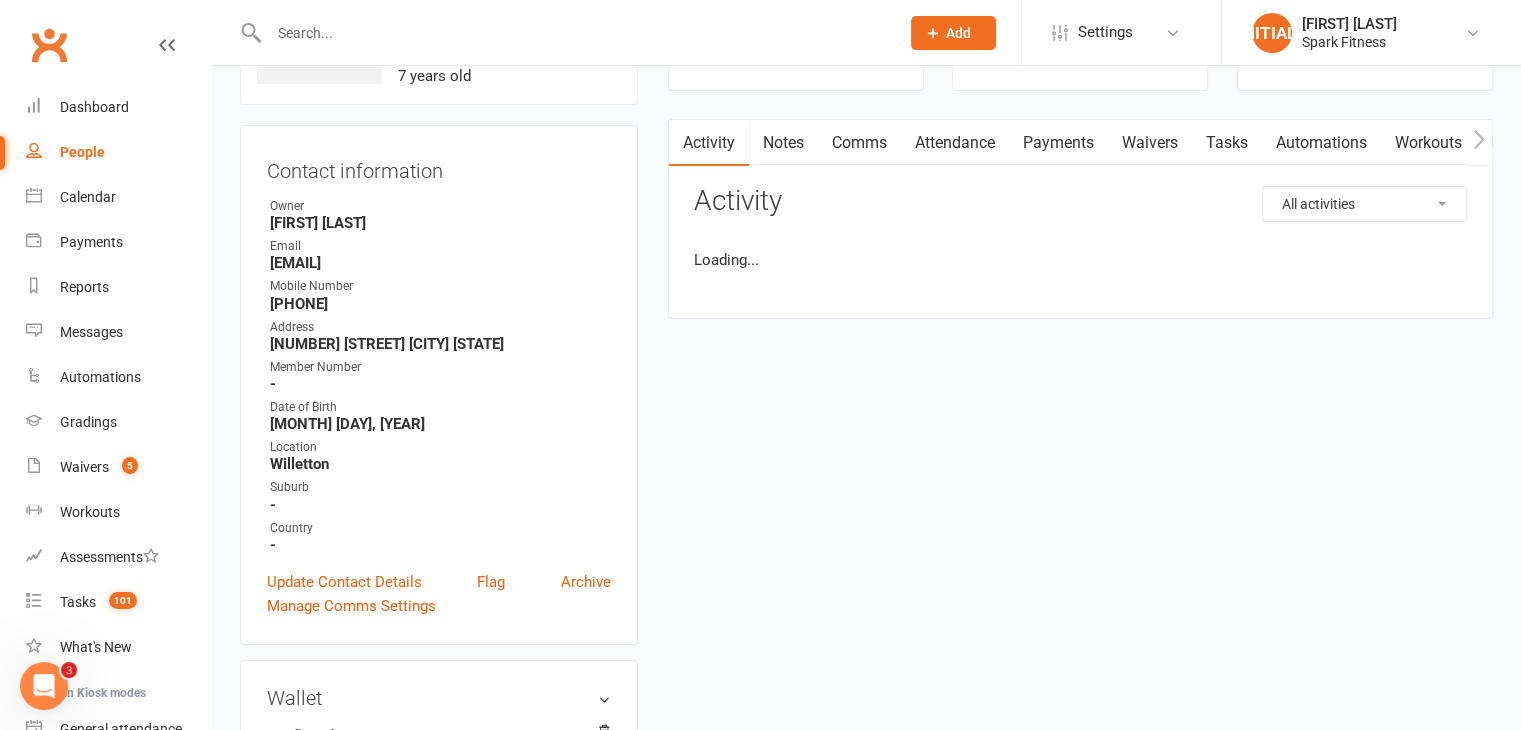 scroll, scrollTop: 0, scrollLeft: 0, axis: both 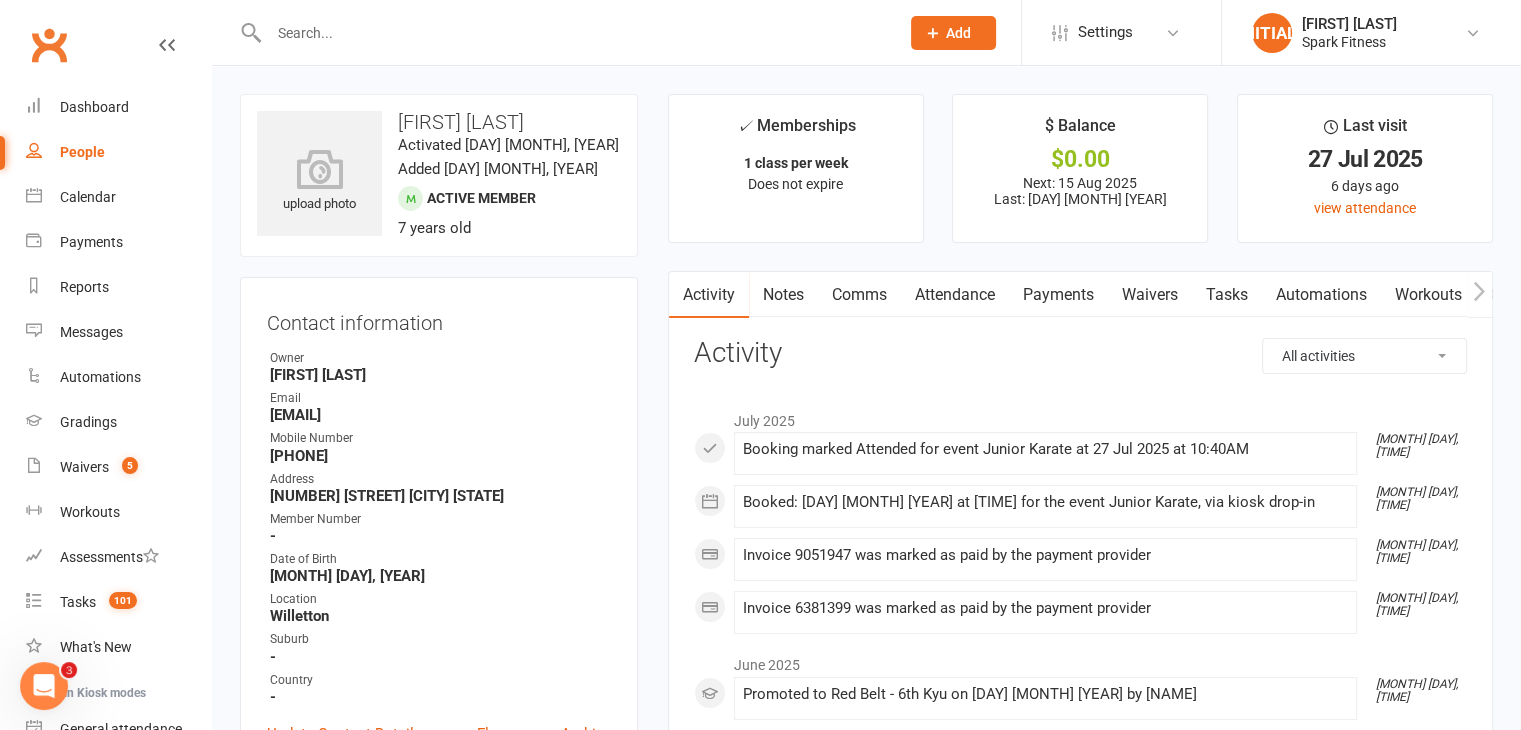 click on "Attendance" at bounding box center (955, 295) 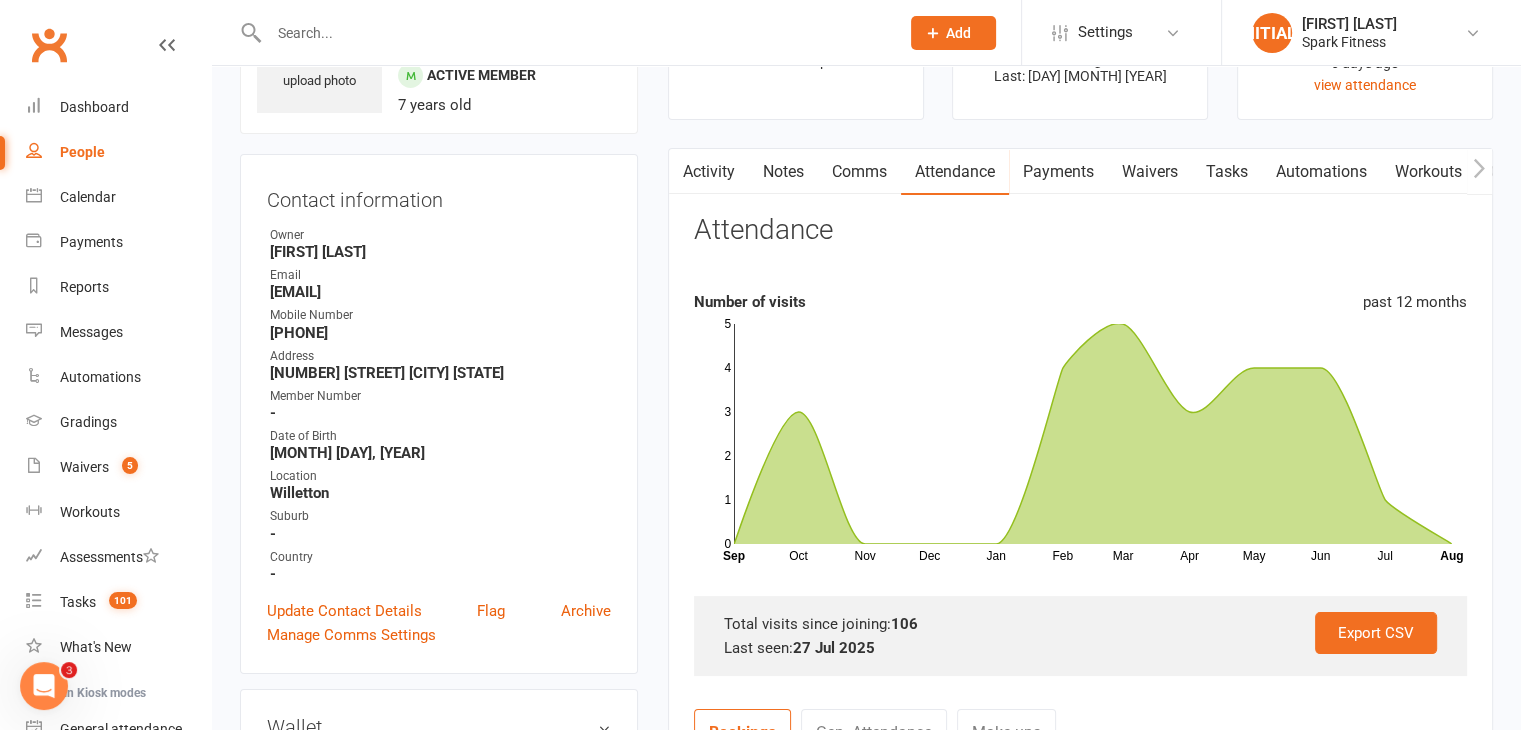 scroll, scrollTop: 111, scrollLeft: 0, axis: vertical 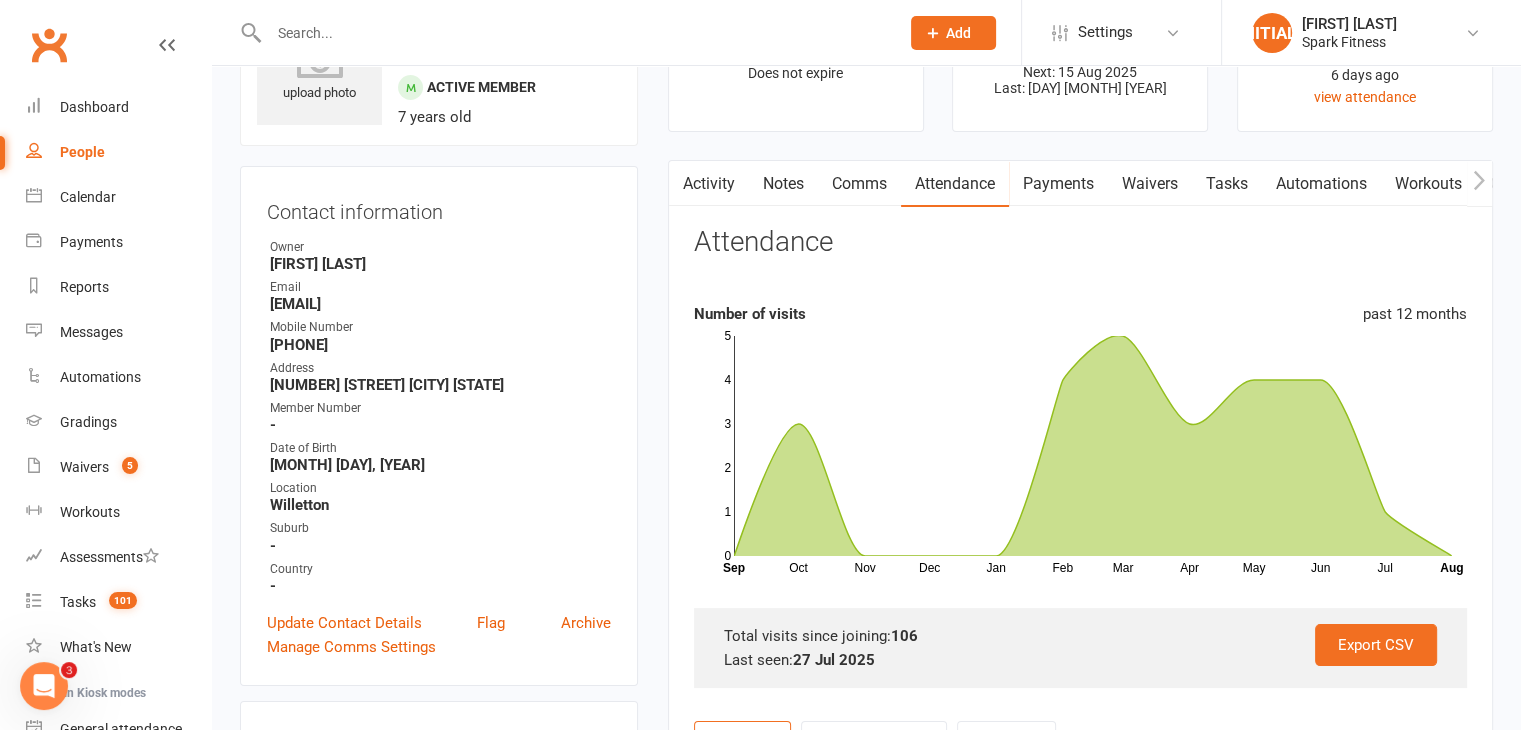 click on "Payments" at bounding box center [1058, 184] 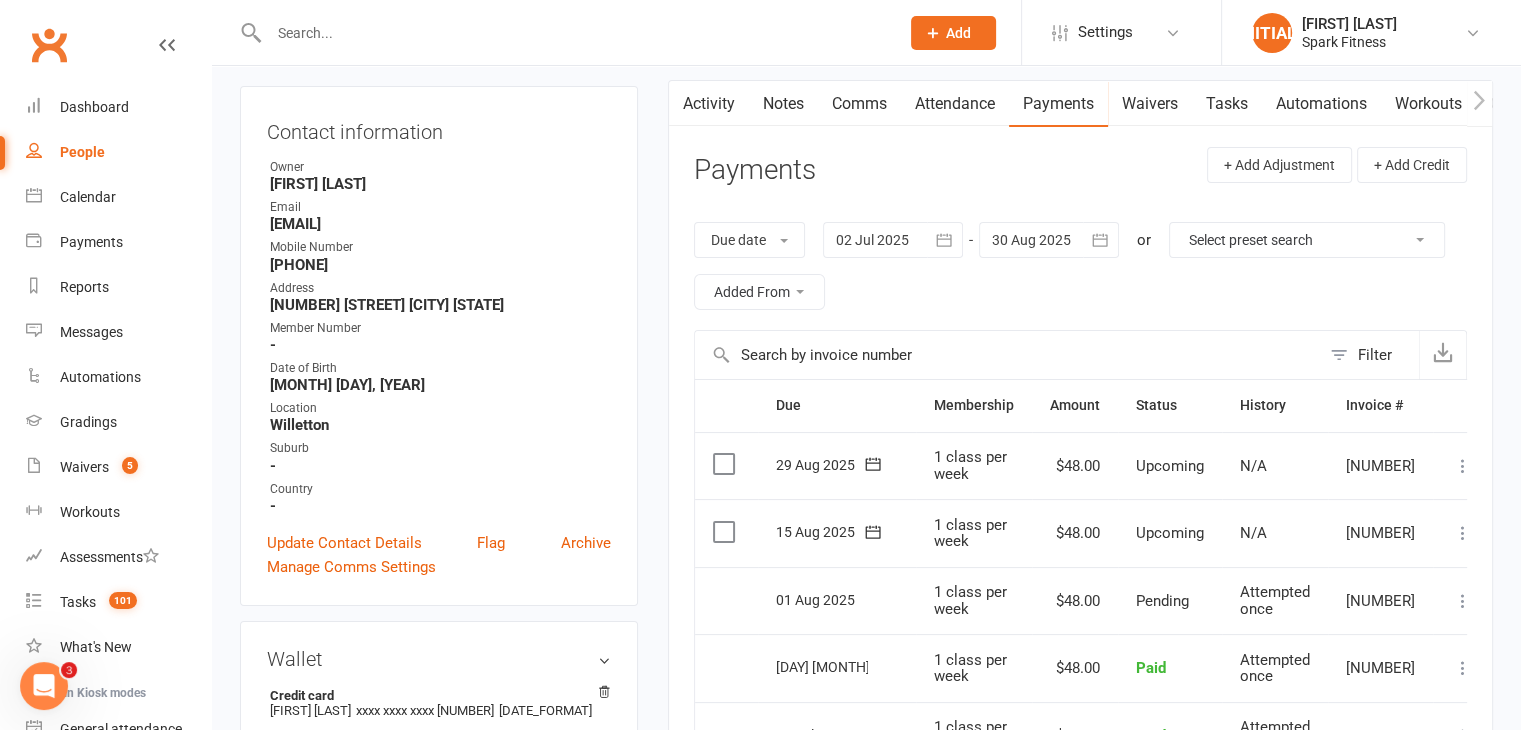 scroll, scrollTop: 188, scrollLeft: 0, axis: vertical 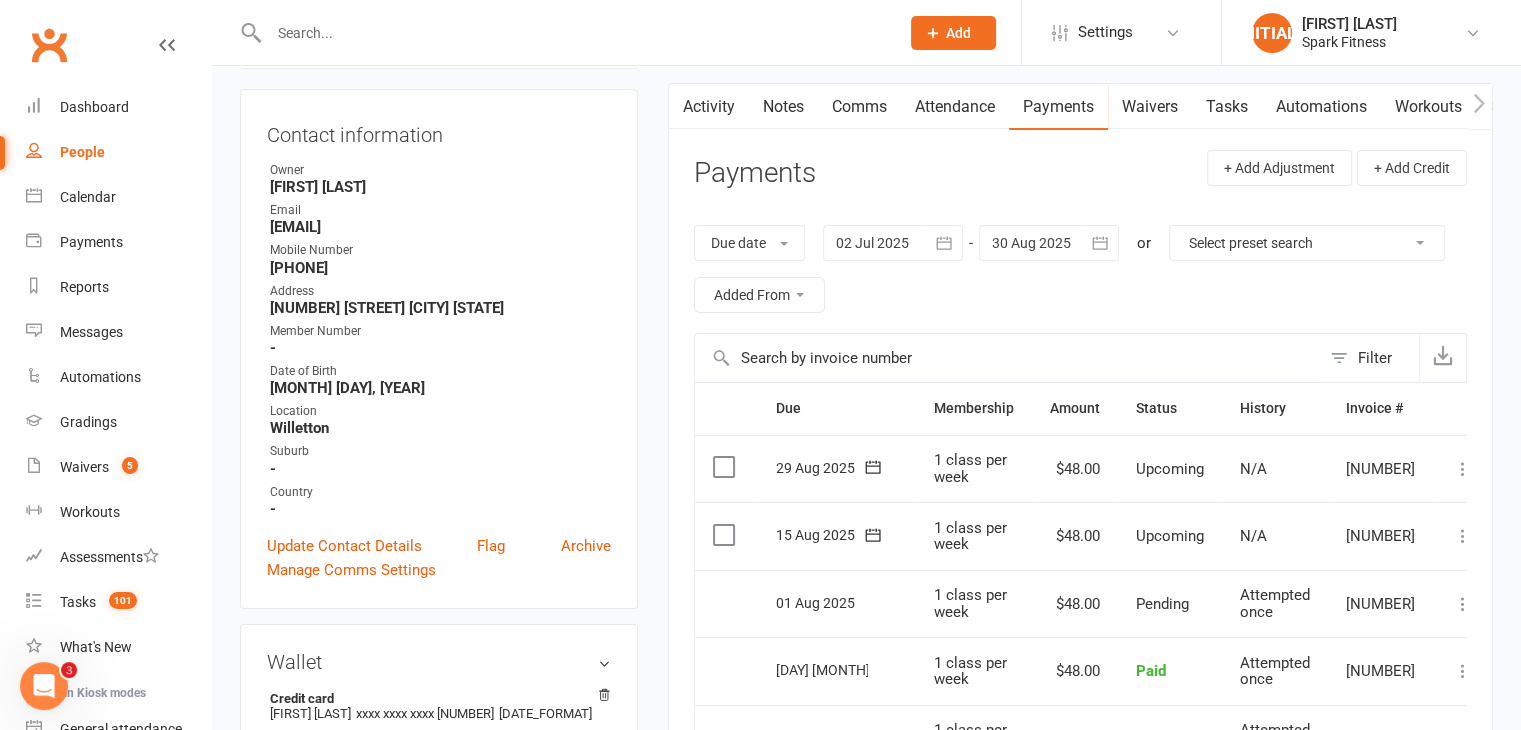 click at bounding box center (893, 243) 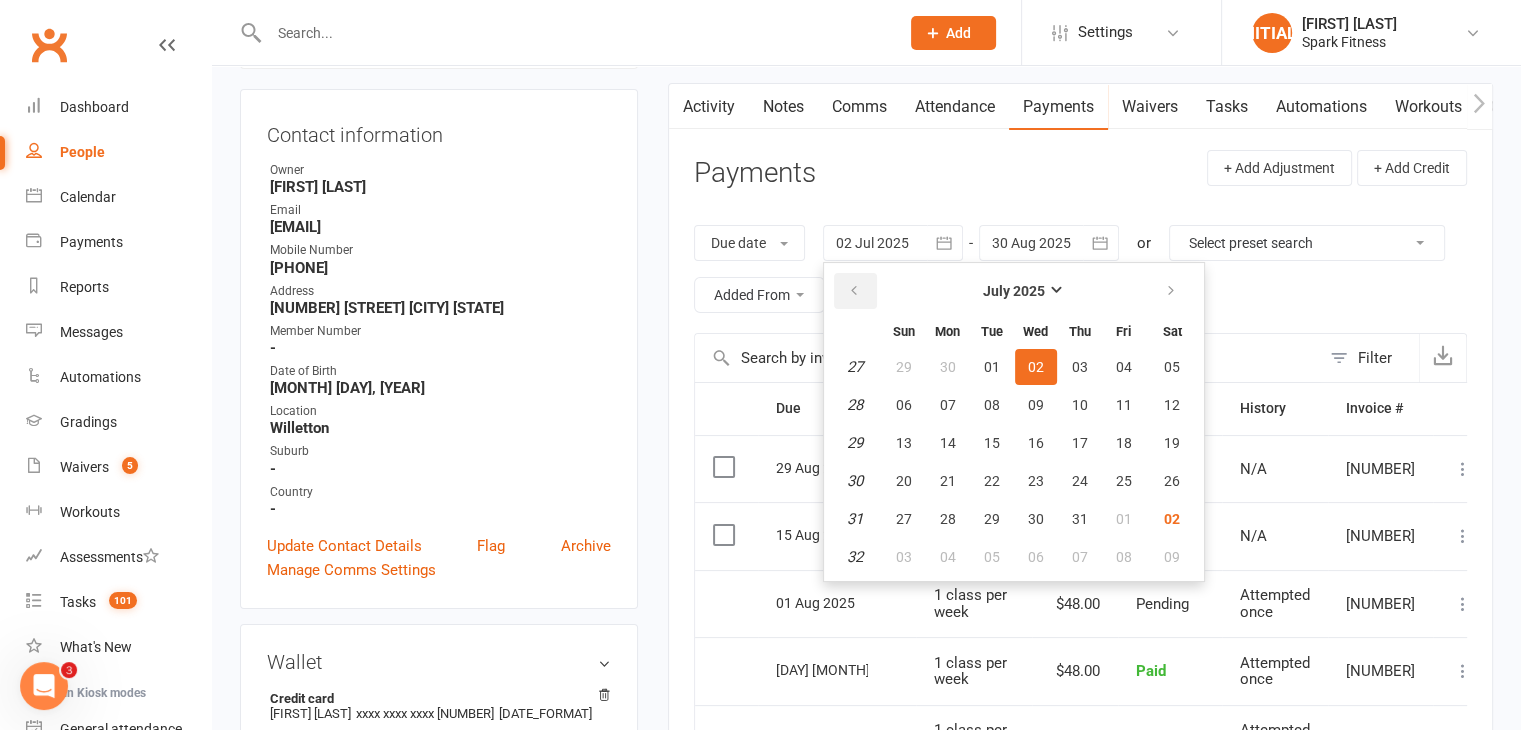 click at bounding box center (854, 291) 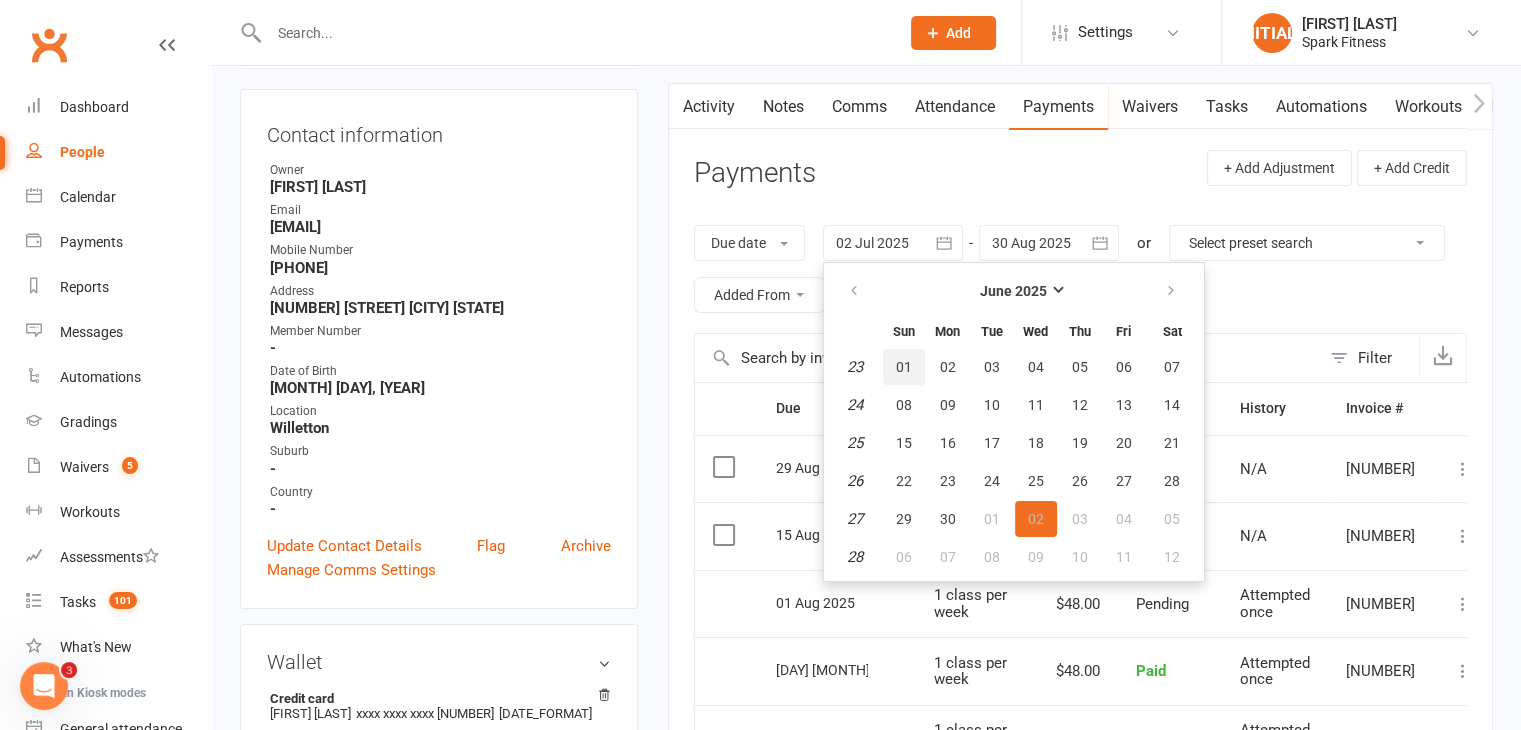 click on "01" at bounding box center [904, 367] 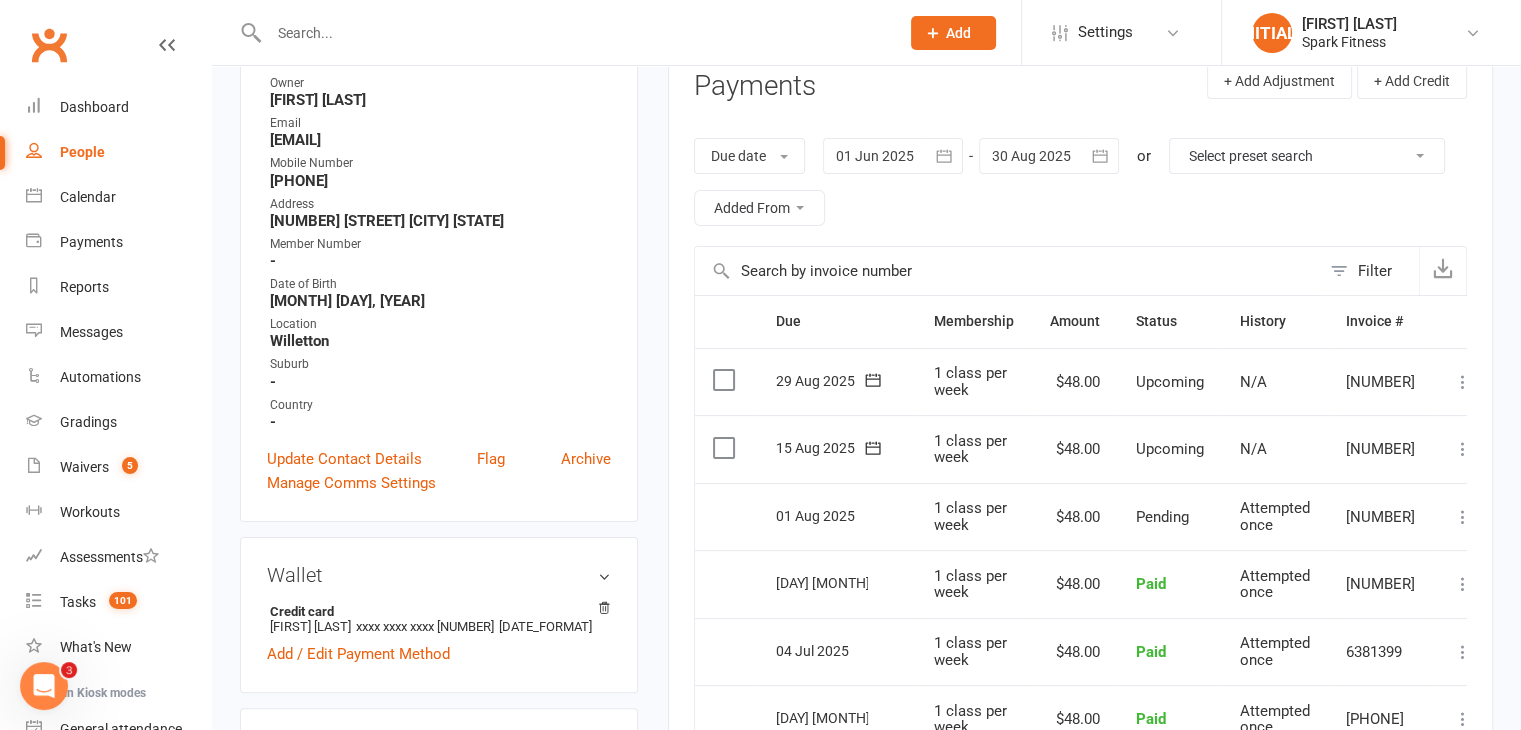 scroll, scrollTop: 272, scrollLeft: 0, axis: vertical 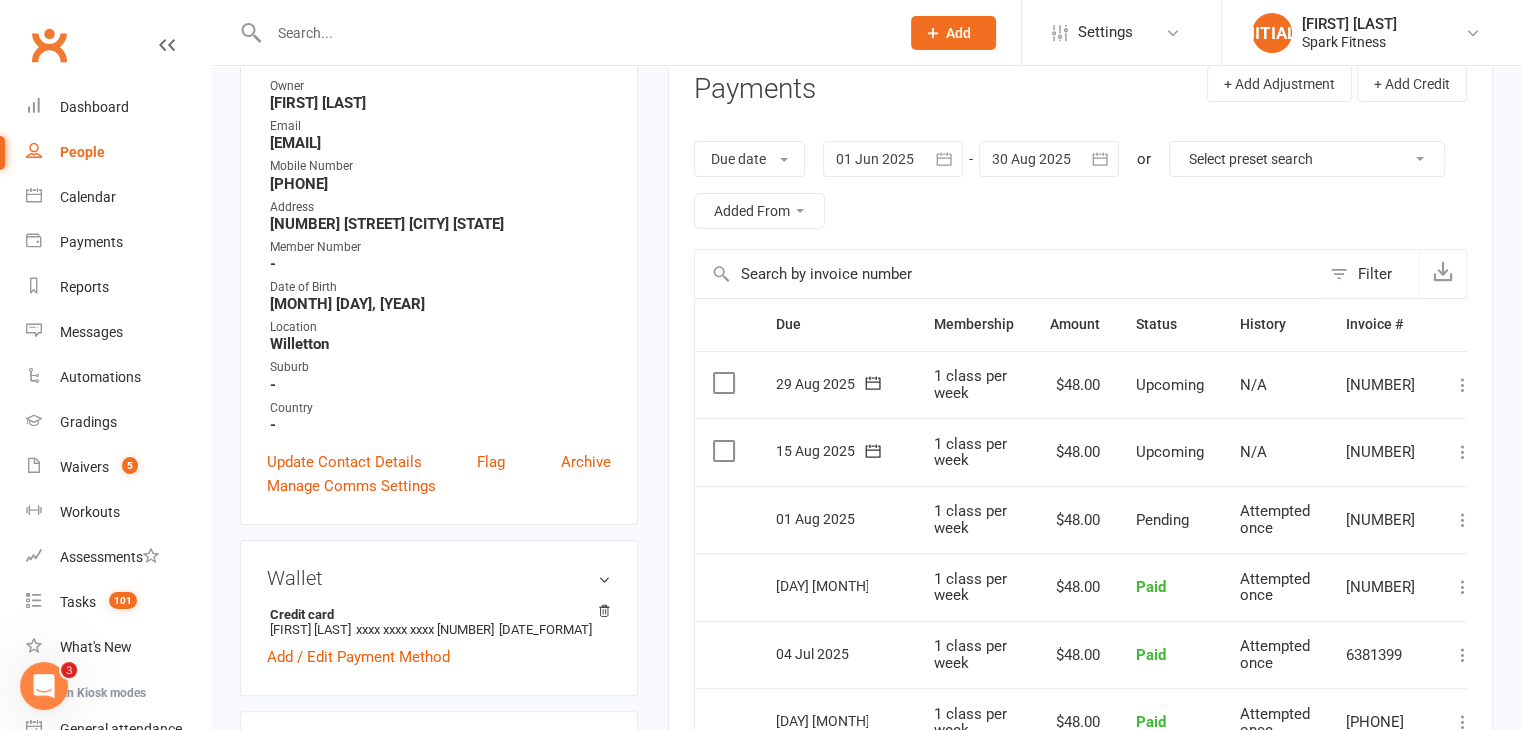 click on "Due date  Due date Date paid Date failed Date settled [DAY] [MONTH] [YEAR]
[MONTH] [YEAR]
Sun Mon Tue Wed Thu Fri Sat
23
01
02
03
04
05
06
07
24
08
09
10
11
12
13
14
25
15
16
17
18
19
20
21
26
22
23
24
25
26
27
28
27
29
30
01
02
03
04 05 28" at bounding box center (1080, 185) 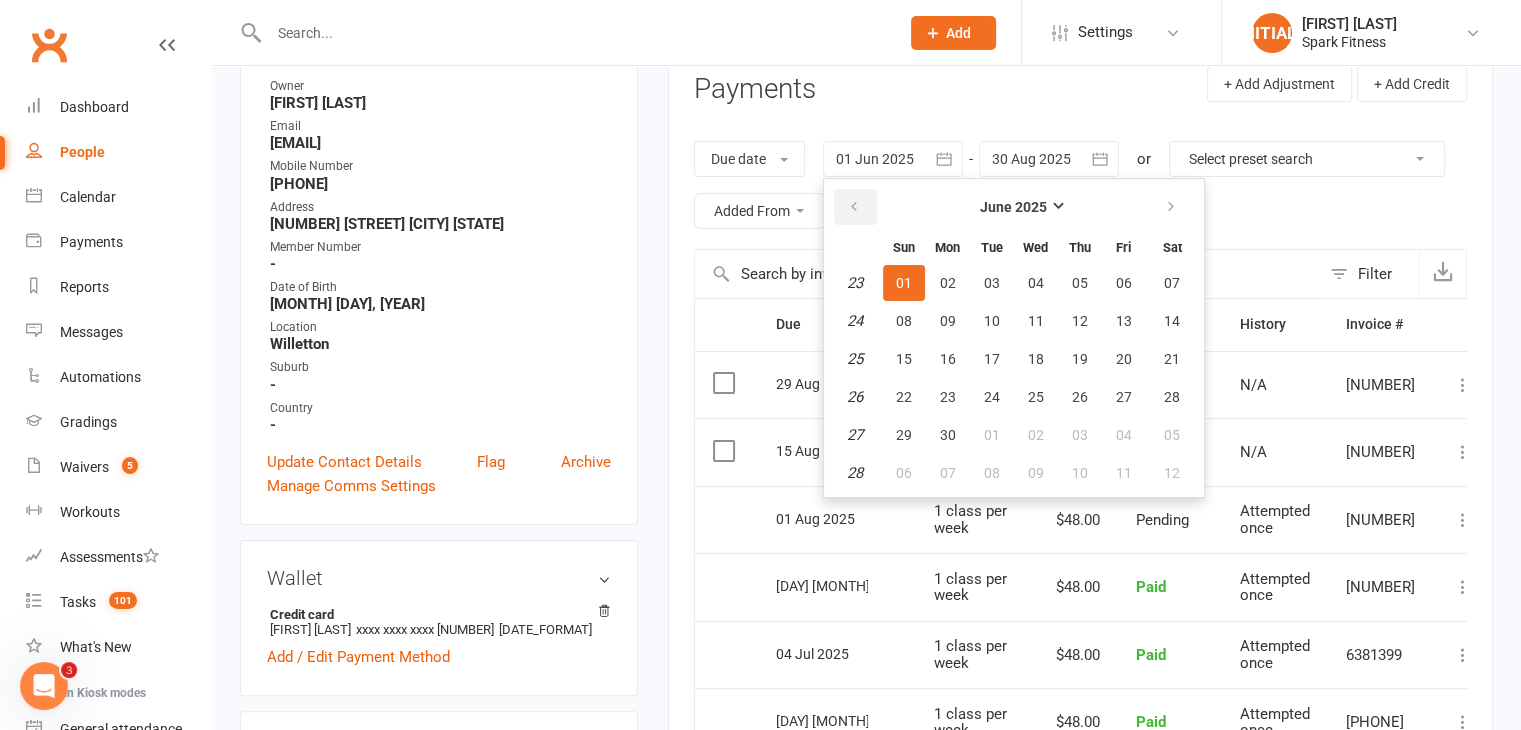 click at bounding box center [855, 207] 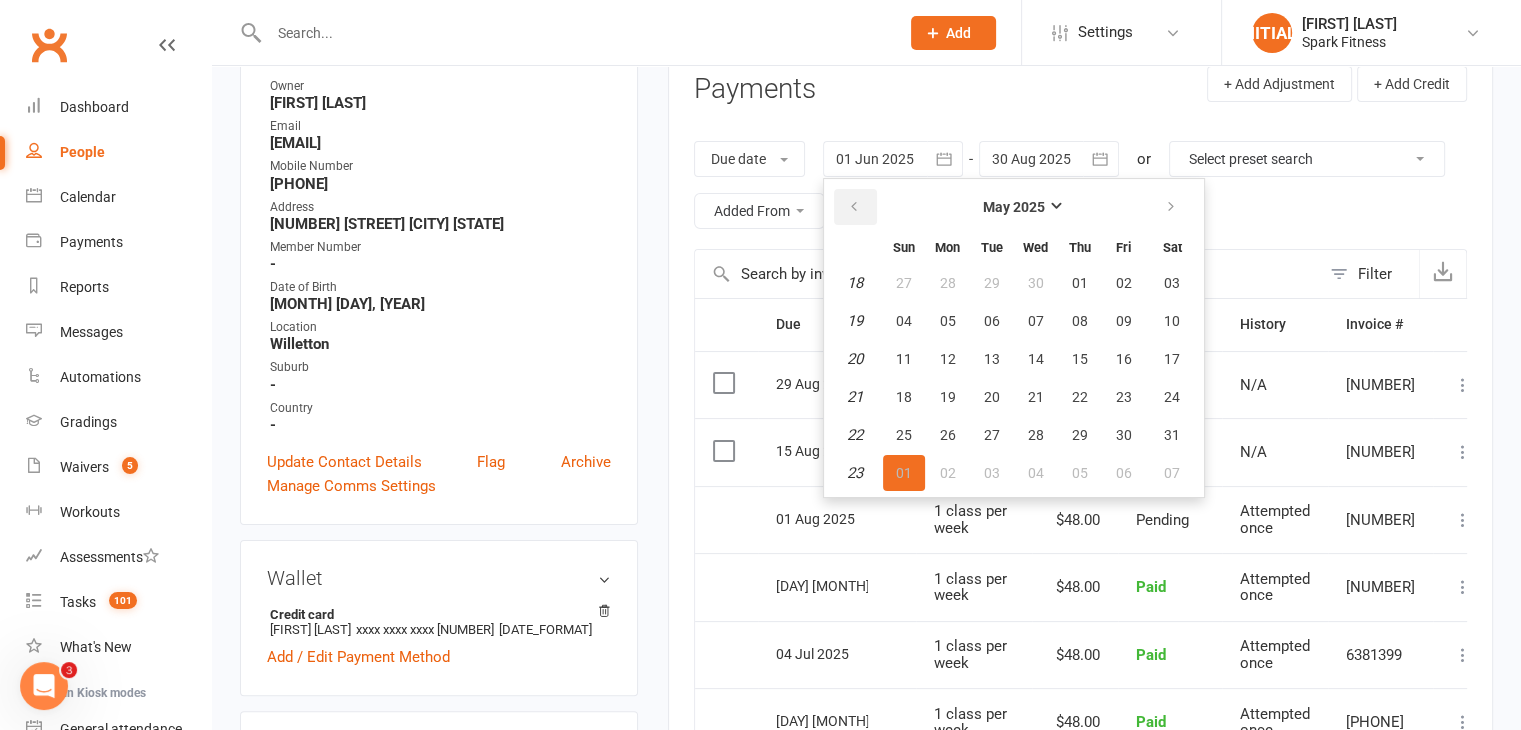 click at bounding box center [855, 207] 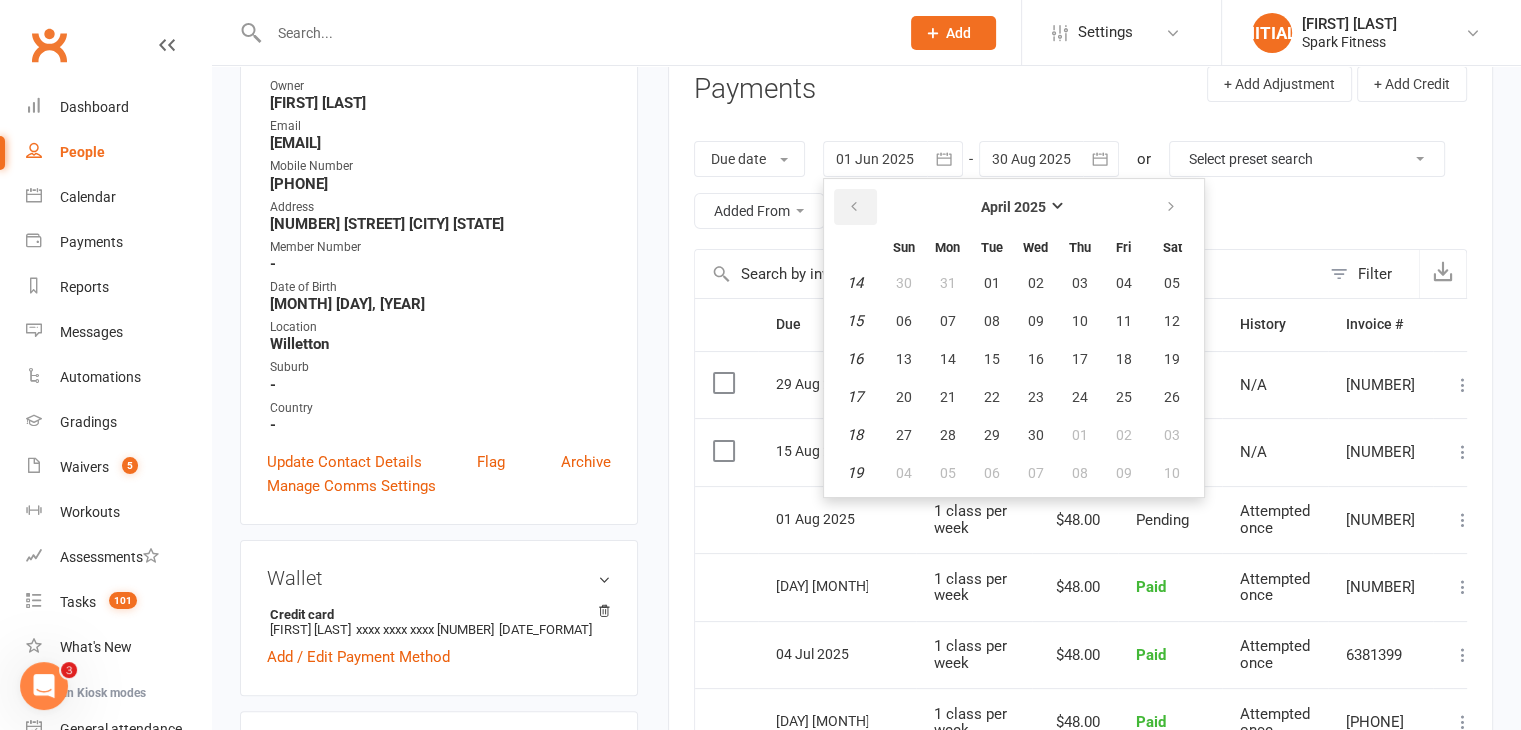 click at bounding box center [855, 207] 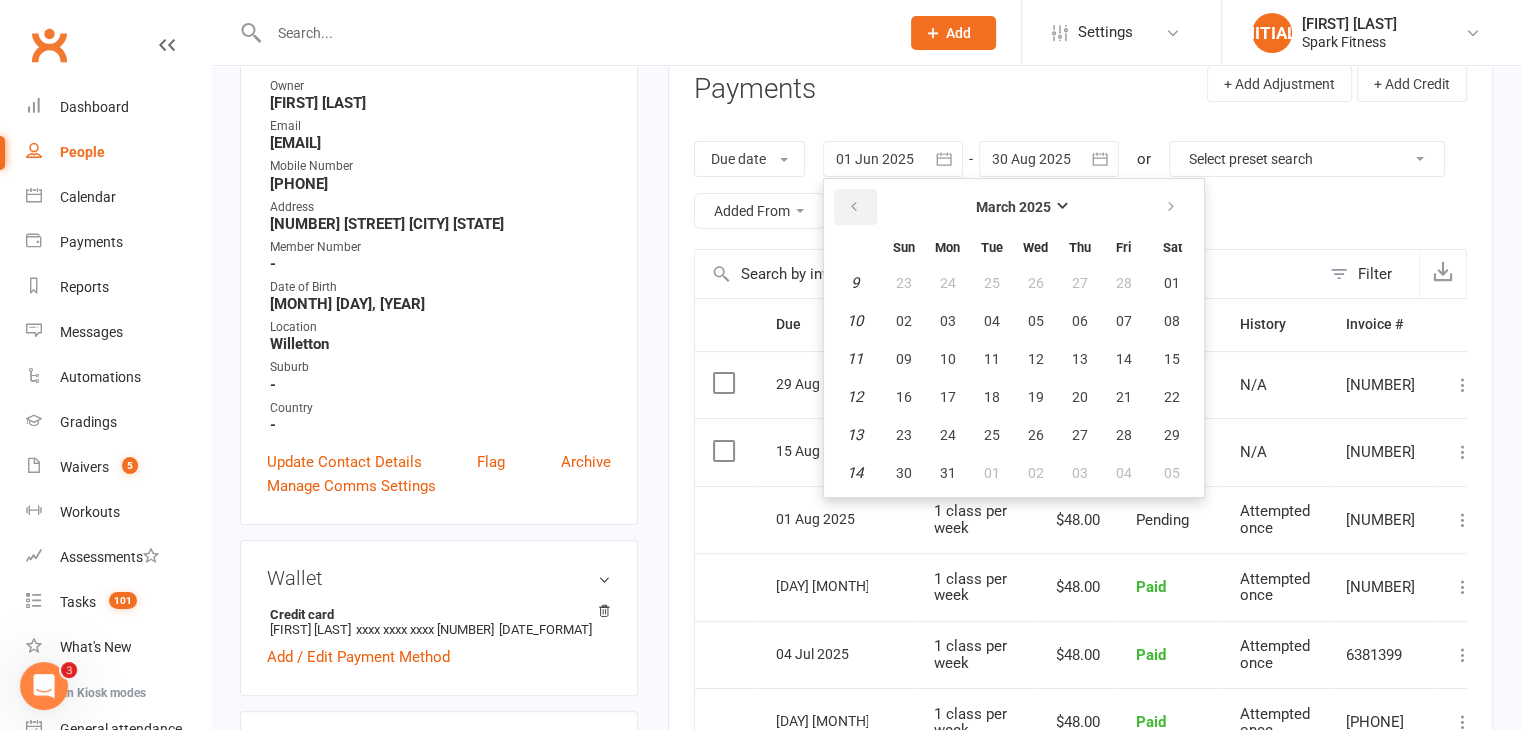 click at bounding box center (855, 207) 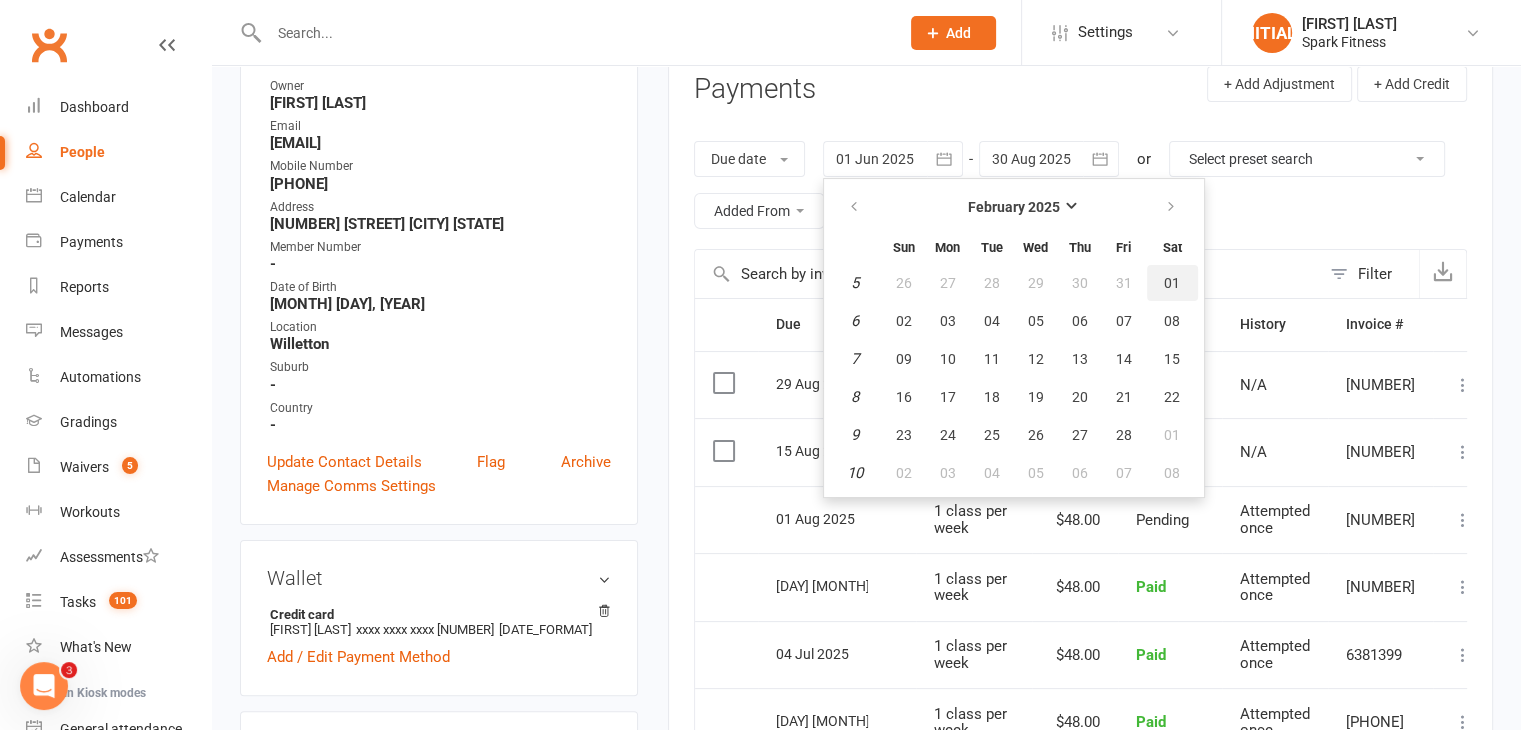 click on "01" at bounding box center (1172, 283) 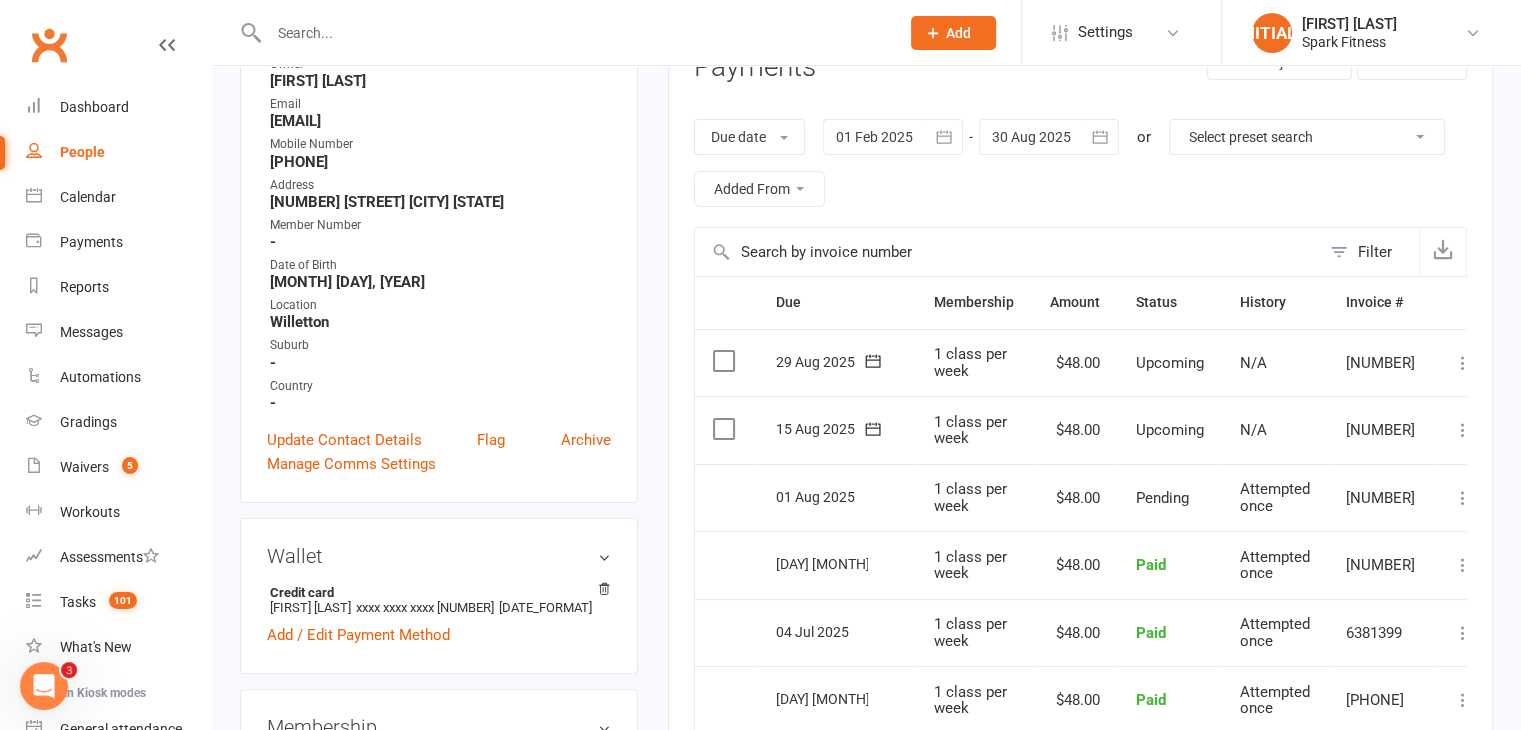 scroll, scrollTop: 292, scrollLeft: 0, axis: vertical 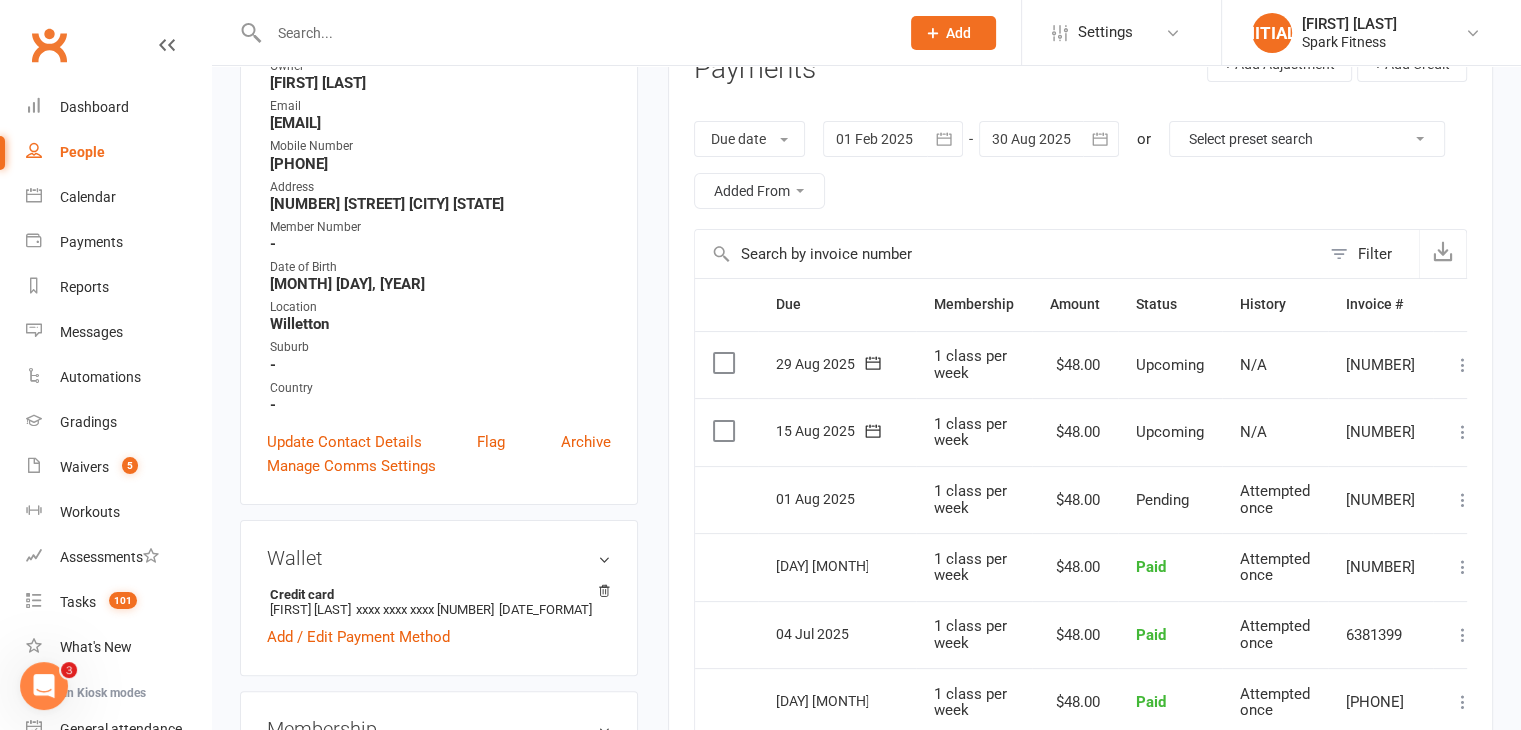 click at bounding box center [893, 139] 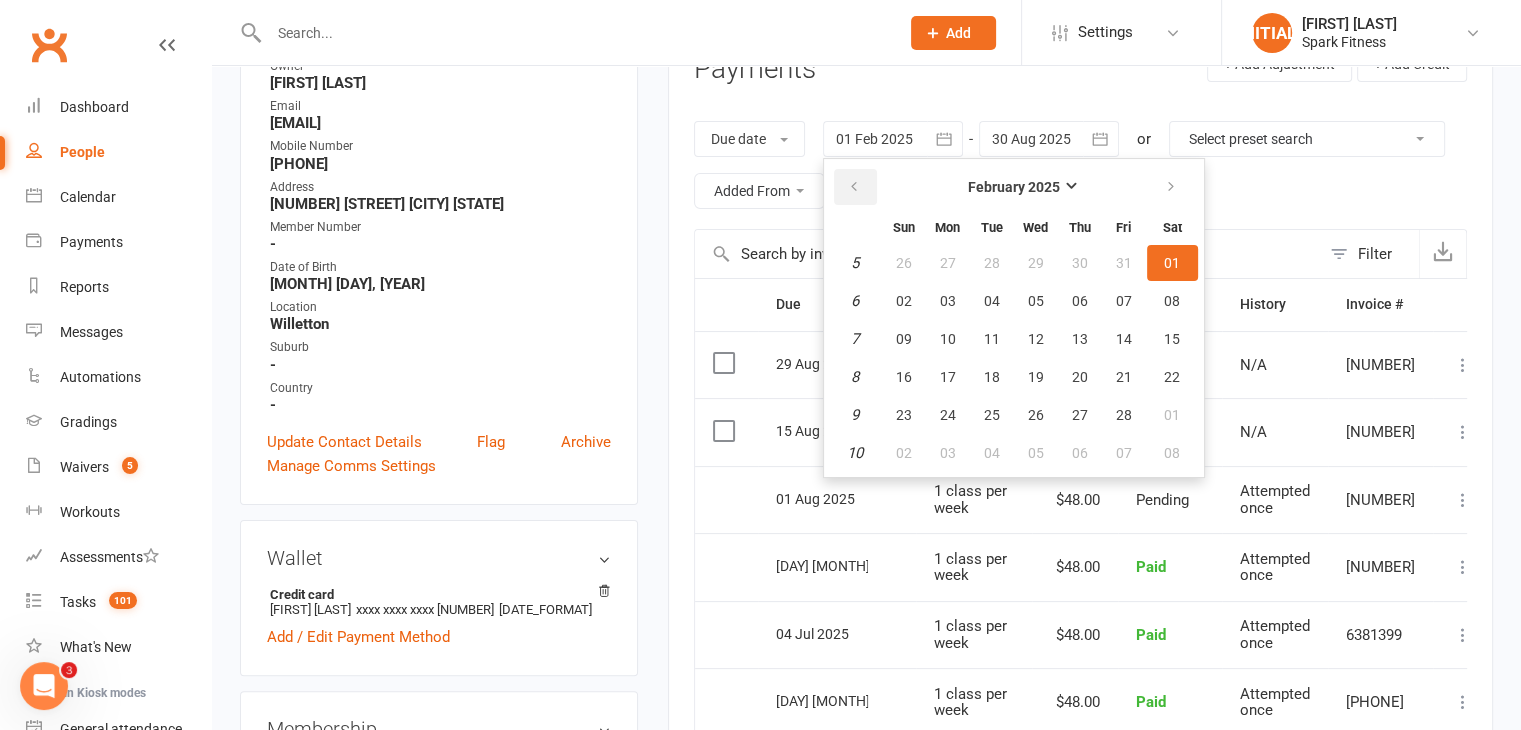 click at bounding box center (854, 187) 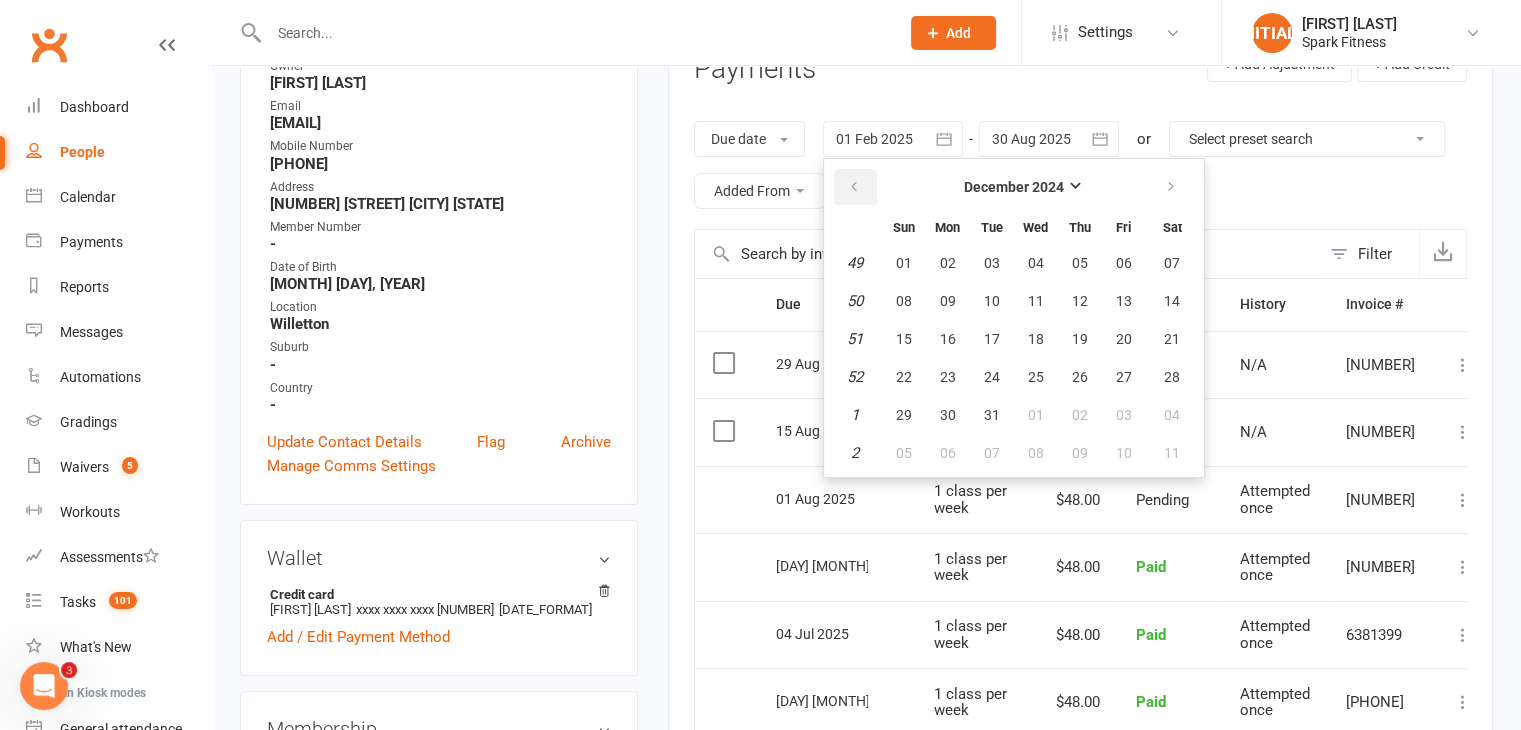 click at bounding box center (854, 187) 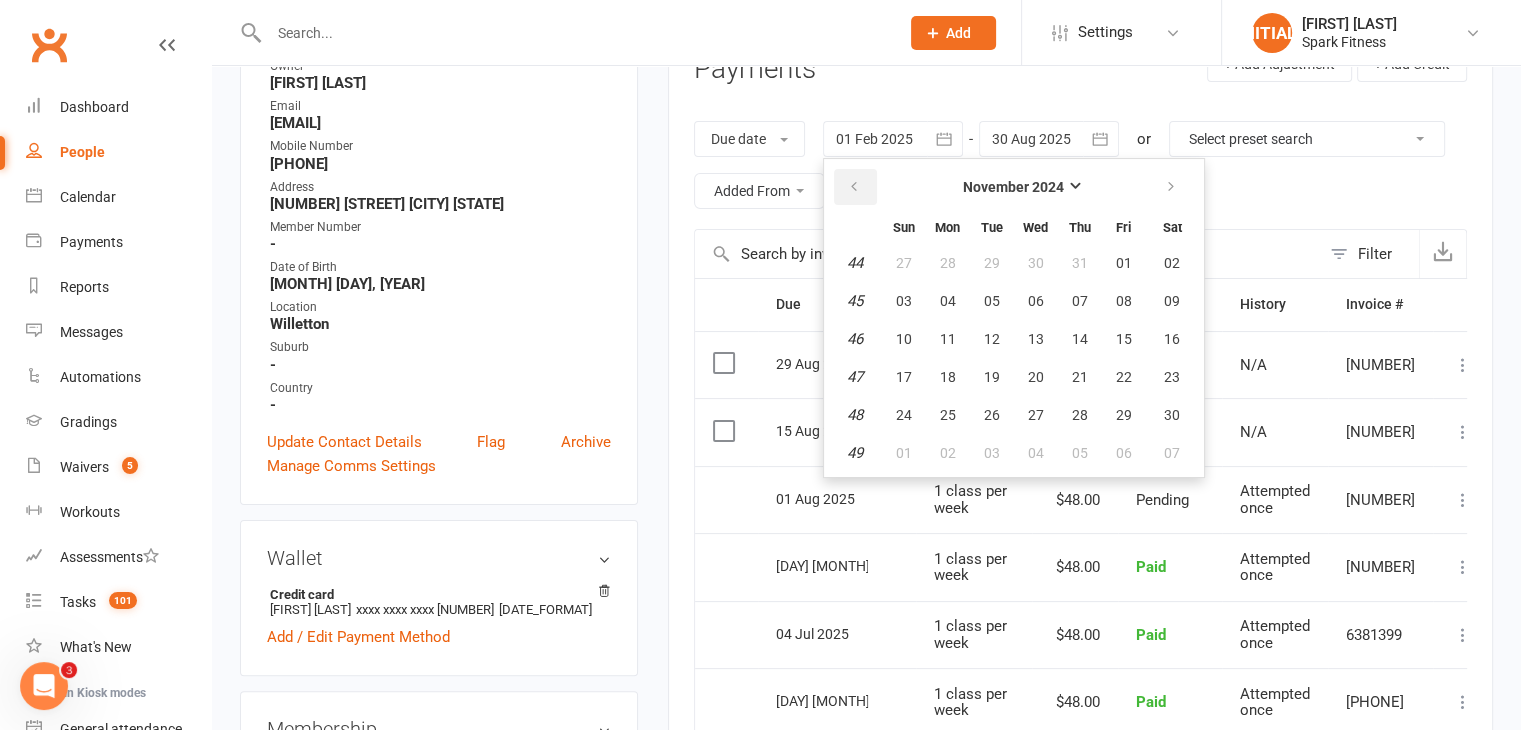 click at bounding box center (854, 187) 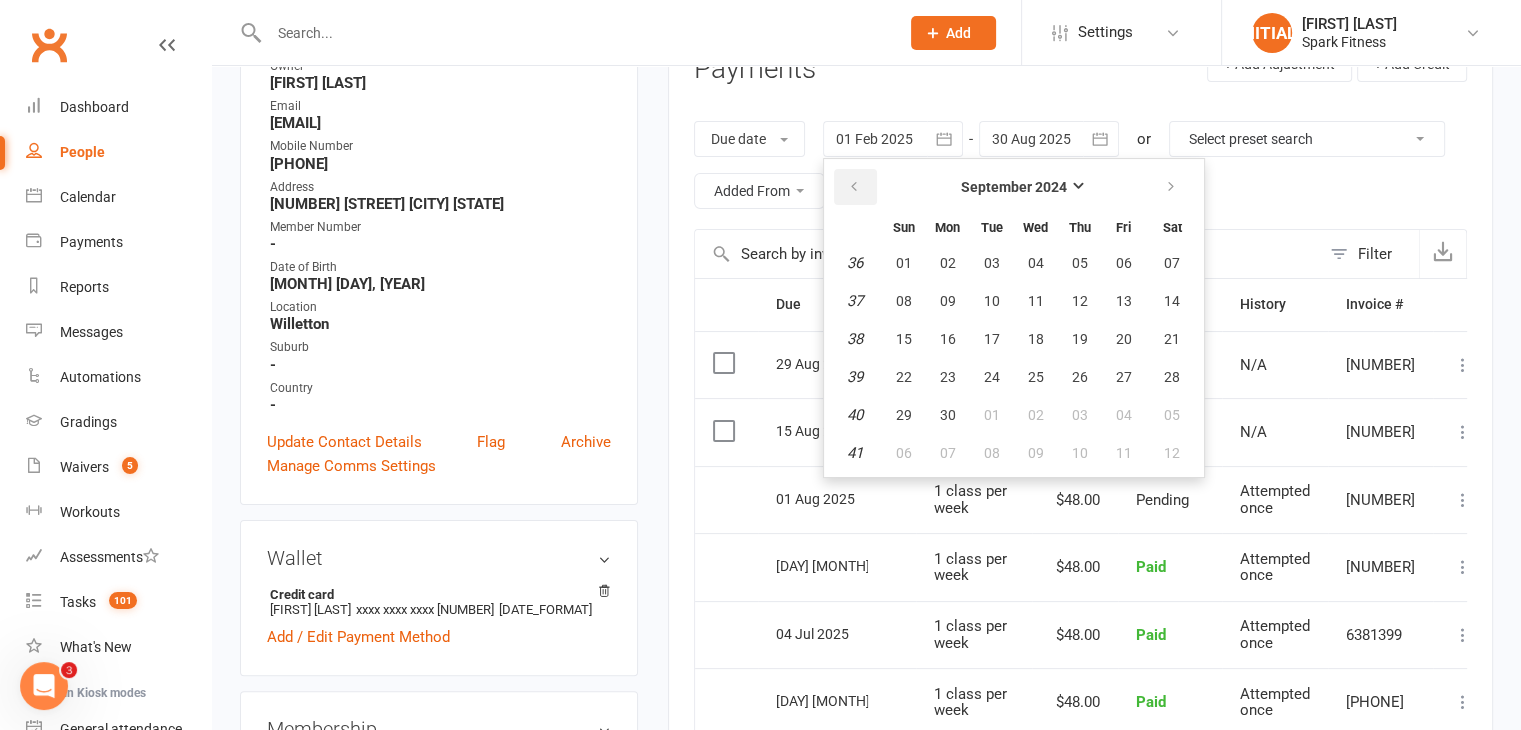 click at bounding box center (854, 187) 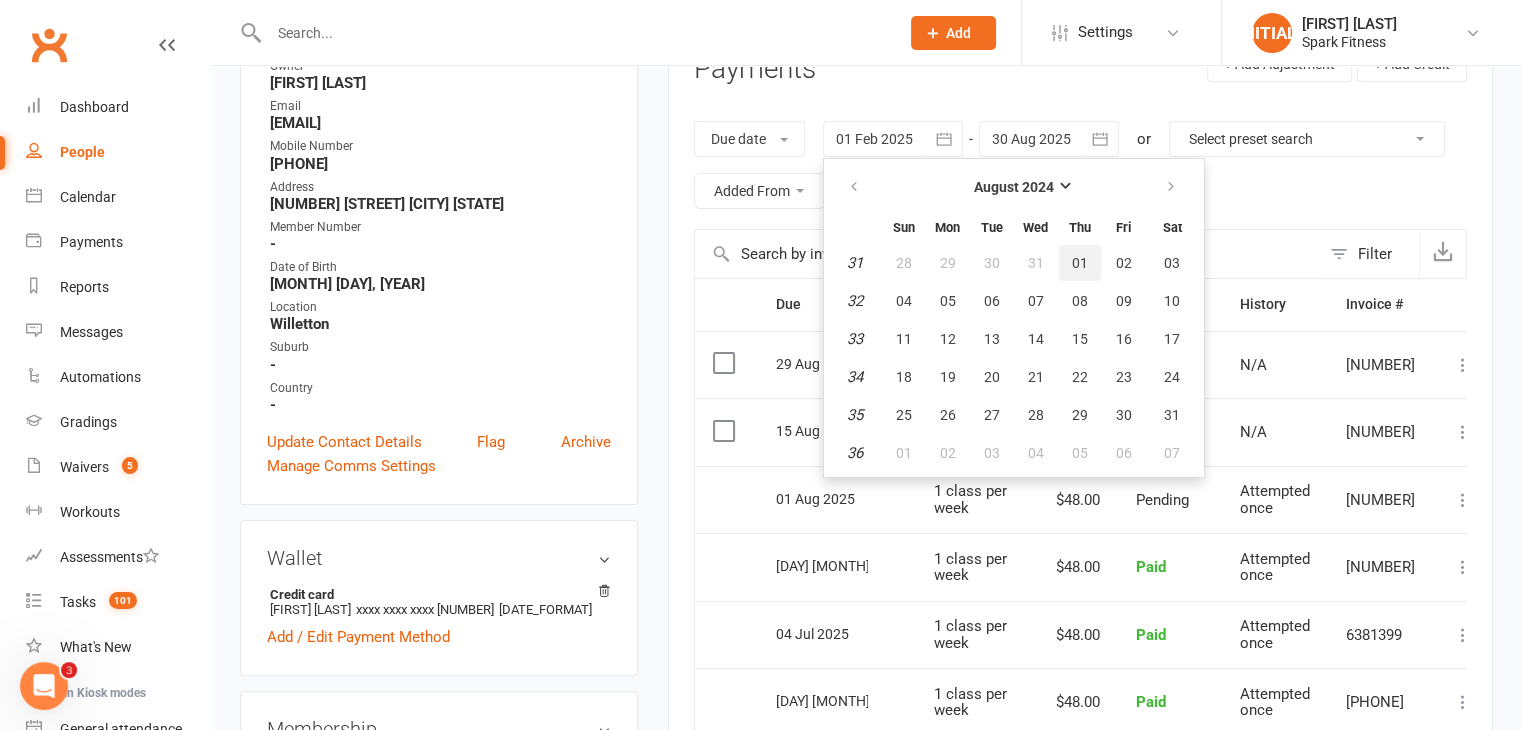 click on "01" at bounding box center [1080, 263] 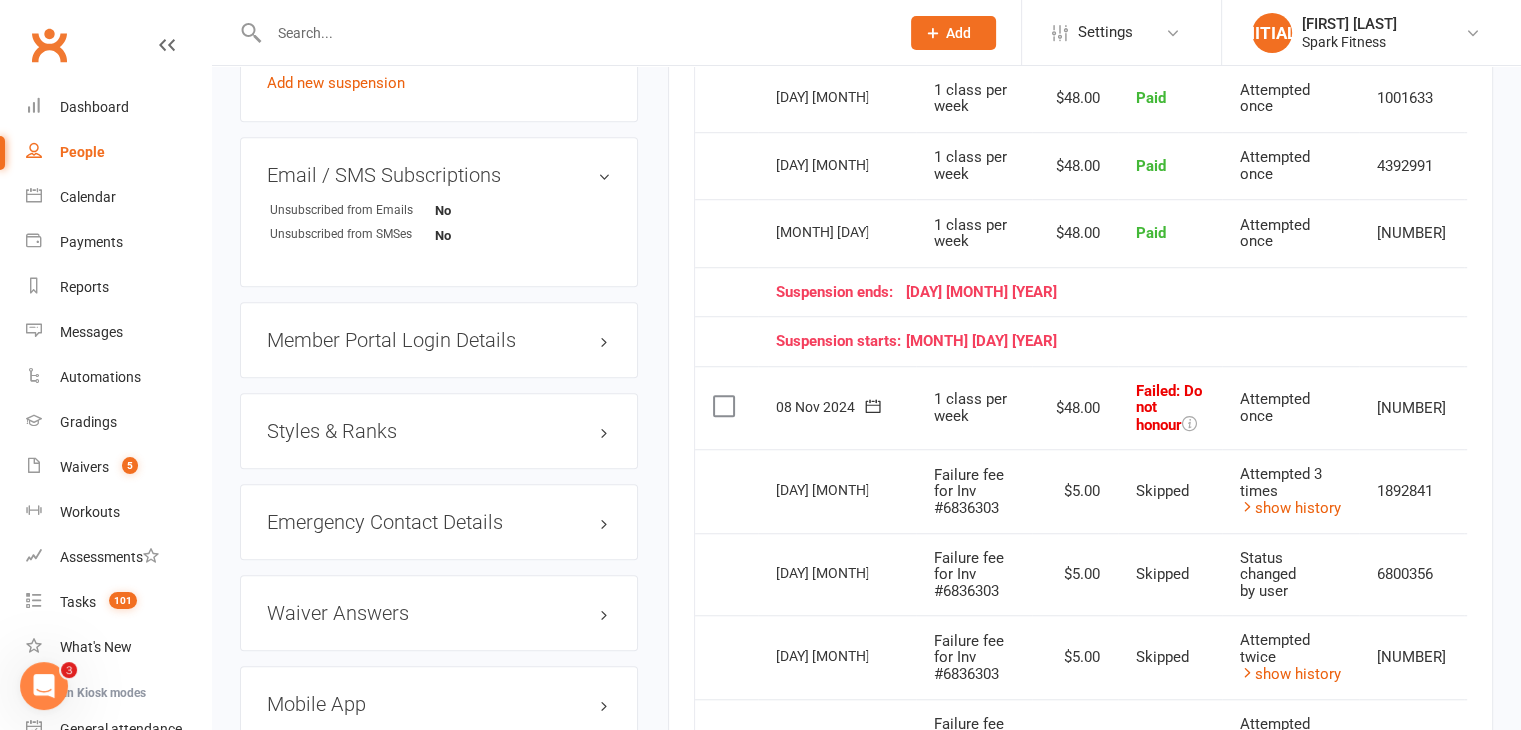 scroll, scrollTop: 1436, scrollLeft: 0, axis: vertical 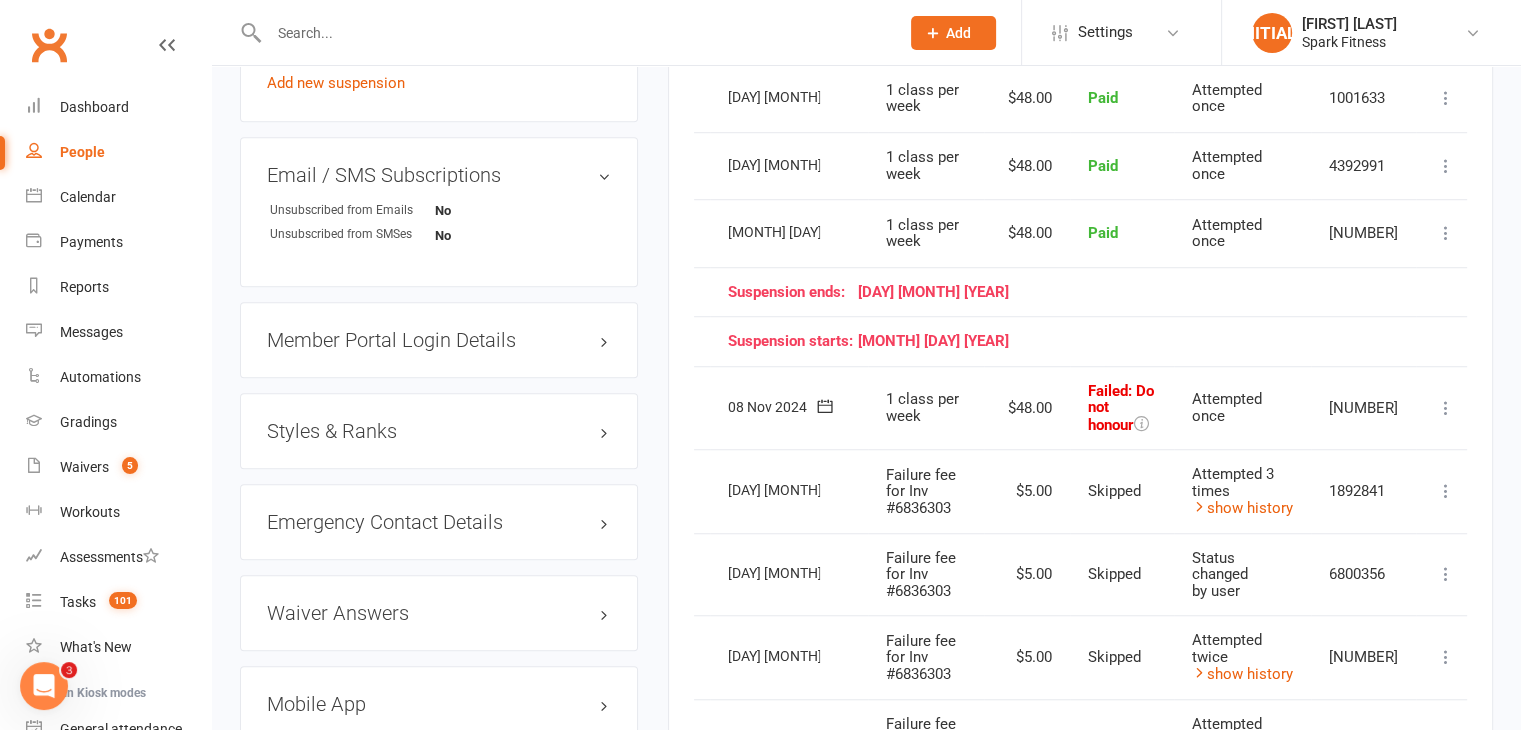 click at bounding box center (1446, 408) 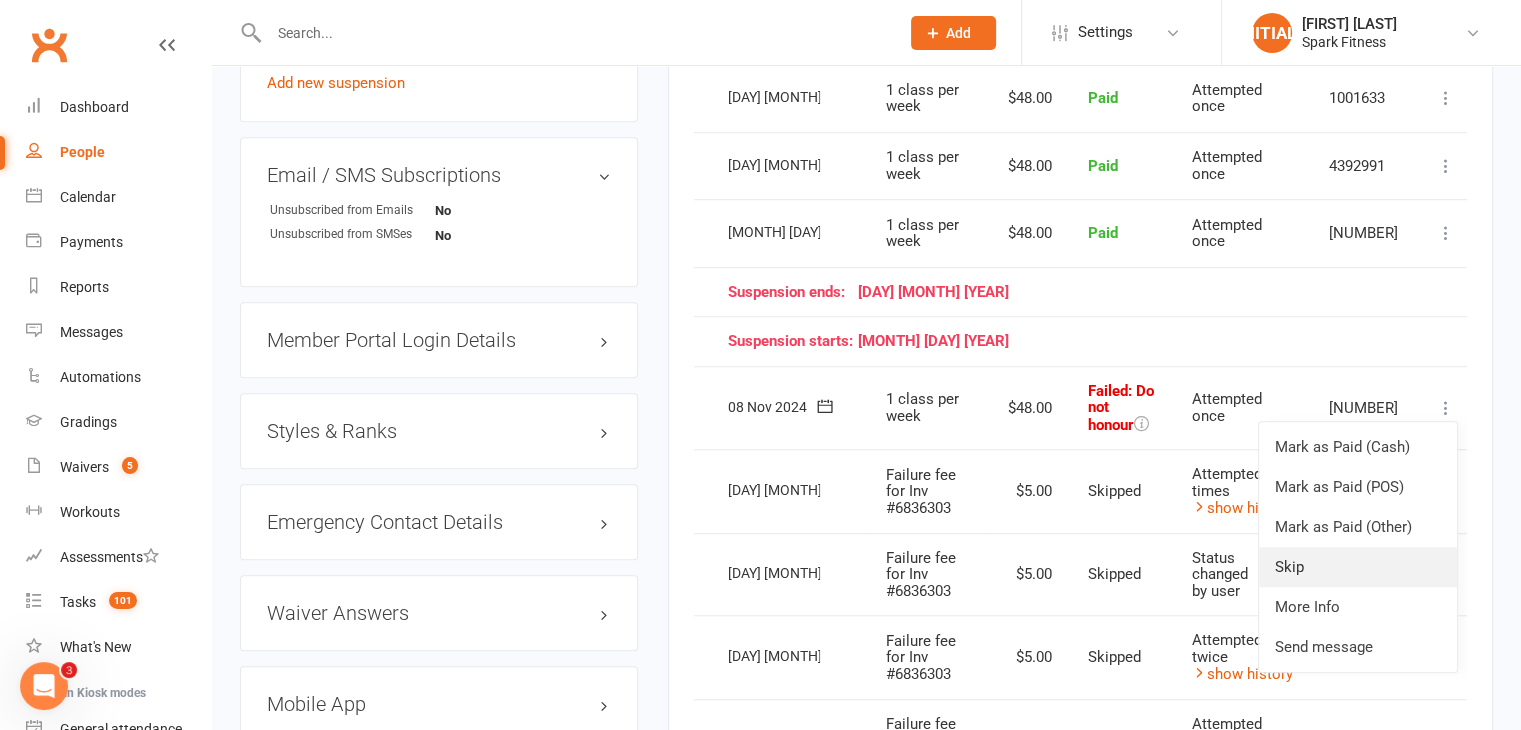 click on "Skip" at bounding box center (1358, 567) 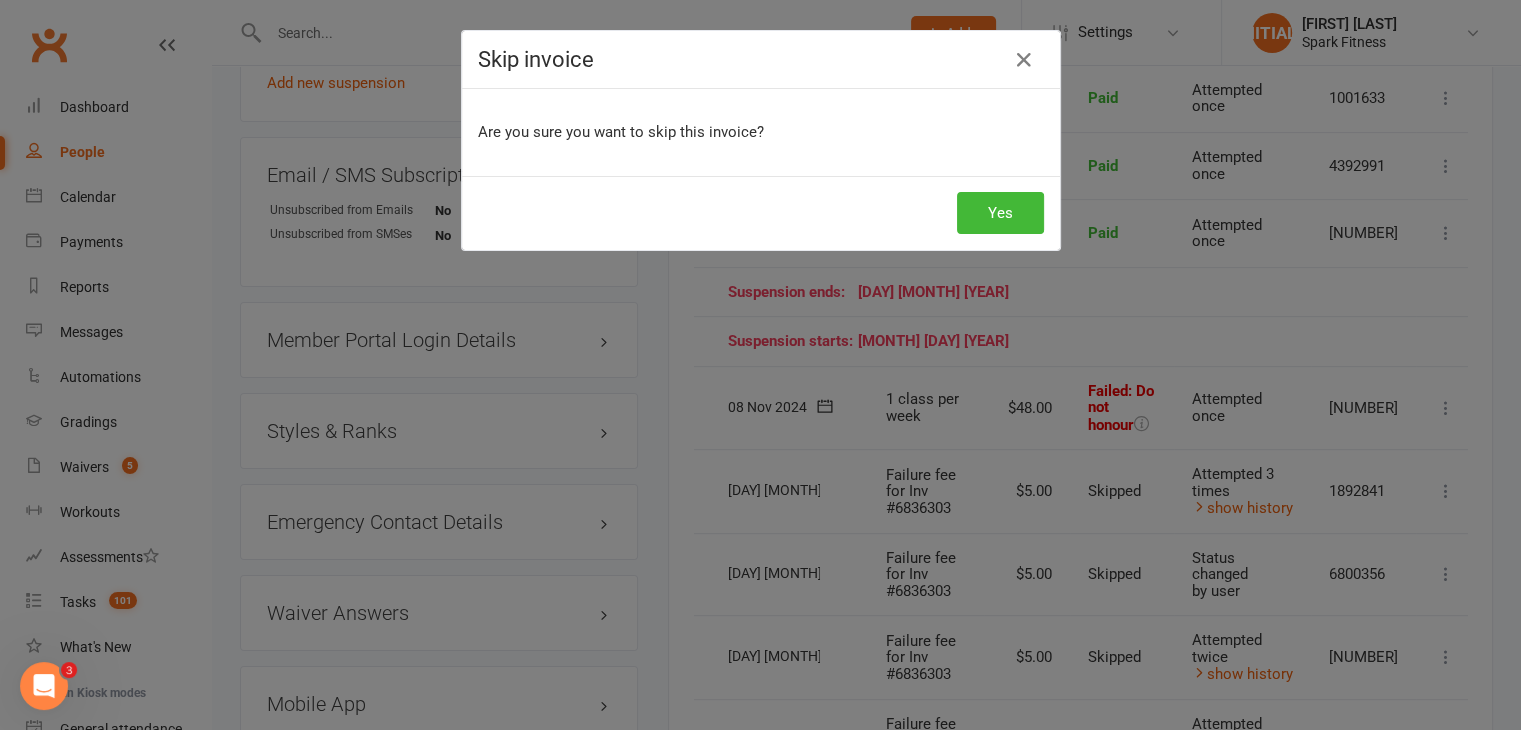 scroll, scrollTop: 0, scrollLeft: 37, axis: horizontal 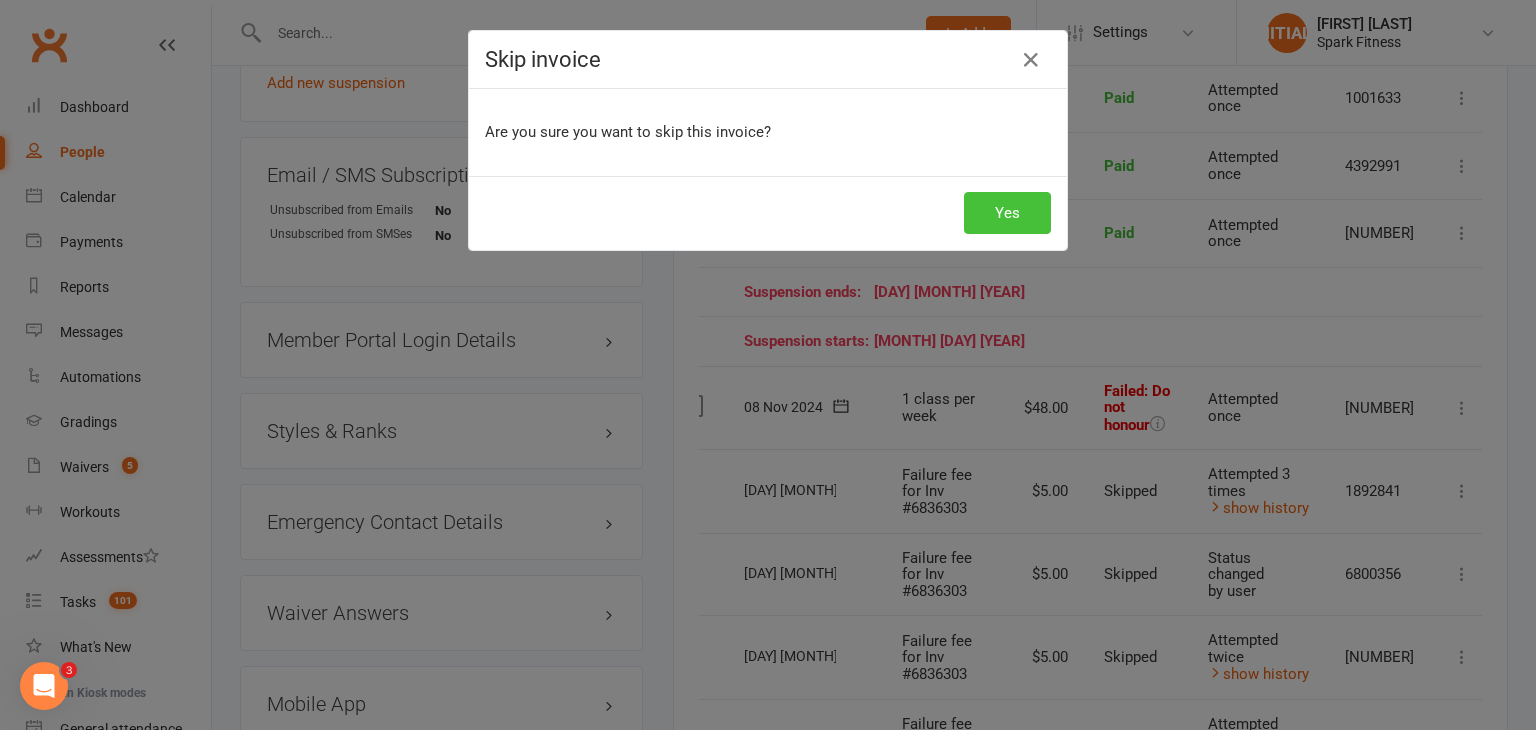 click on "Yes" at bounding box center [1007, 213] 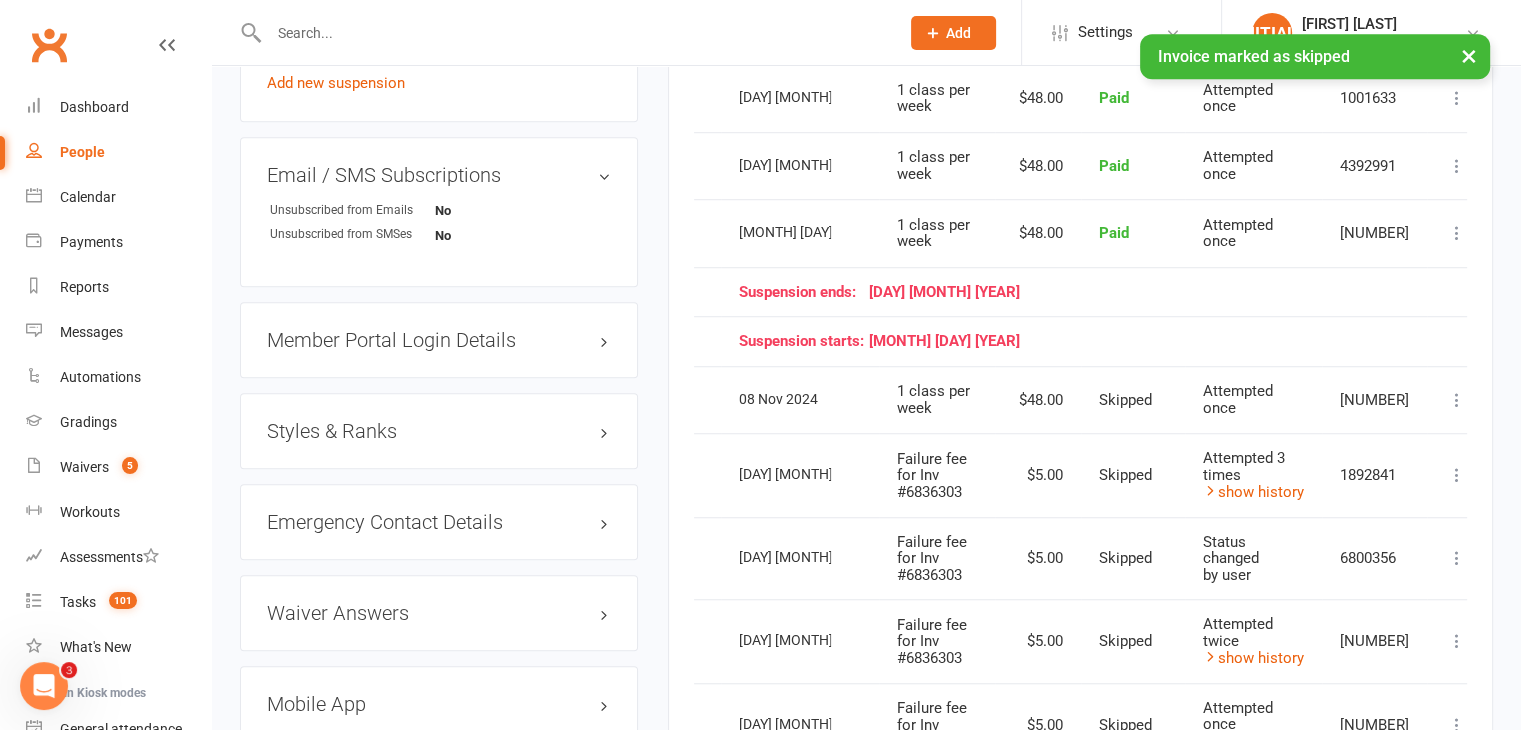 scroll, scrollTop: 0, scrollLeft: 0, axis: both 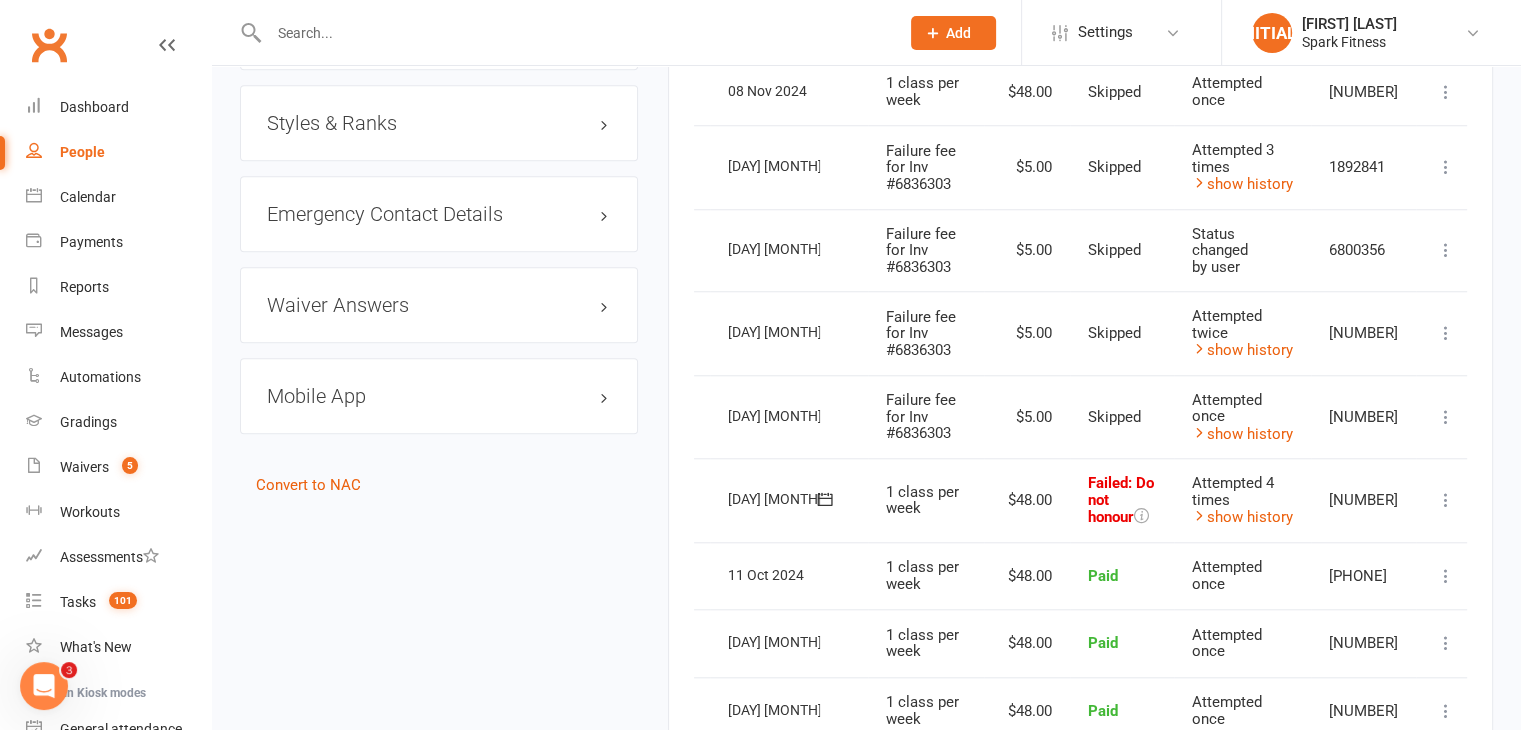 click at bounding box center (1446, 500) 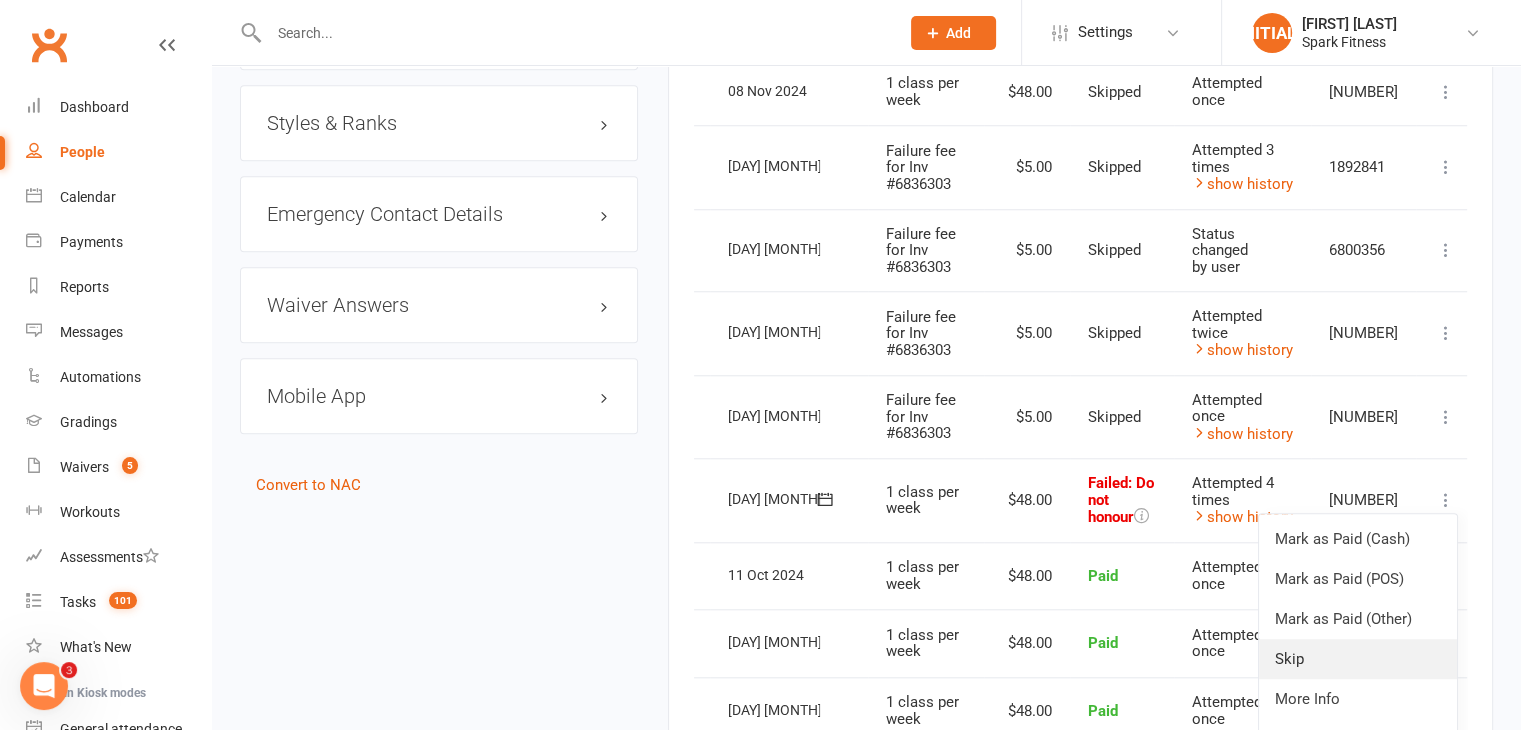 click on "Skip" at bounding box center [1358, 659] 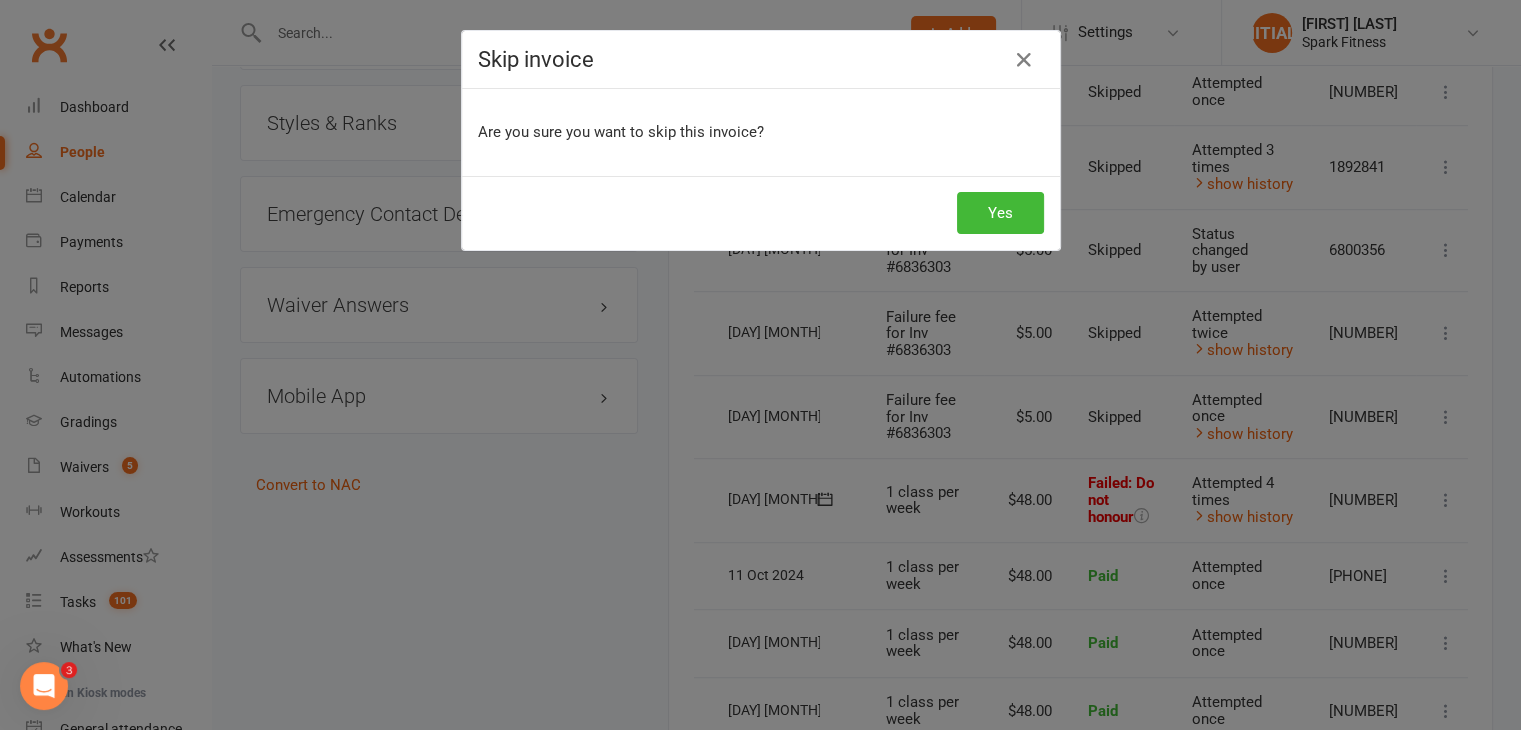 scroll, scrollTop: 0, scrollLeft: 37, axis: horizontal 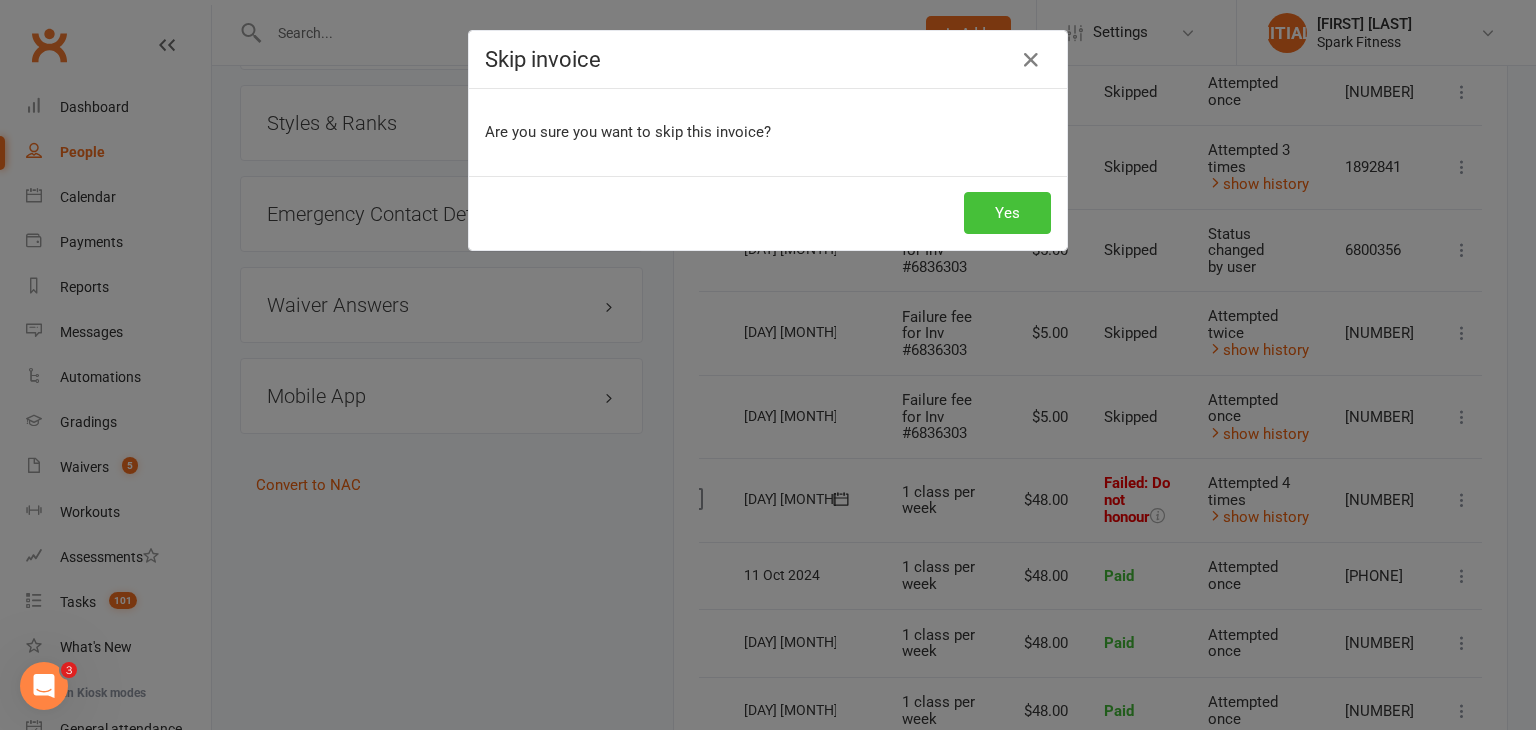 click on "Yes" at bounding box center (1007, 213) 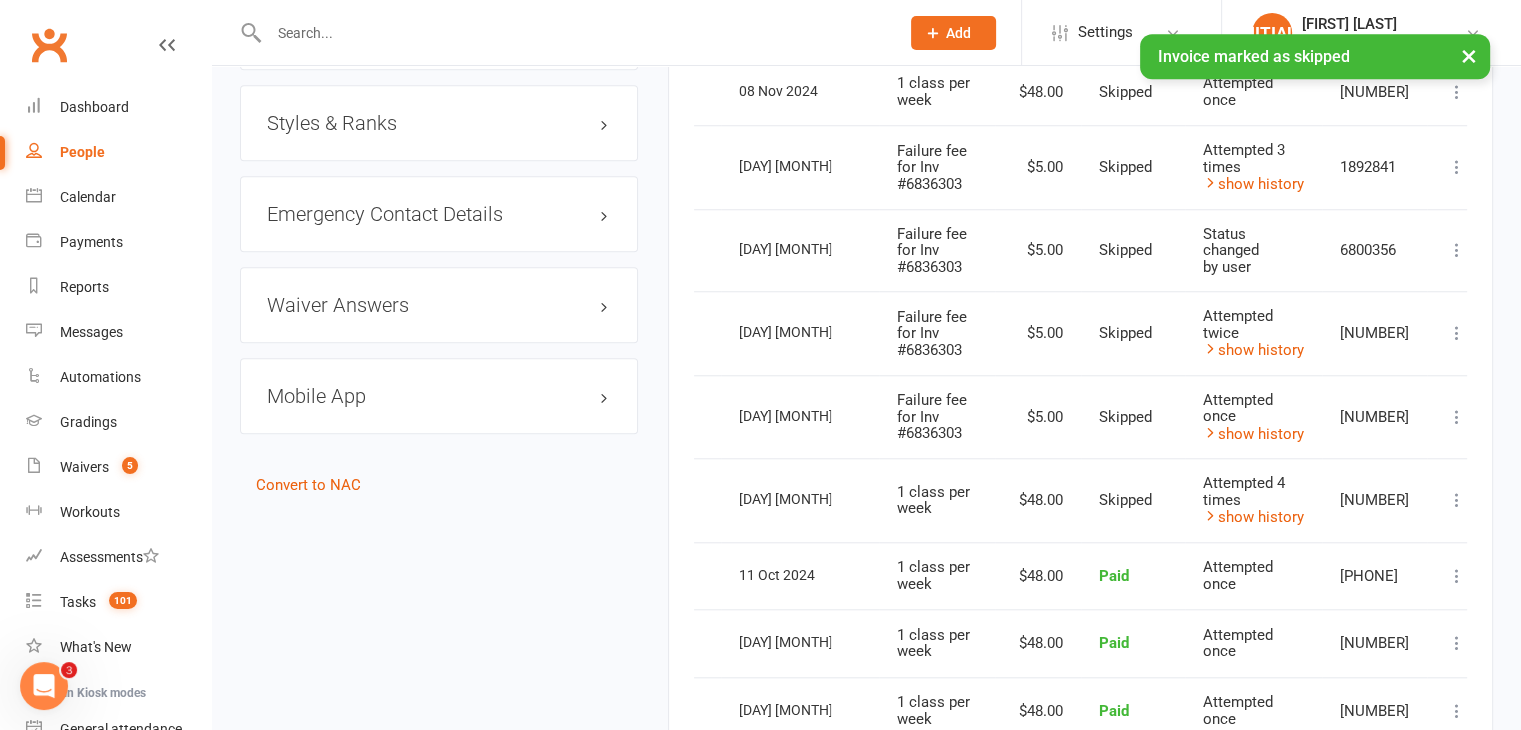 scroll, scrollTop: 0, scrollLeft: 0, axis: both 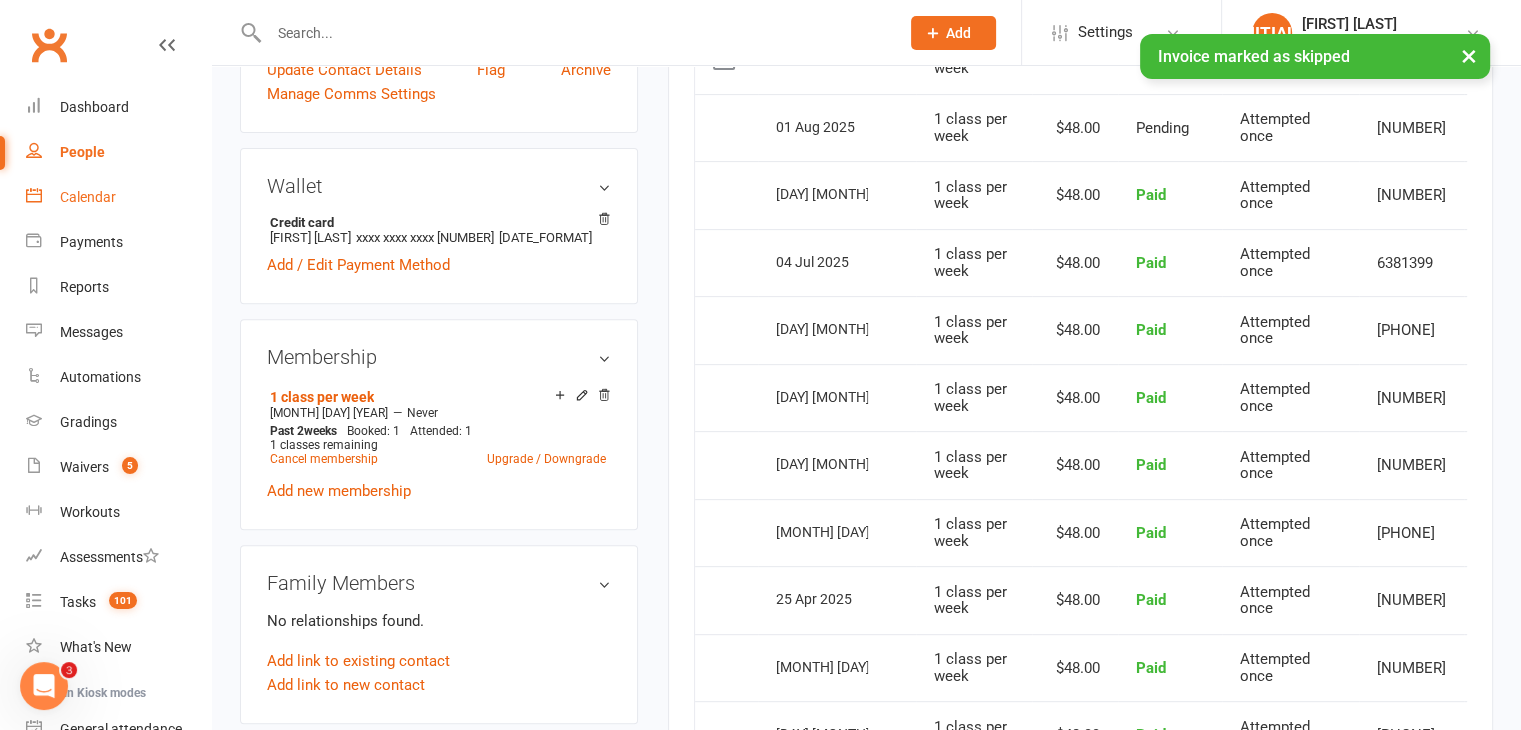 click on "Calendar" at bounding box center [118, 197] 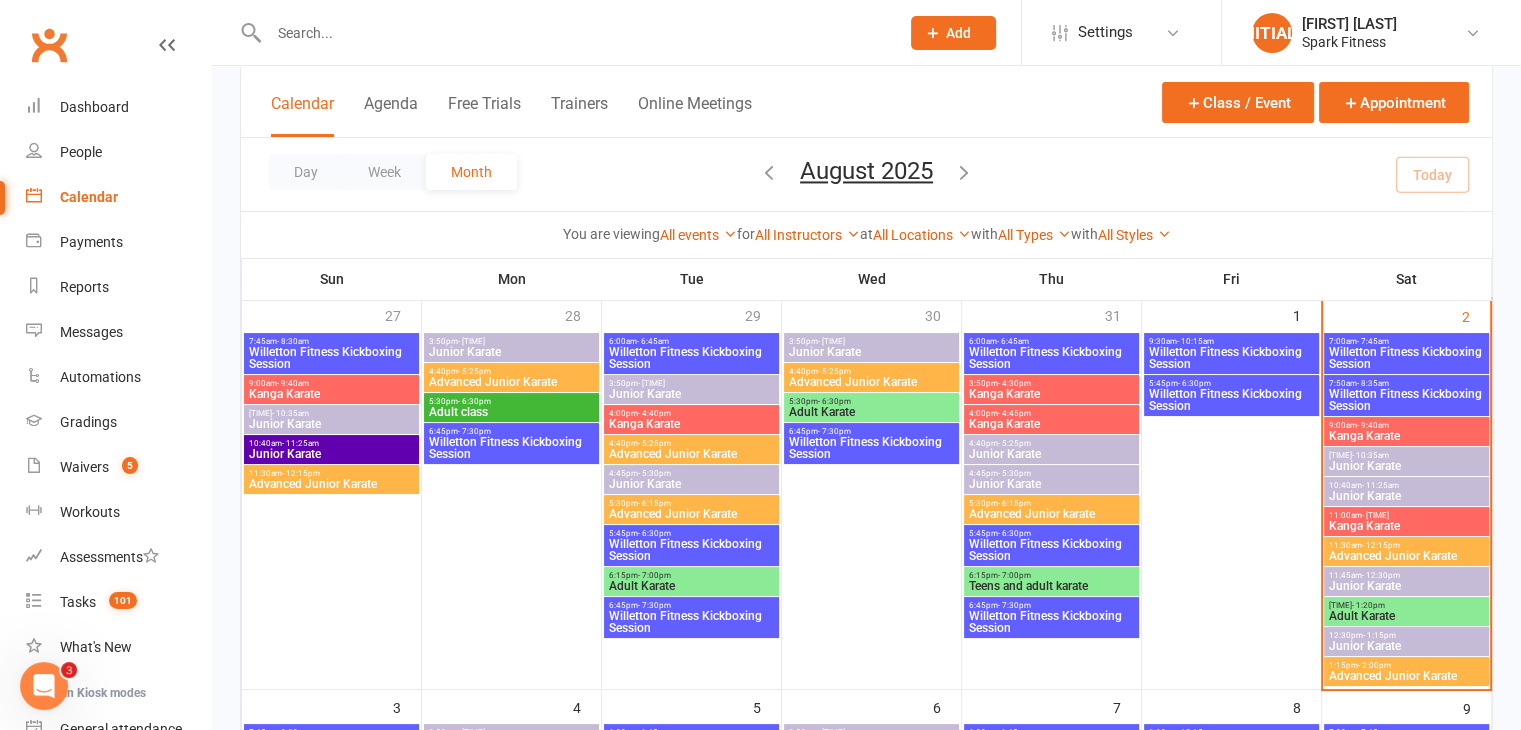 scroll, scrollTop: 128, scrollLeft: 0, axis: vertical 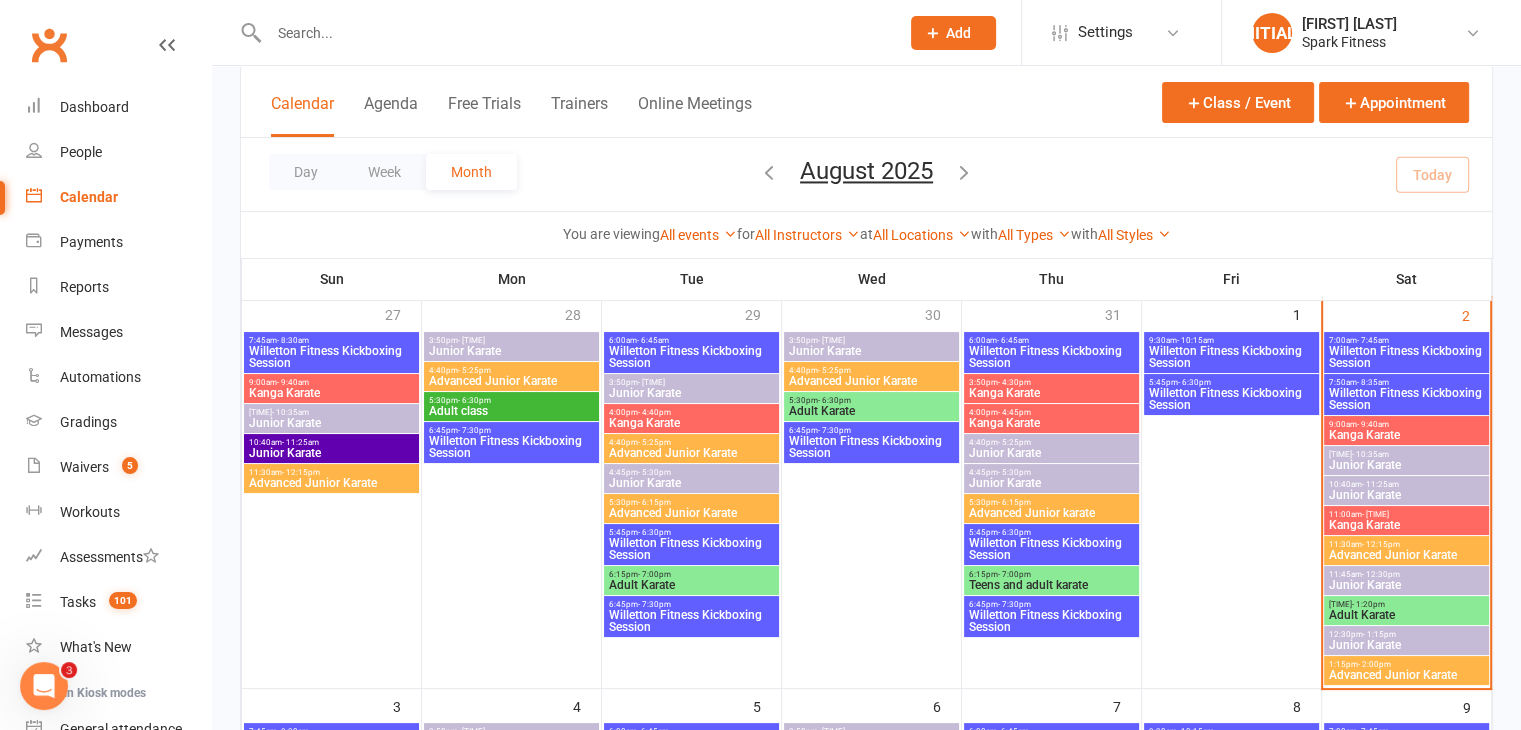 click on "[TIME] - [TIME]" at bounding box center (511, 340) 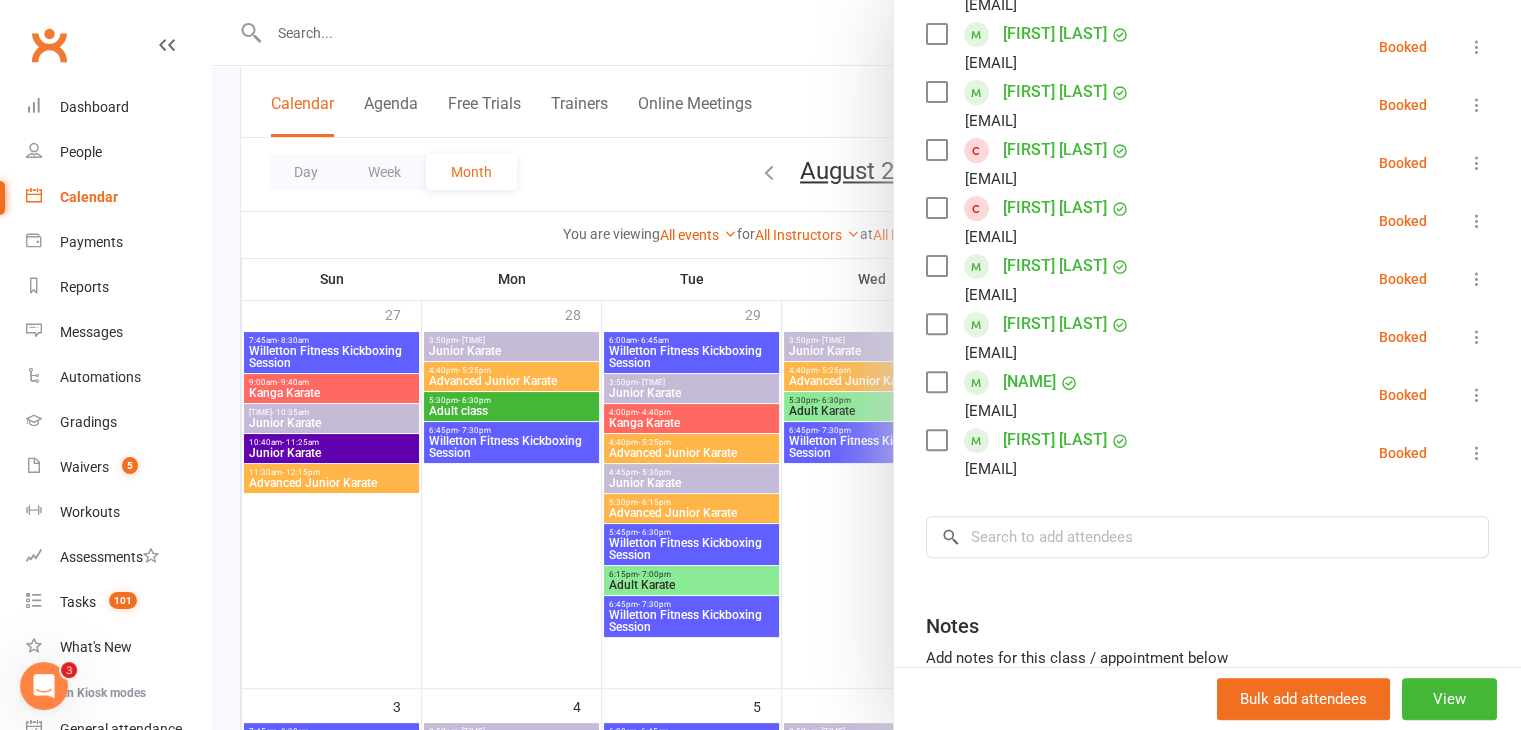 scroll, scrollTop: 644, scrollLeft: 0, axis: vertical 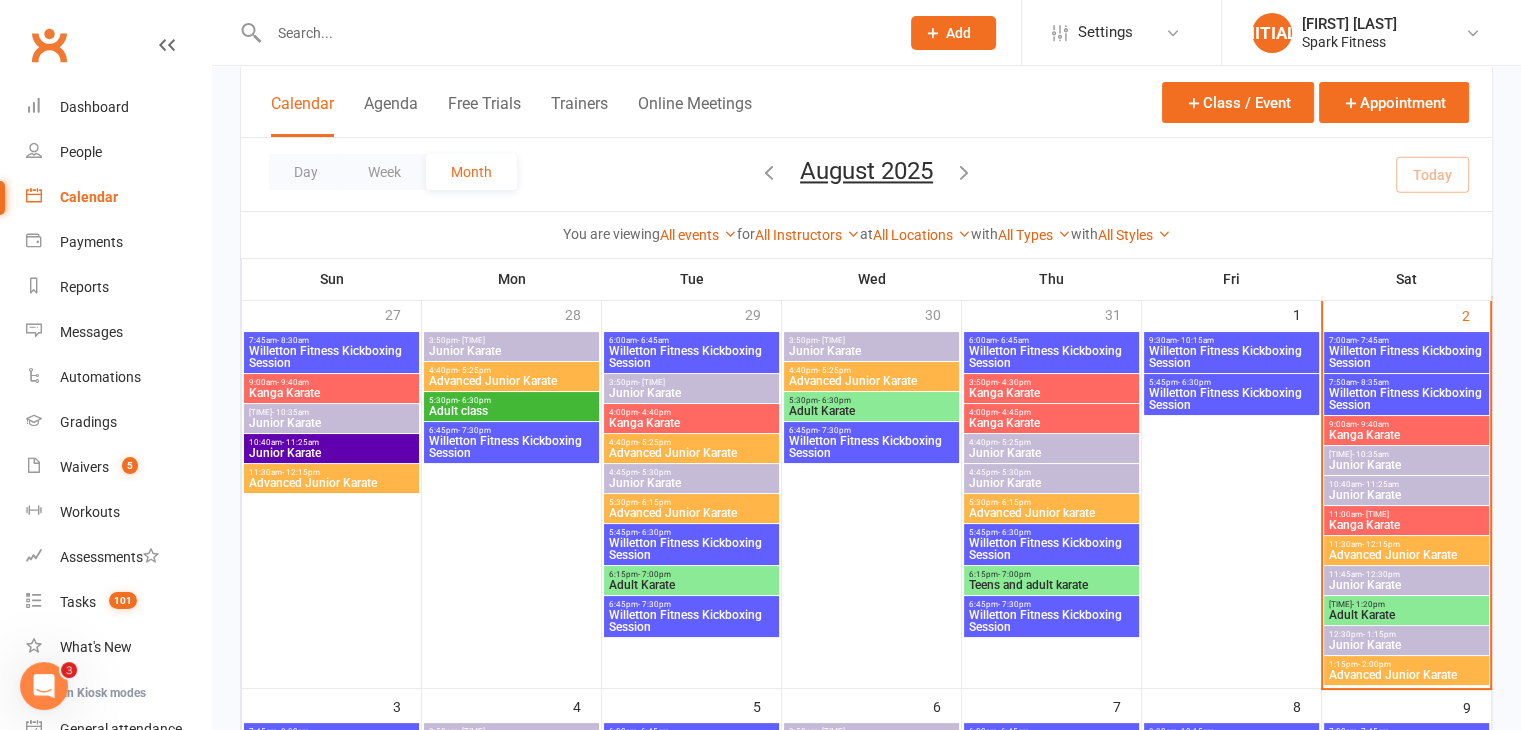 click on "- 5:25pm" at bounding box center [474, 370] 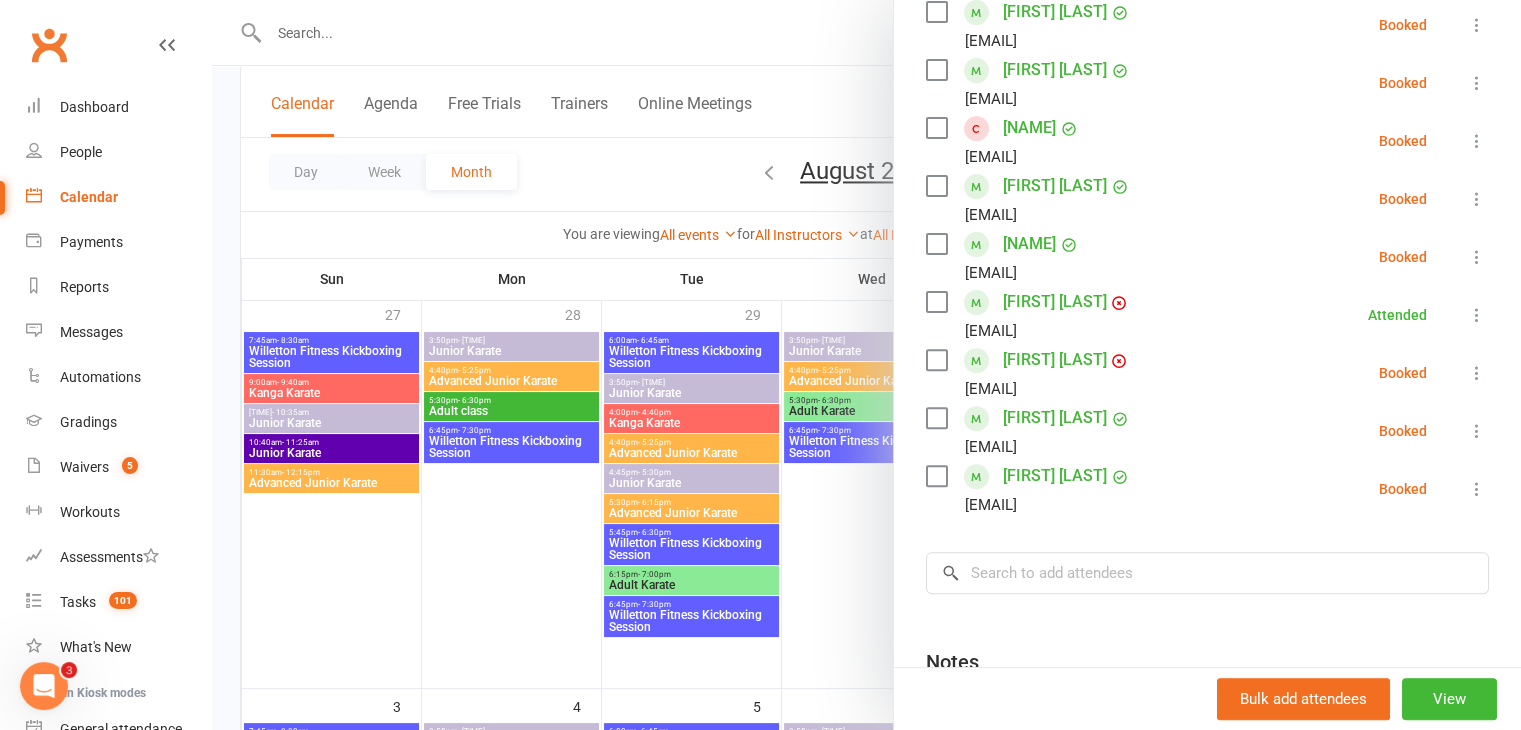 scroll, scrollTop: 611, scrollLeft: 0, axis: vertical 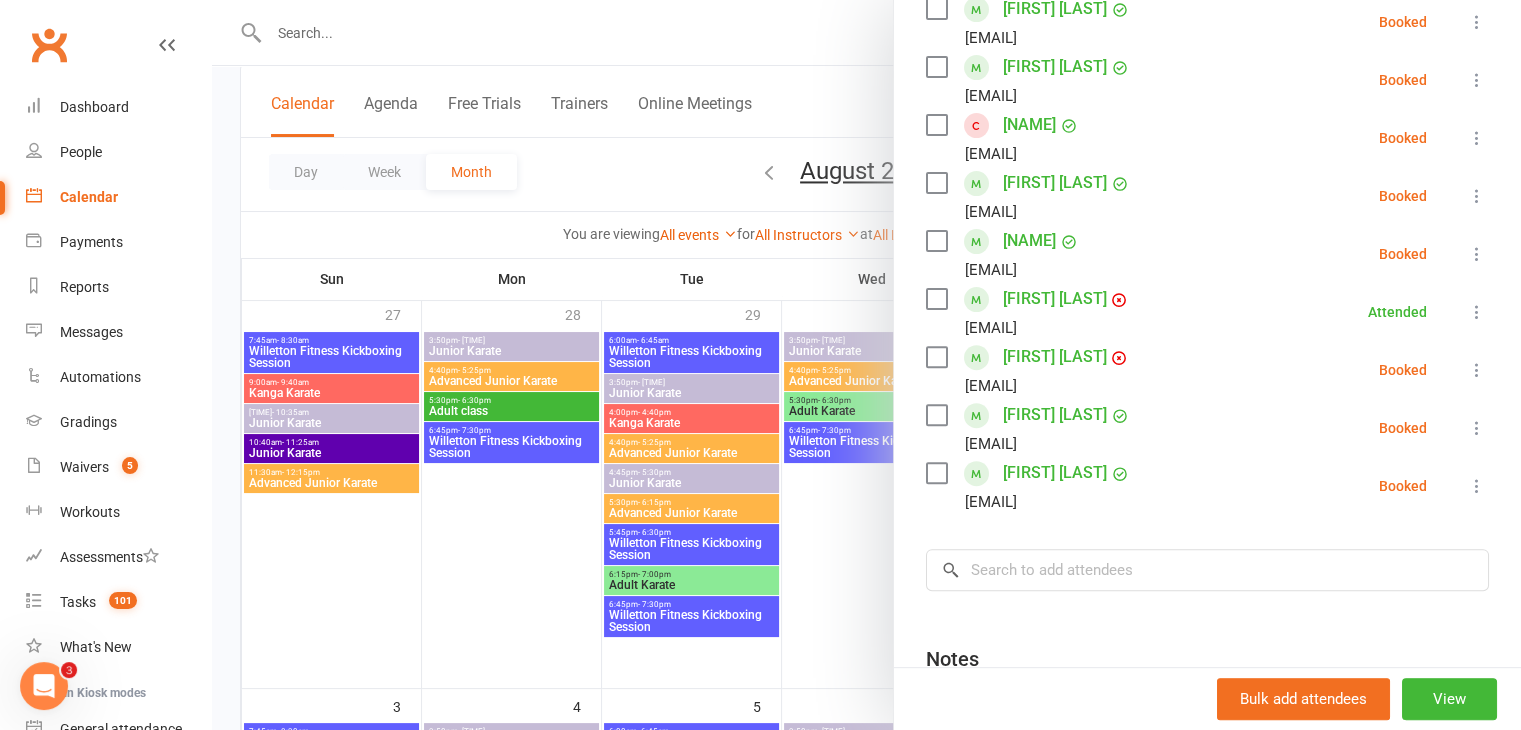click at bounding box center [866, 365] 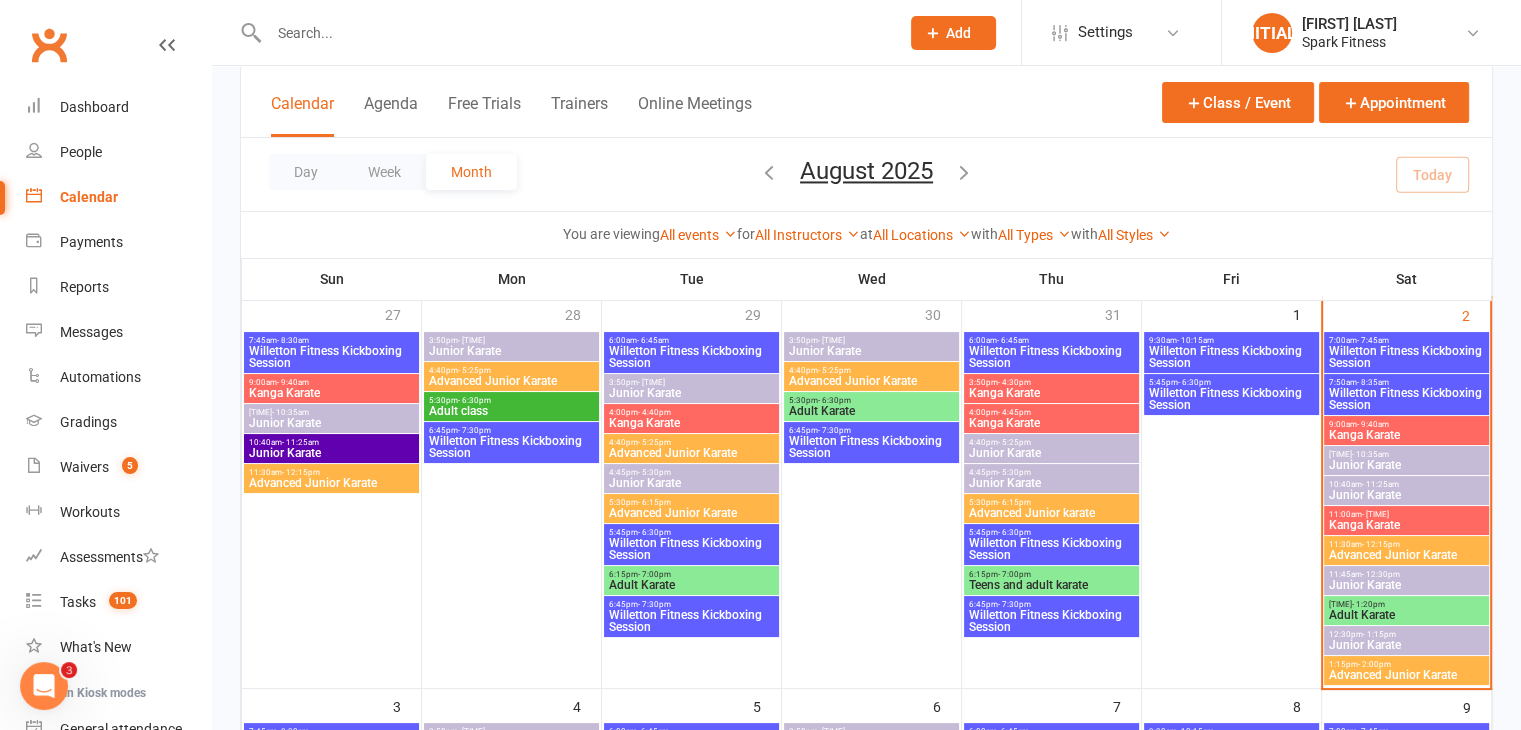 click on "Adult class" at bounding box center (511, 411) 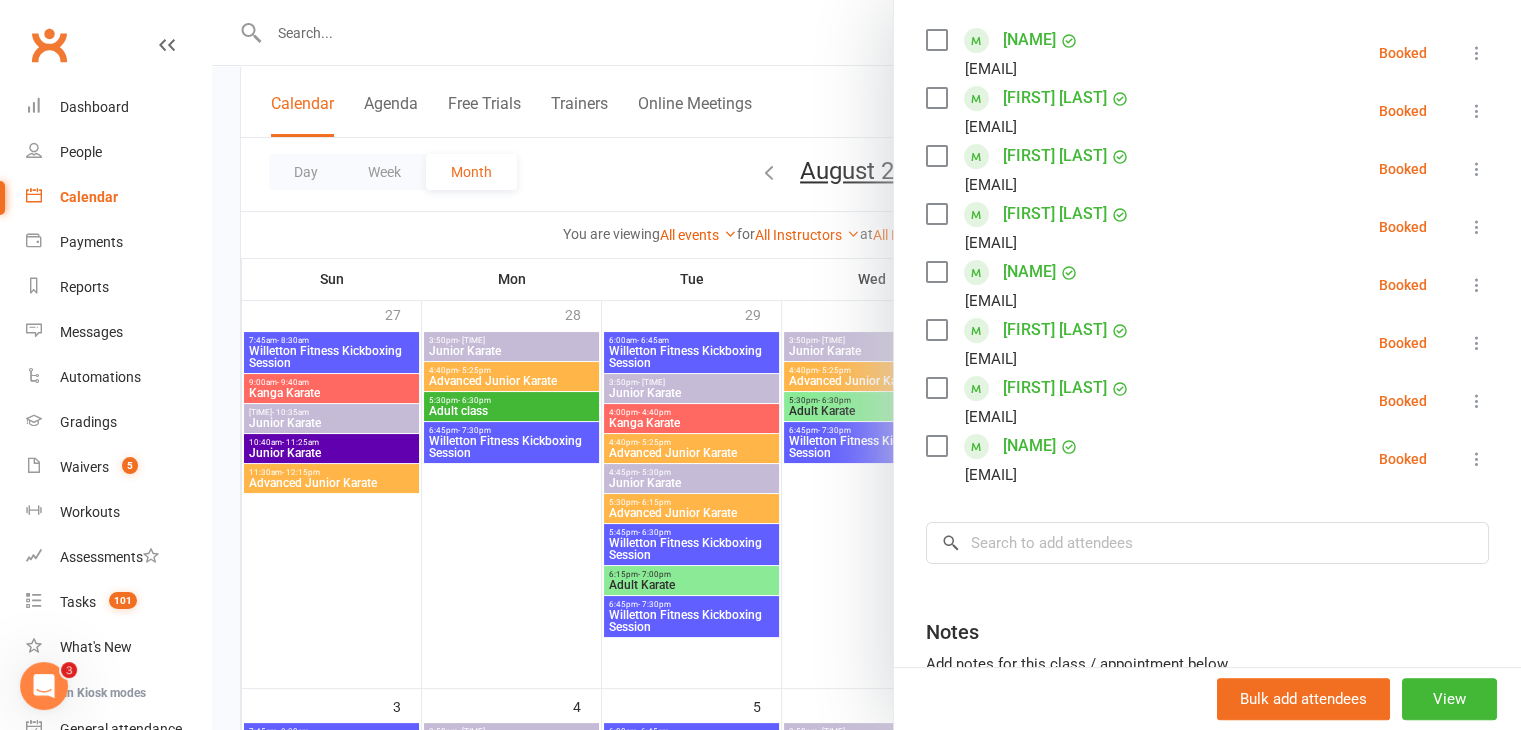 scroll, scrollTop: 352, scrollLeft: 0, axis: vertical 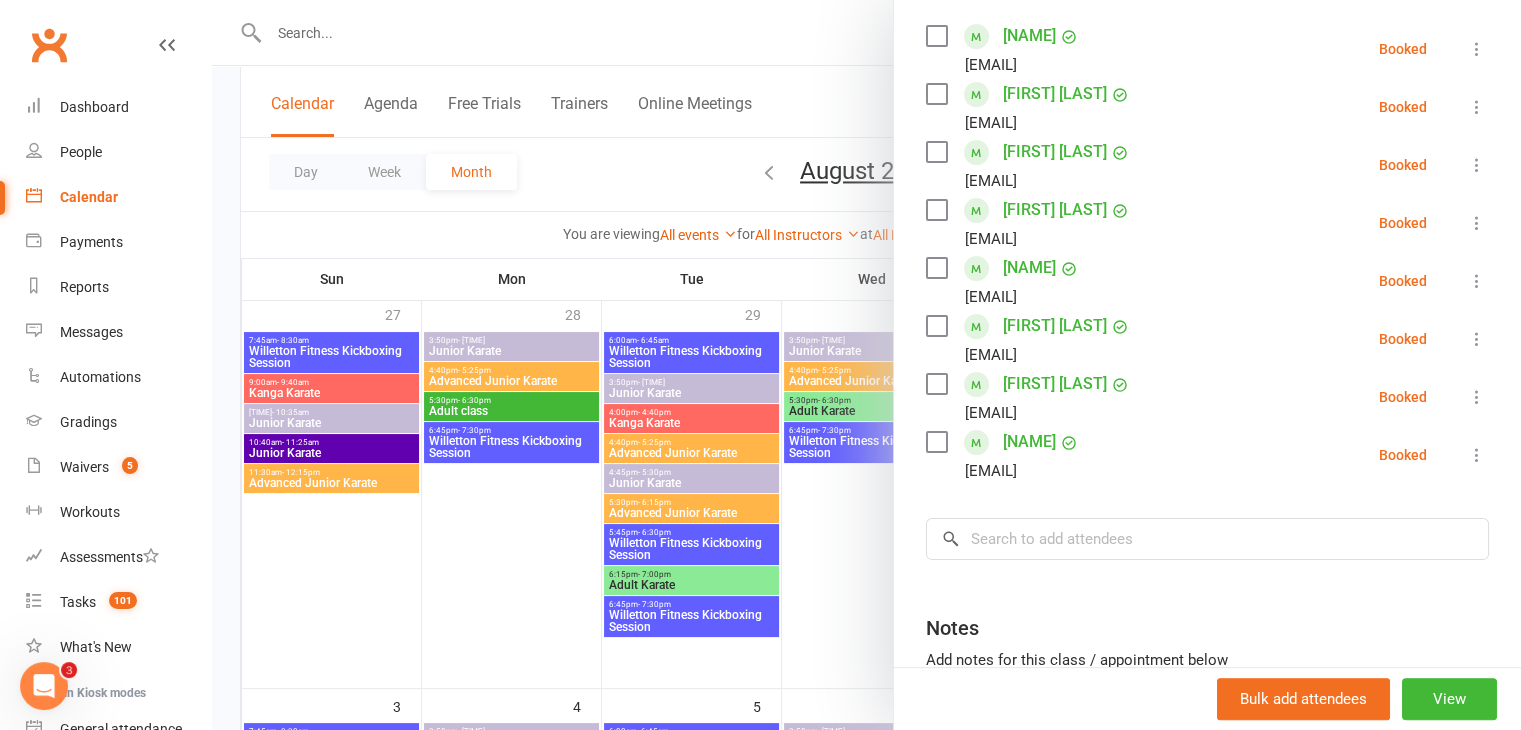 click at bounding box center (866, 365) 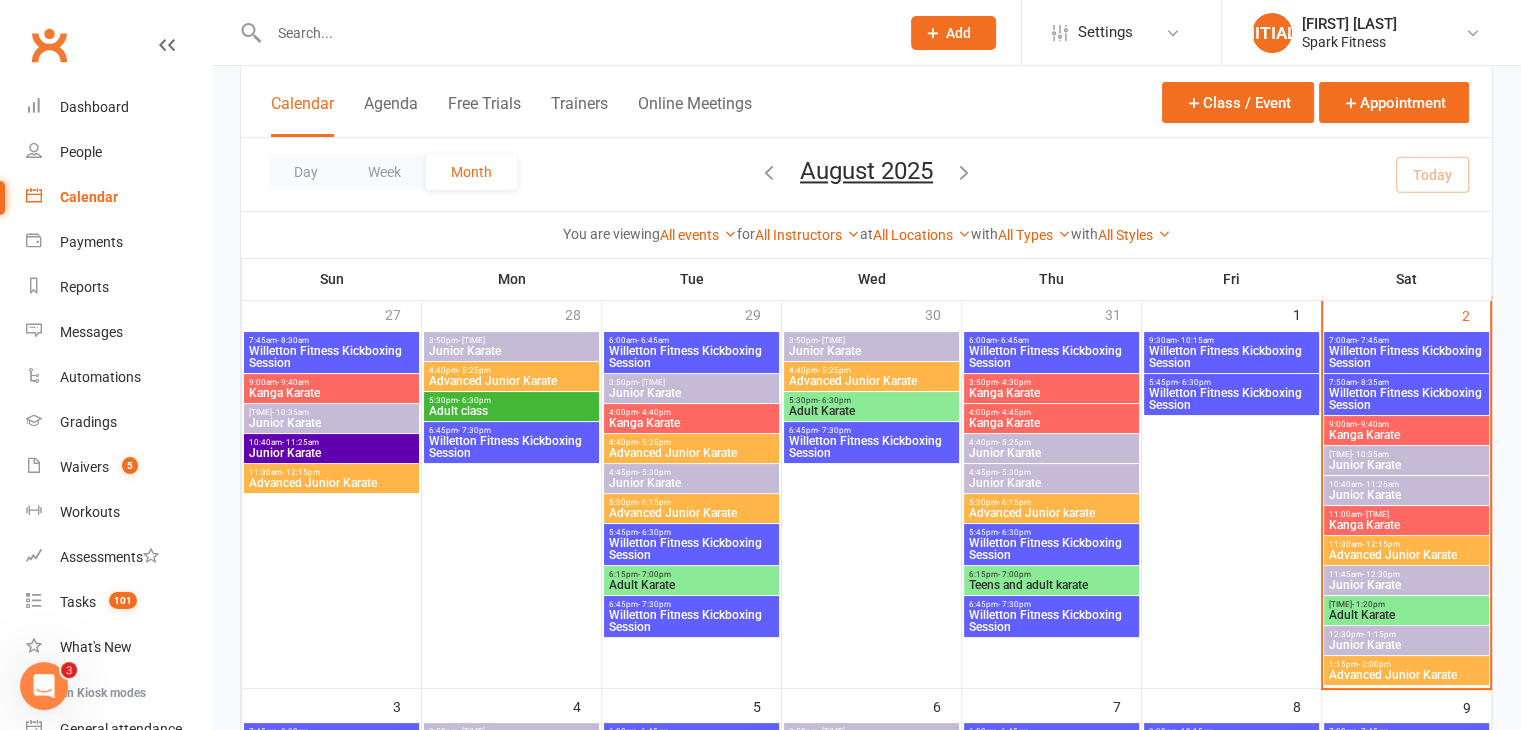 click on "Junior Karate" at bounding box center [691, 393] 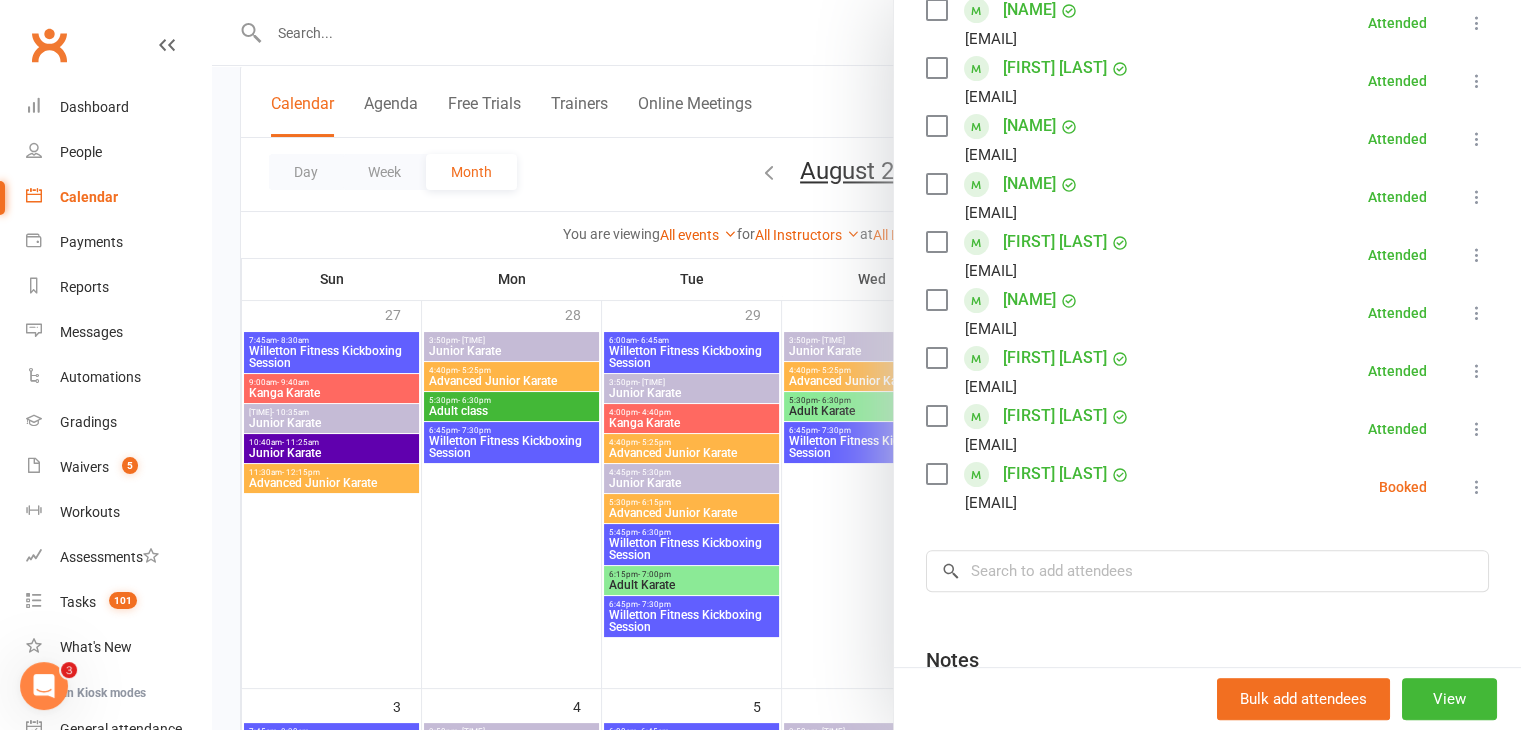 scroll, scrollTop: 511, scrollLeft: 0, axis: vertical 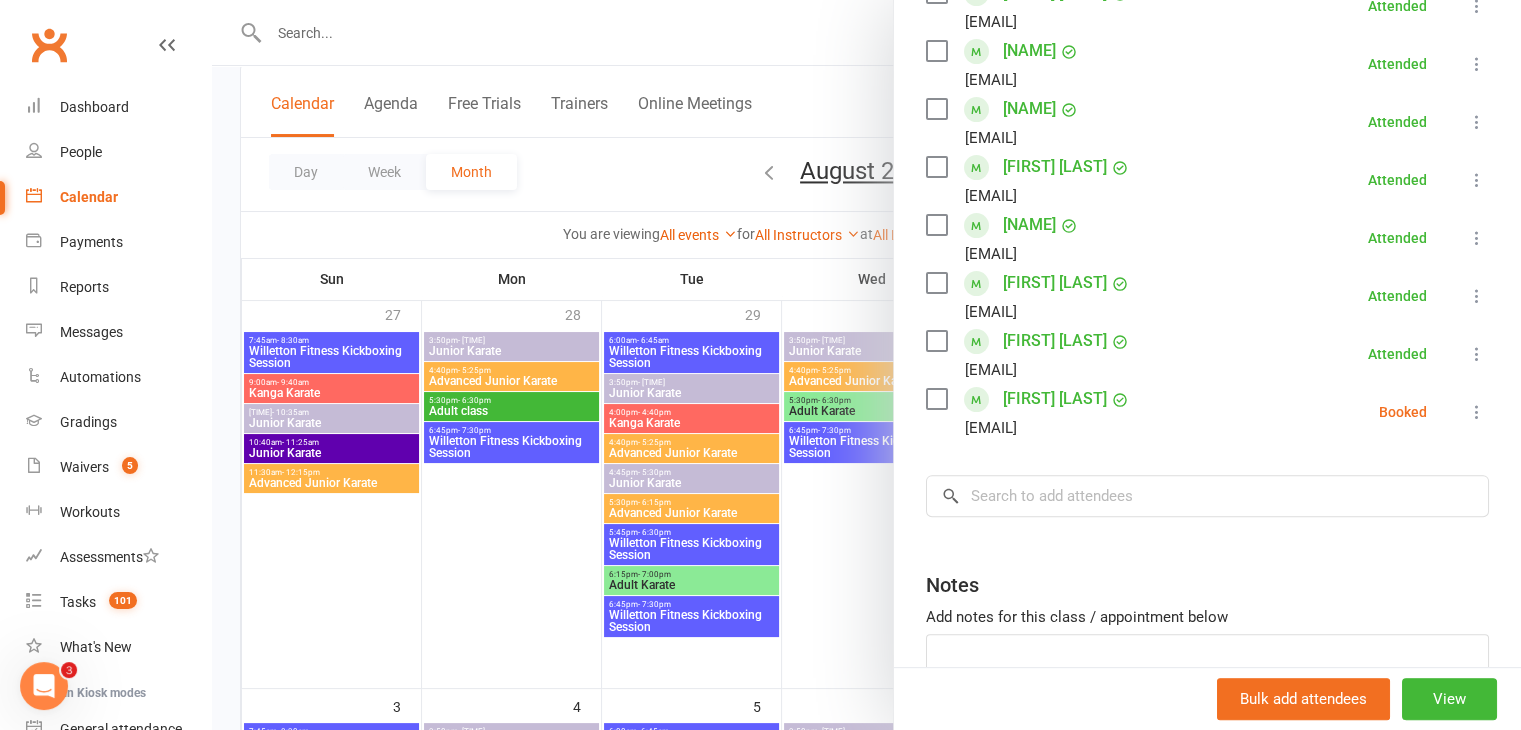 click at bounding box center (866, 365) 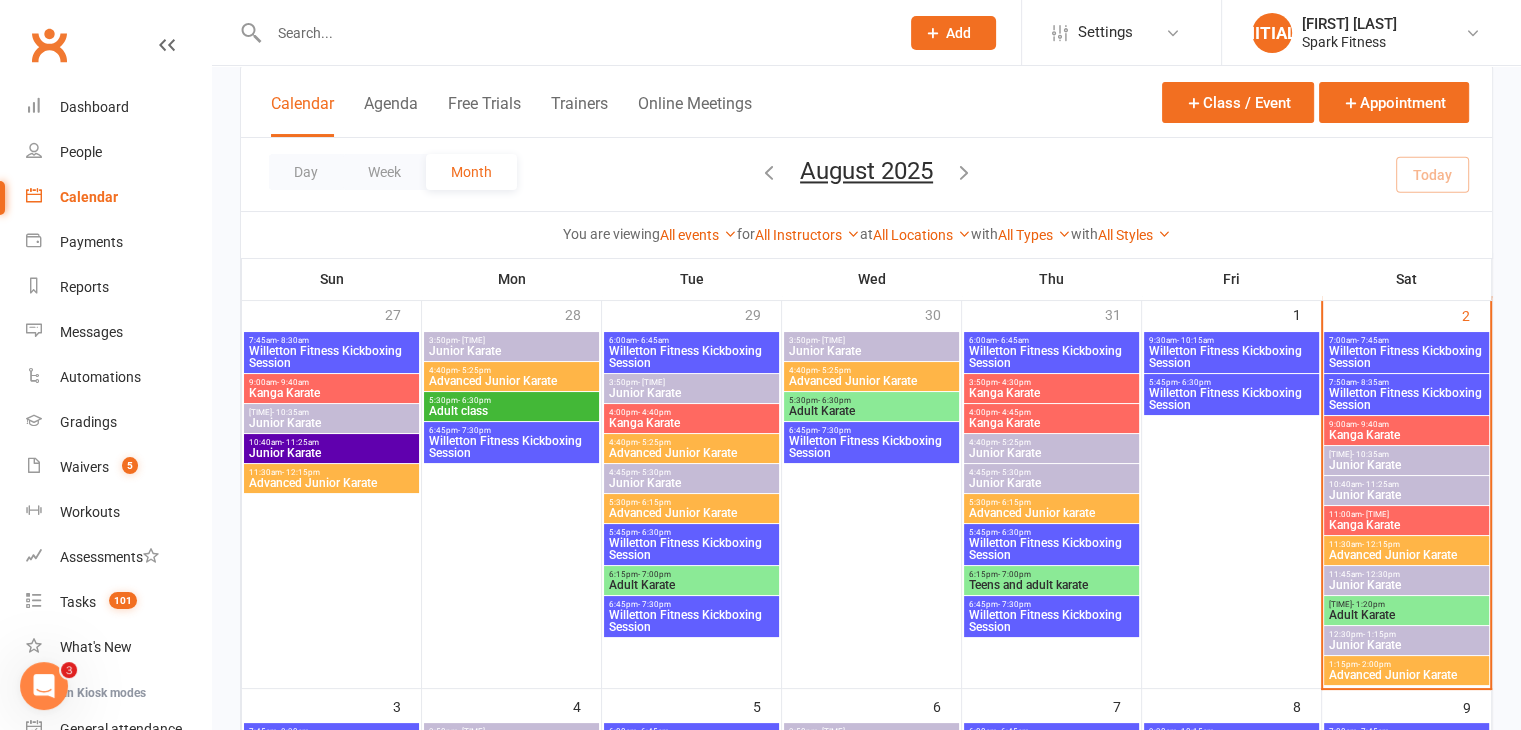 click on "Kanga Karate" at bounding box center (691, 423) 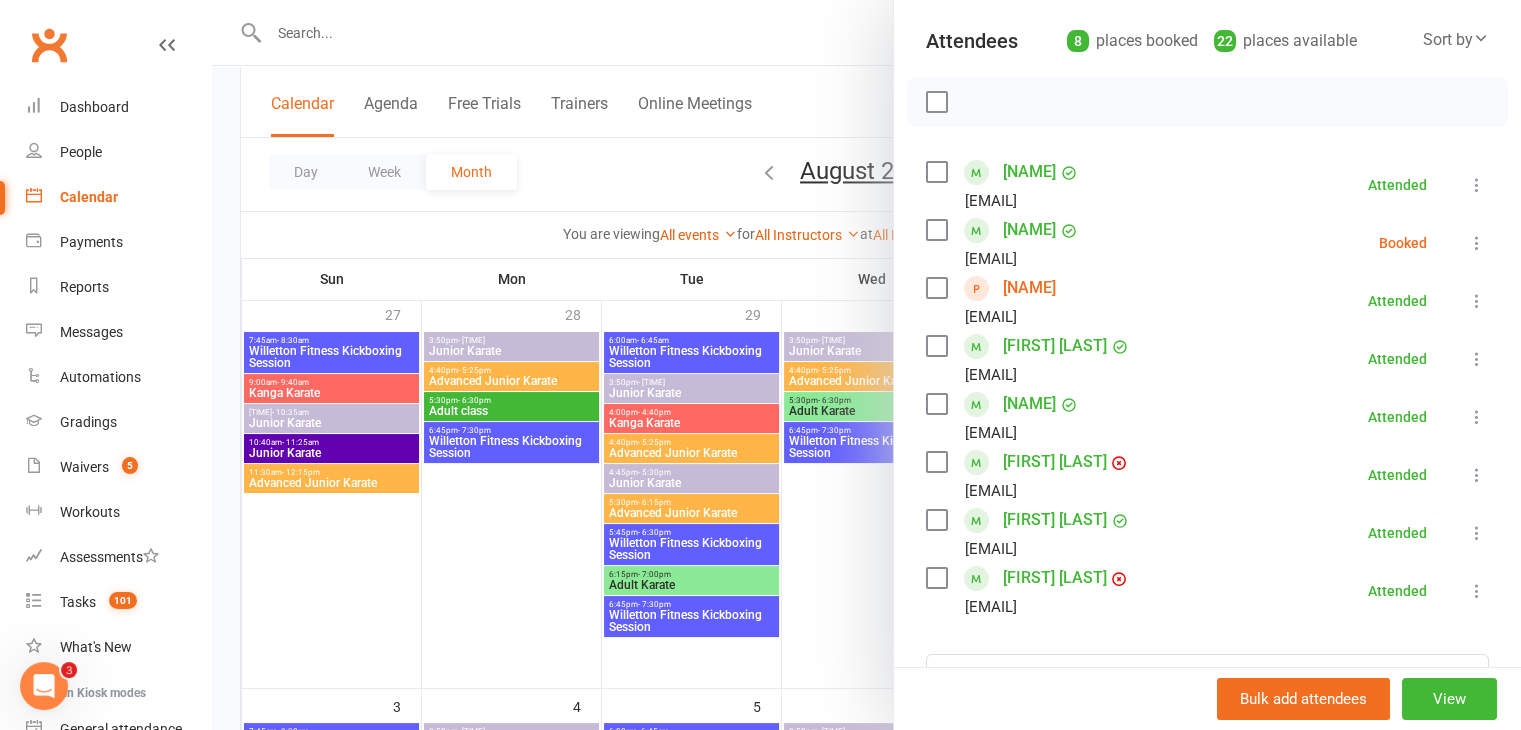 scroll, scrollTop: 216, scrollLeft: 0, axis: vertical 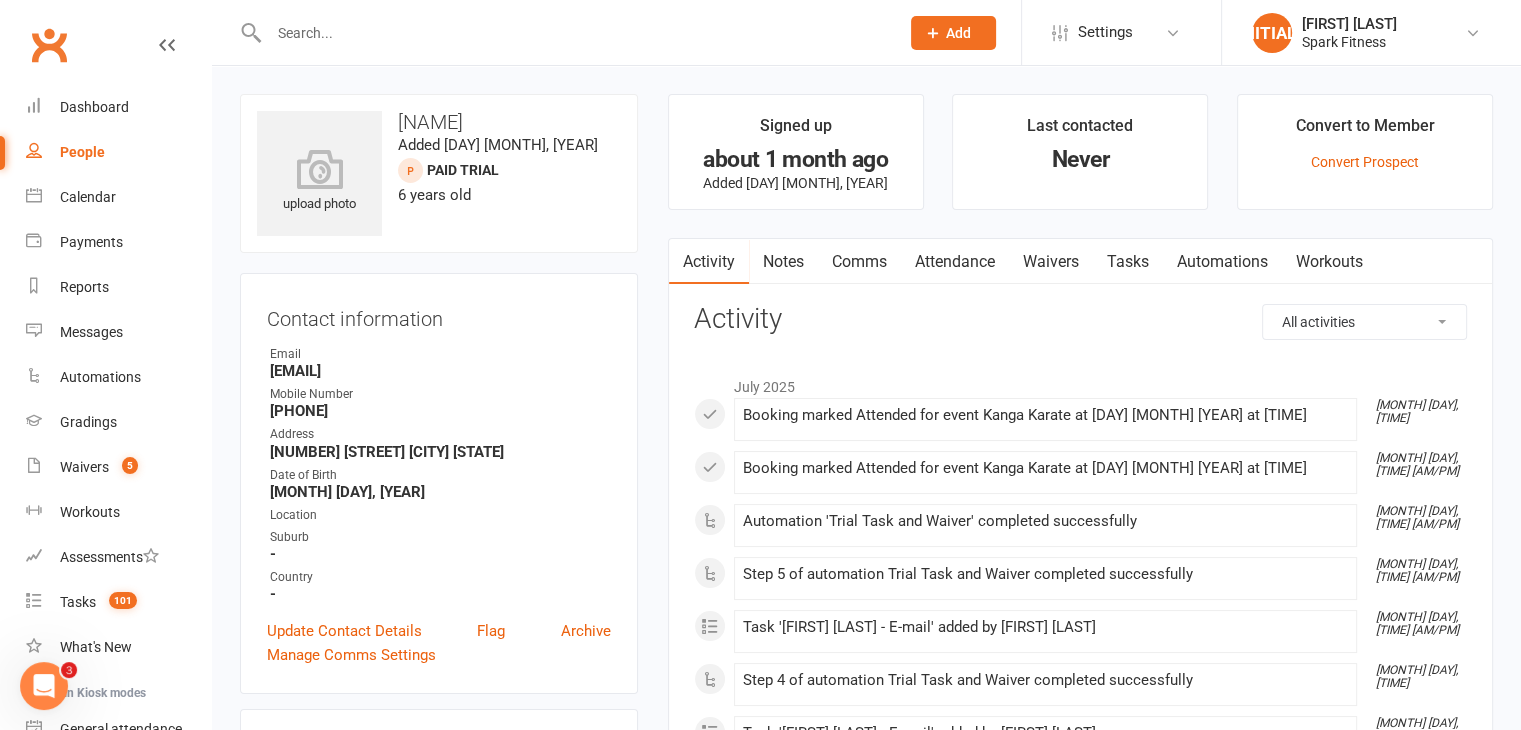click on "Attendance" at bounding box center (955, 262) 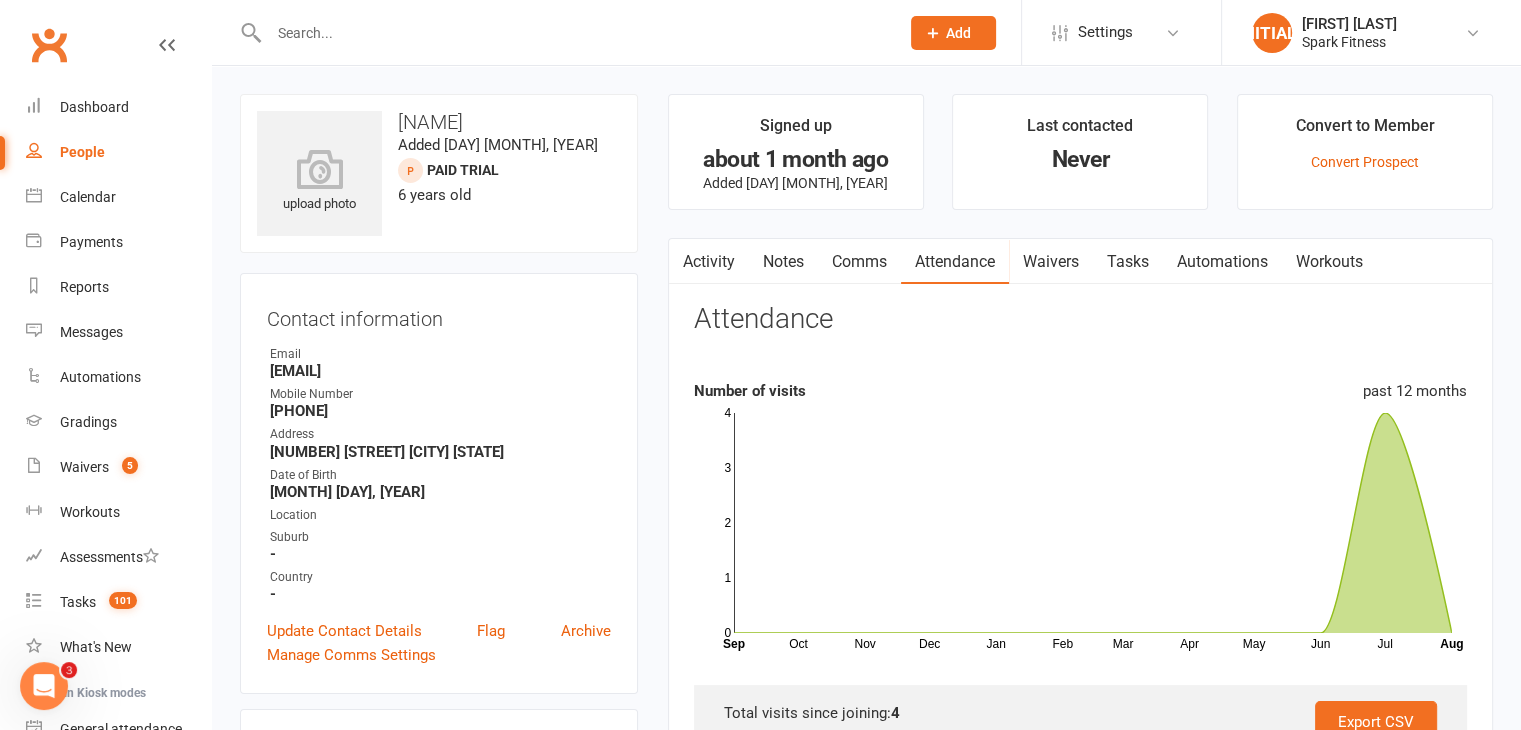 drag, startPoint x: 461, startPoint y: 374, endPoint x: 260, endPoint y: 377, distance: 201.02238 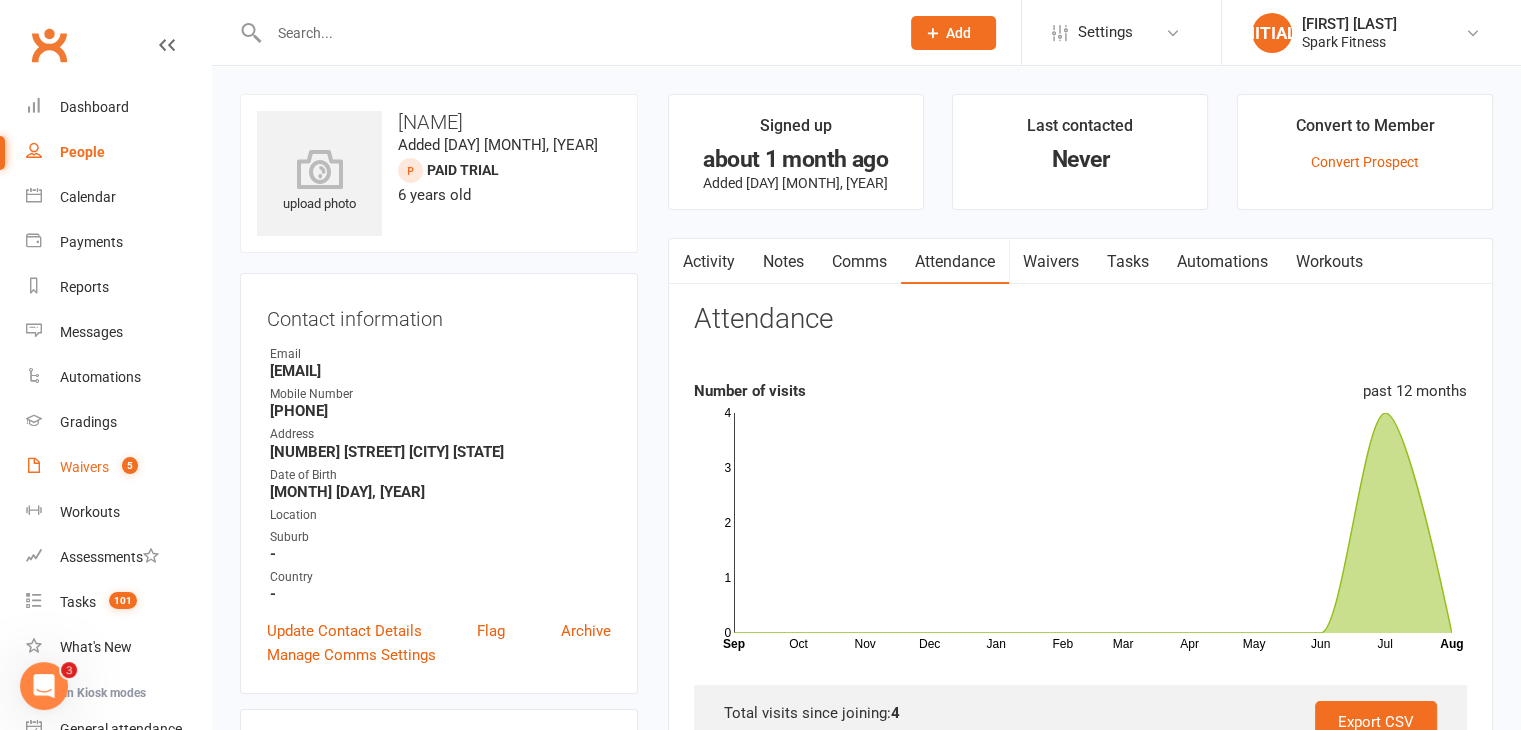 click on "5" at bounding box center (130, 465) 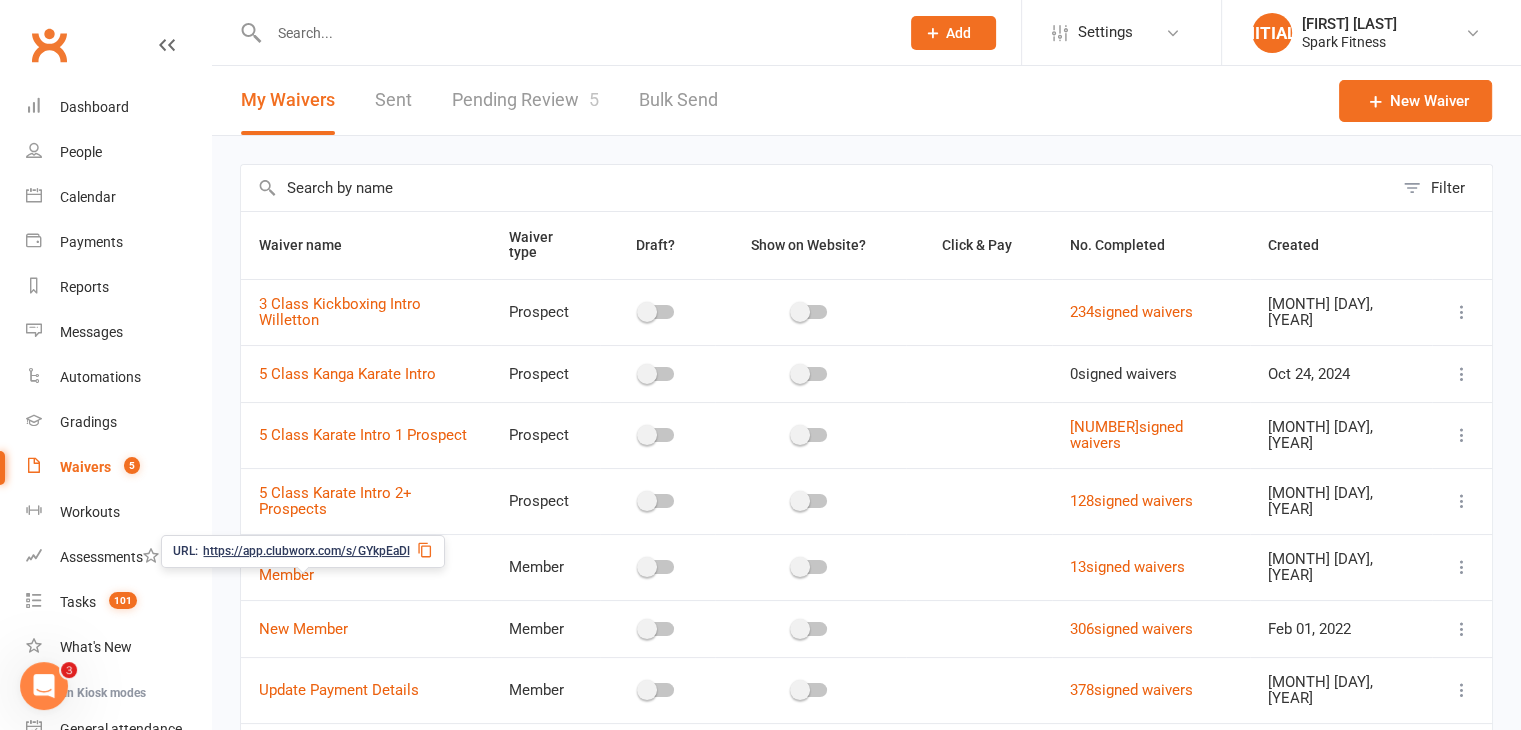 click on "https://app.clubworx.com/s/GYkpEaDl" at bounding box center [306, 551] 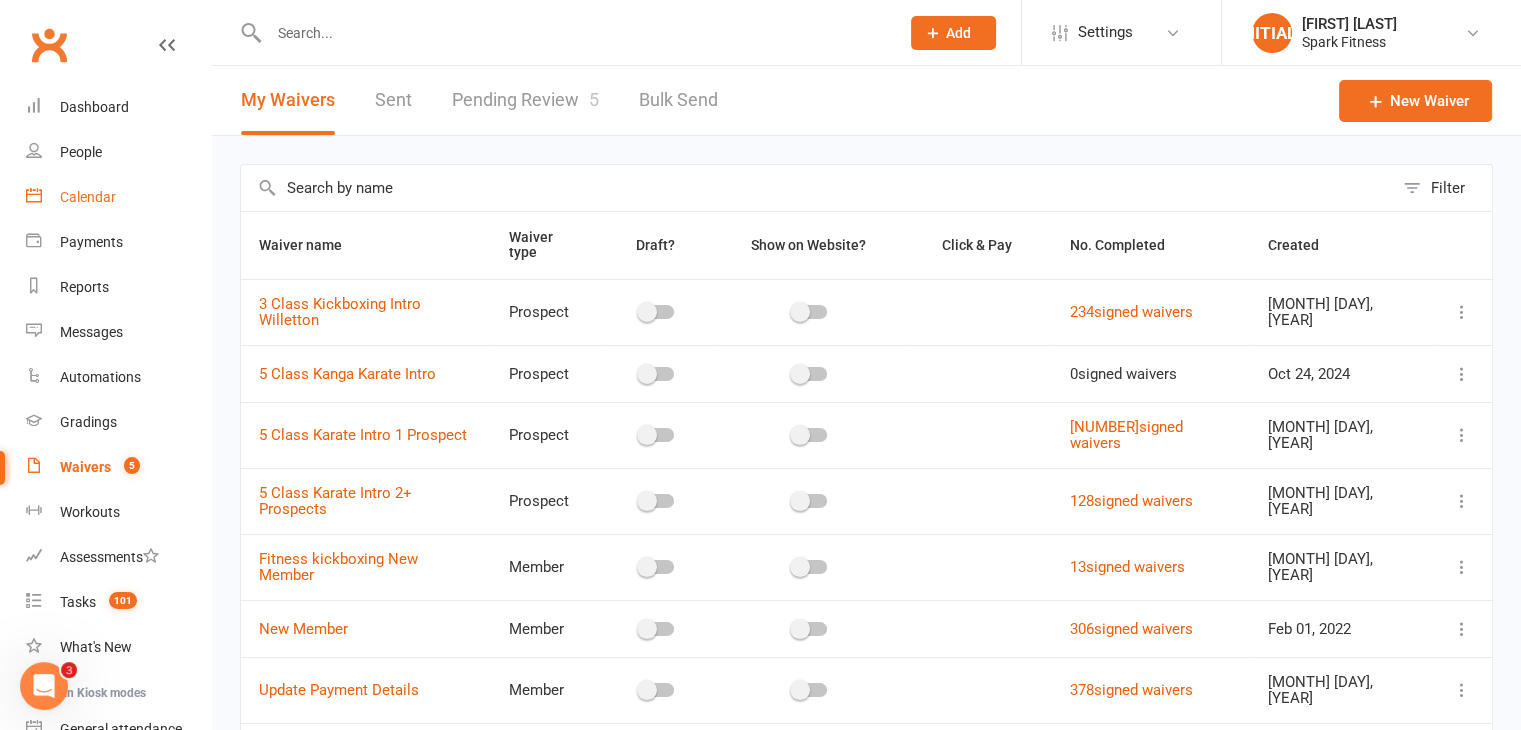 click on "Calendar" at bounding box center (118, 197) 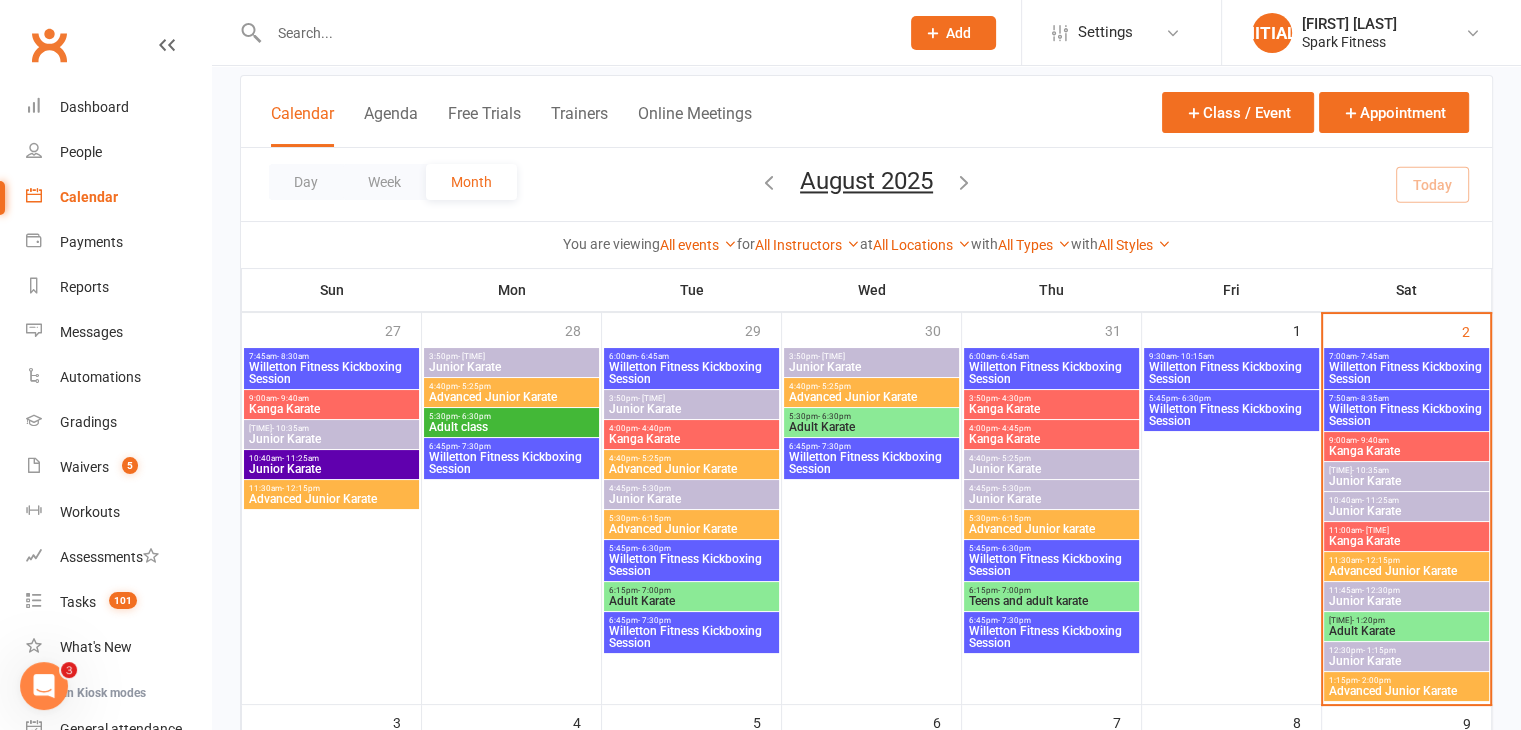 scroll, scrollTop: 204, scrollLeft: 0, axis: vertical 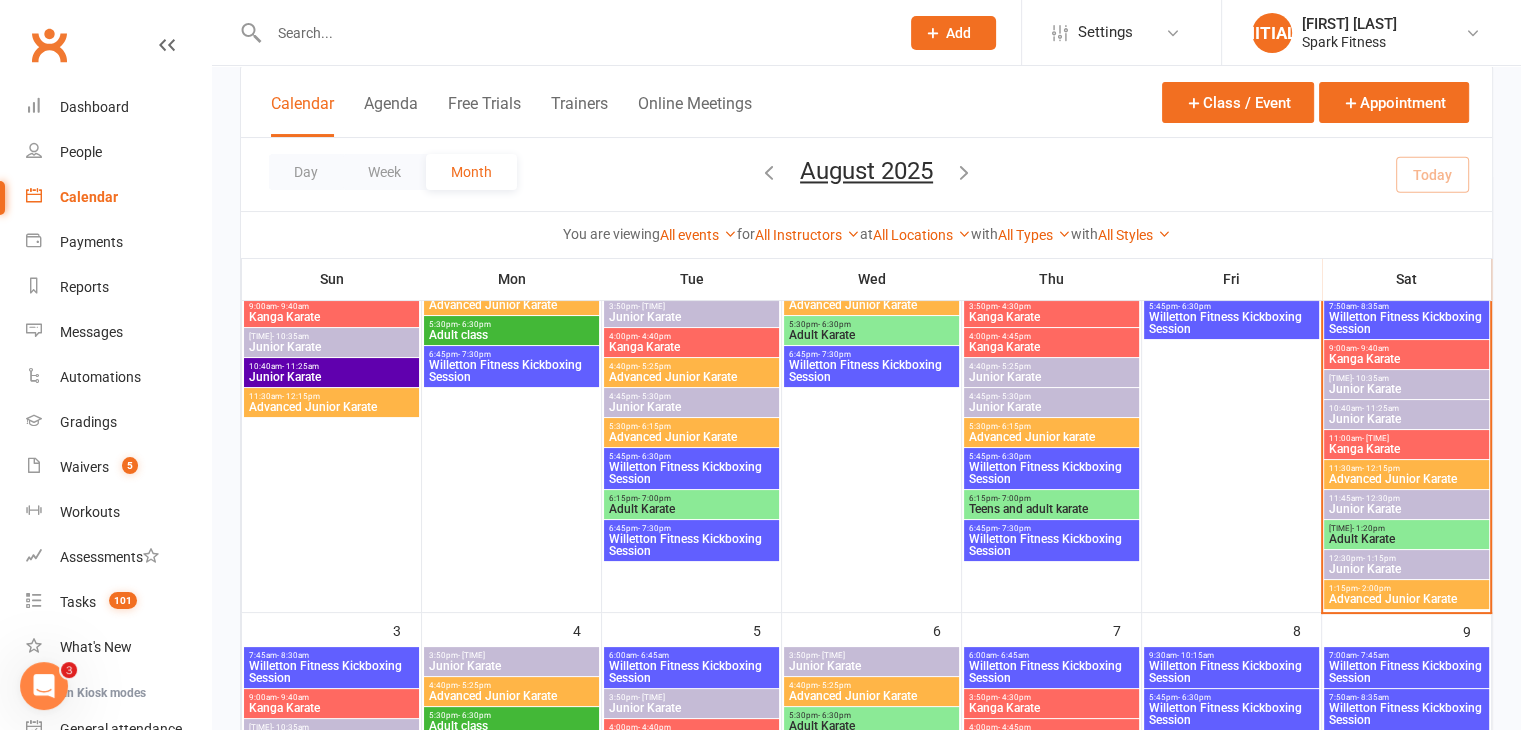 click on "Advanced Junior Karate" at bounding box center [691, 377] 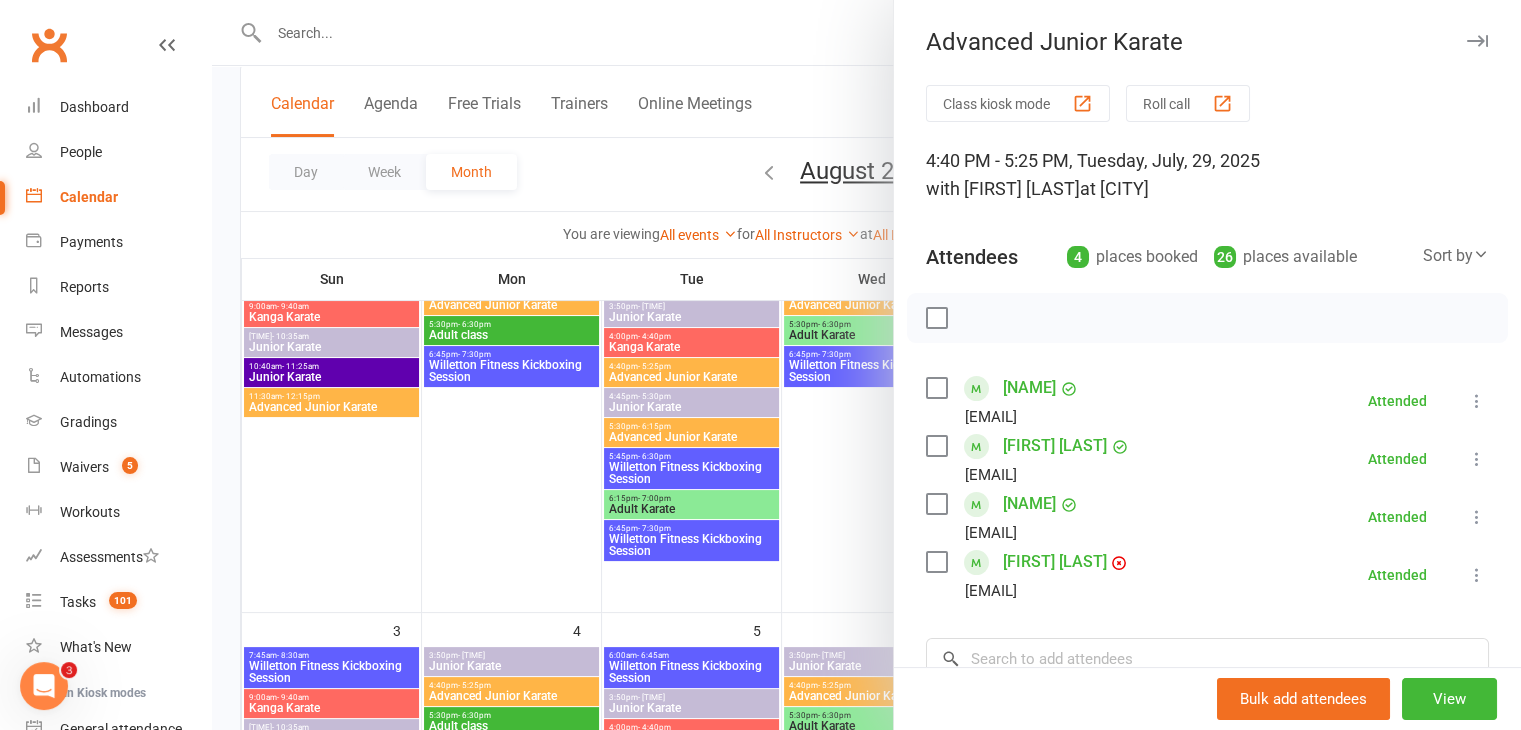 click at bounding box center (866, 365) 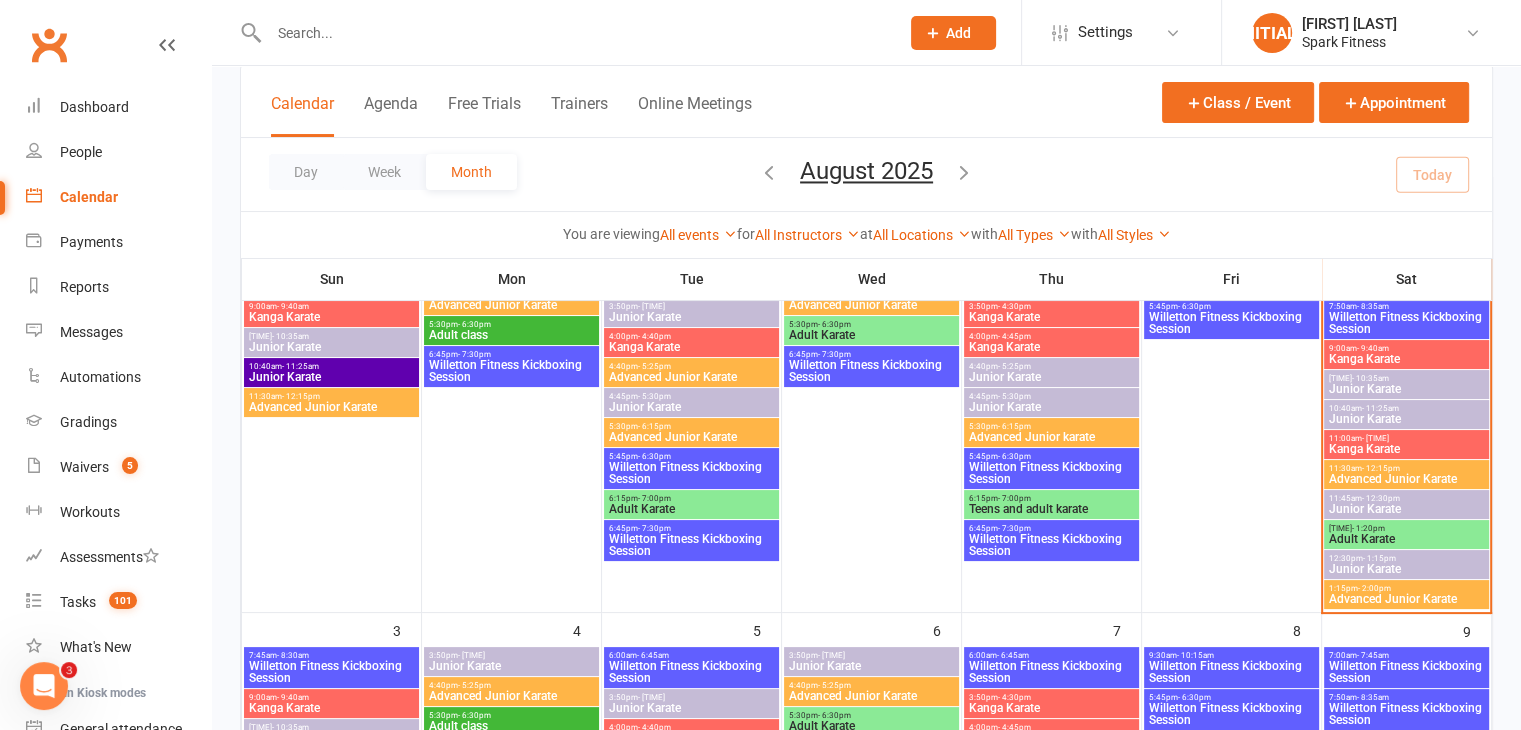 click on "Junior Karate" at bounding box center [691, 407] 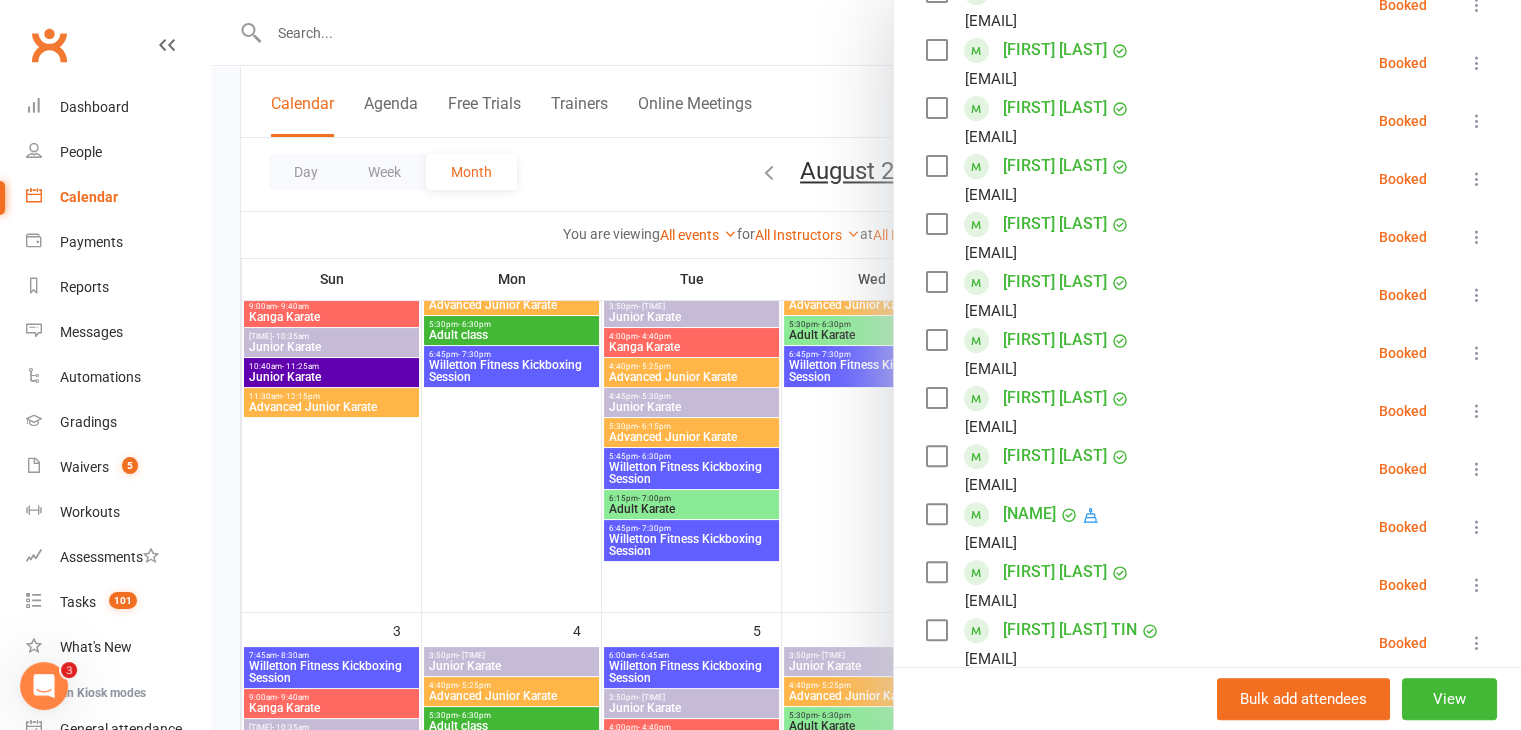 scroll, scrollTop: 538, scrollLeft: 0, axis: vertical 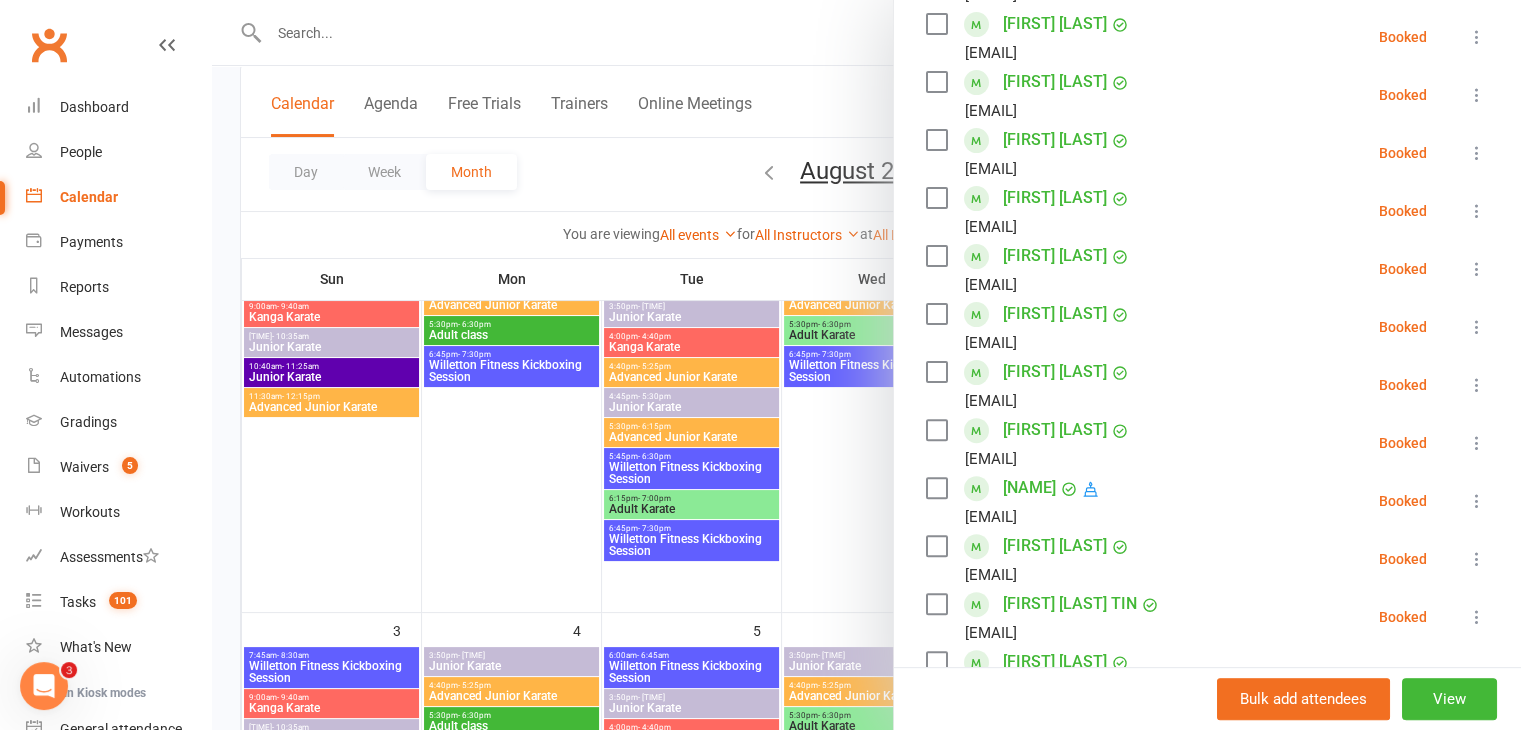 click on "[NAME]" at bounding box center [1029, 488] 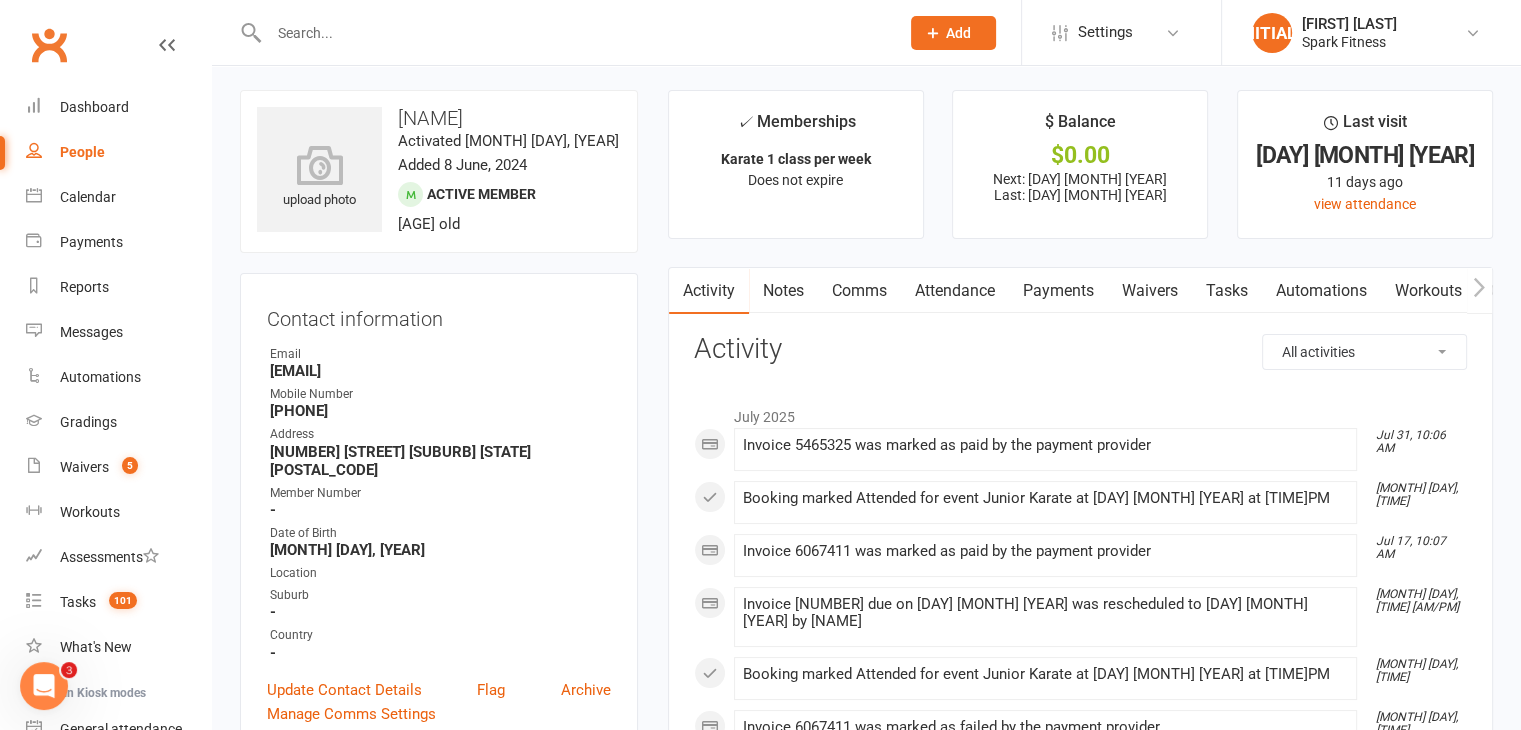 scroll, scrollTop: 0, scrollLeft: 0, axis: both 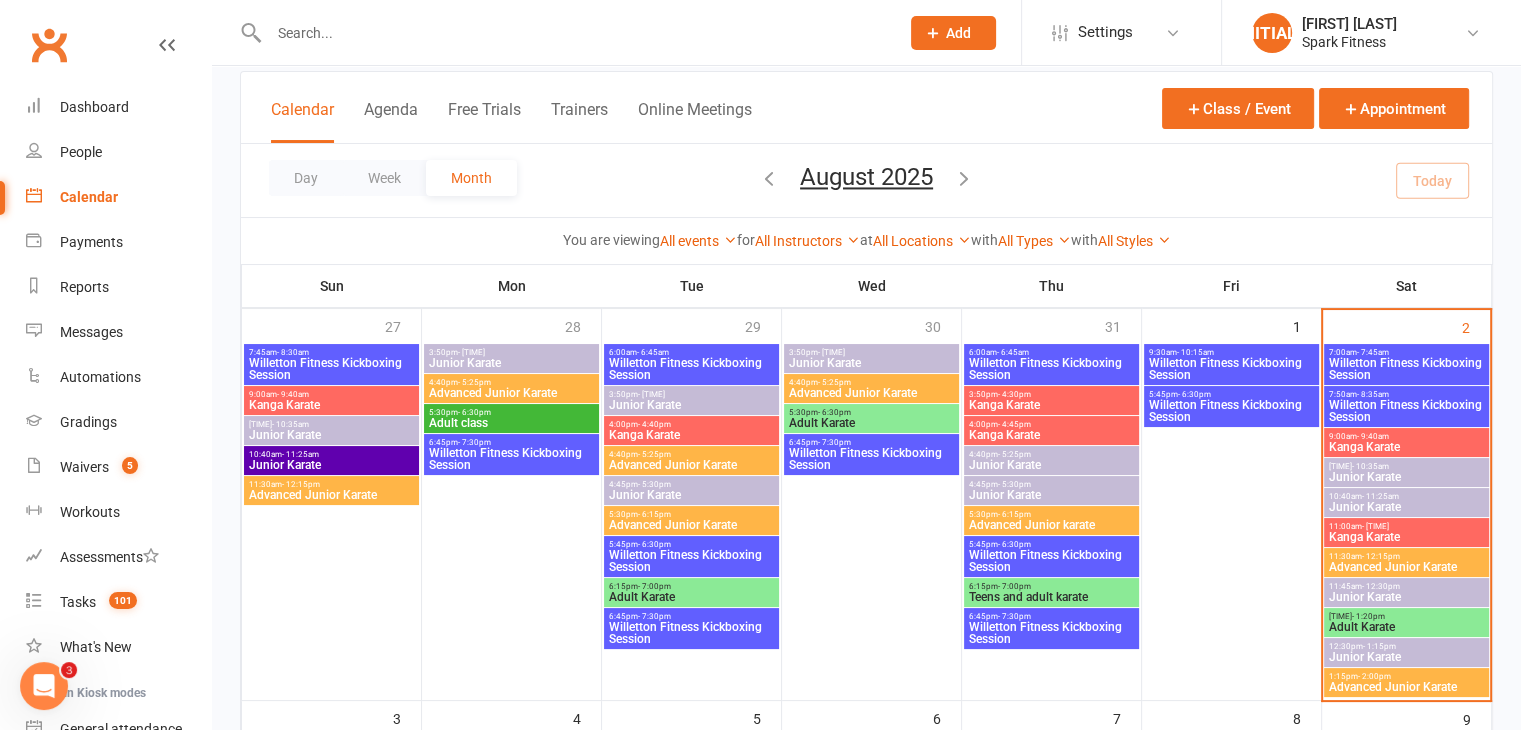 click on "Kanga Karate" at bounding box center (691, 435) 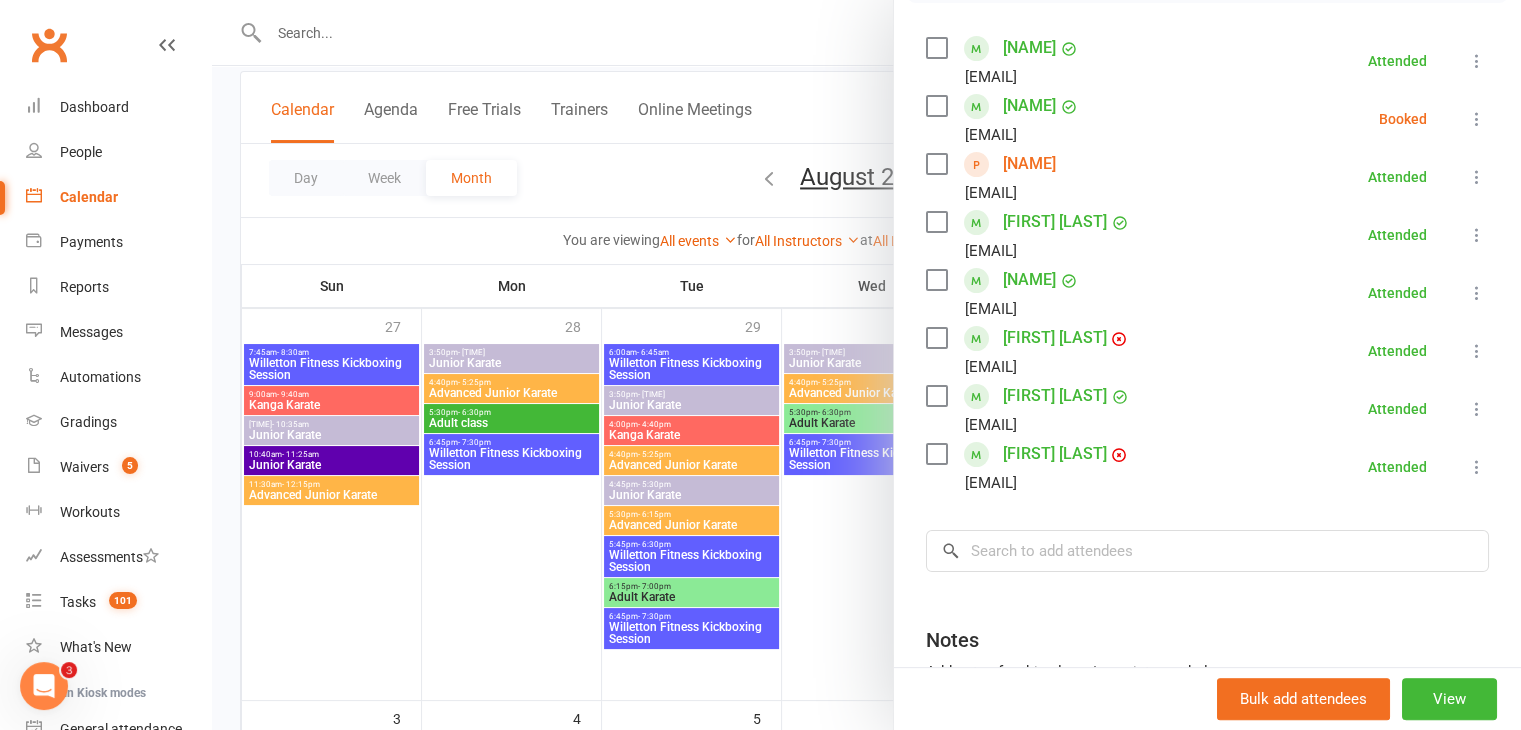 scroll, scrollTop: 342, scrollLeft: 0, axis: vertical 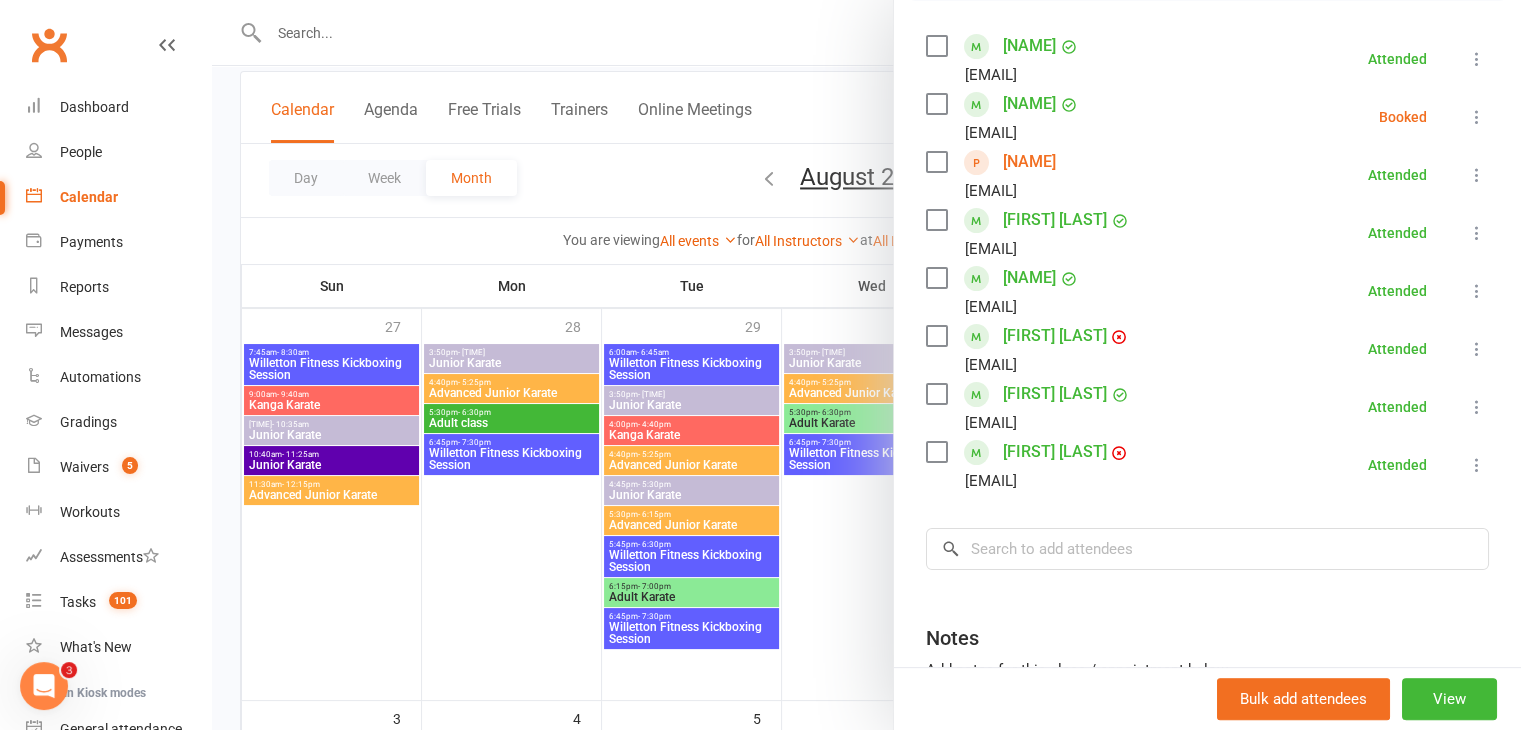 click at bounding box center (866, 365) 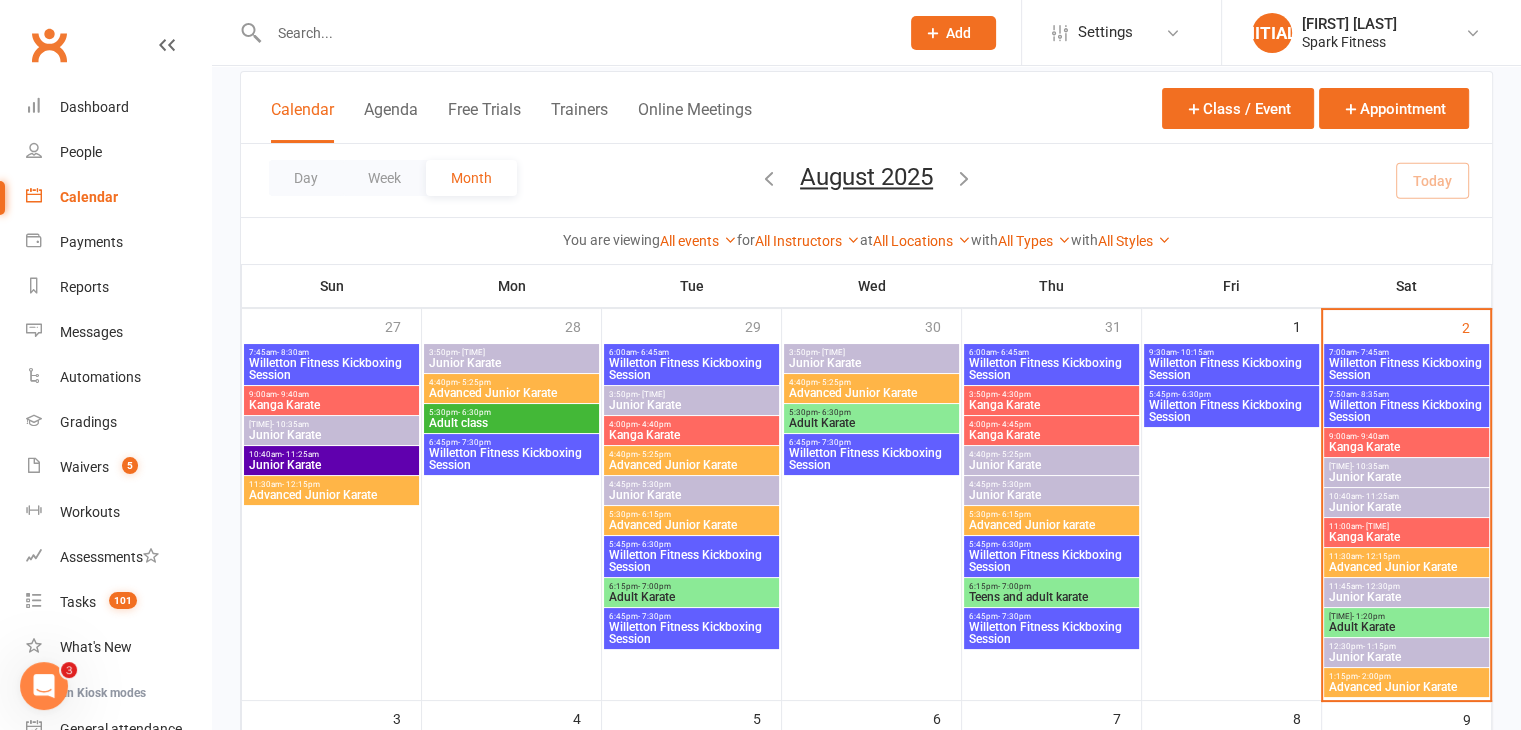 click on "Advanced Junior Karate" at bounding box center (691, 525) 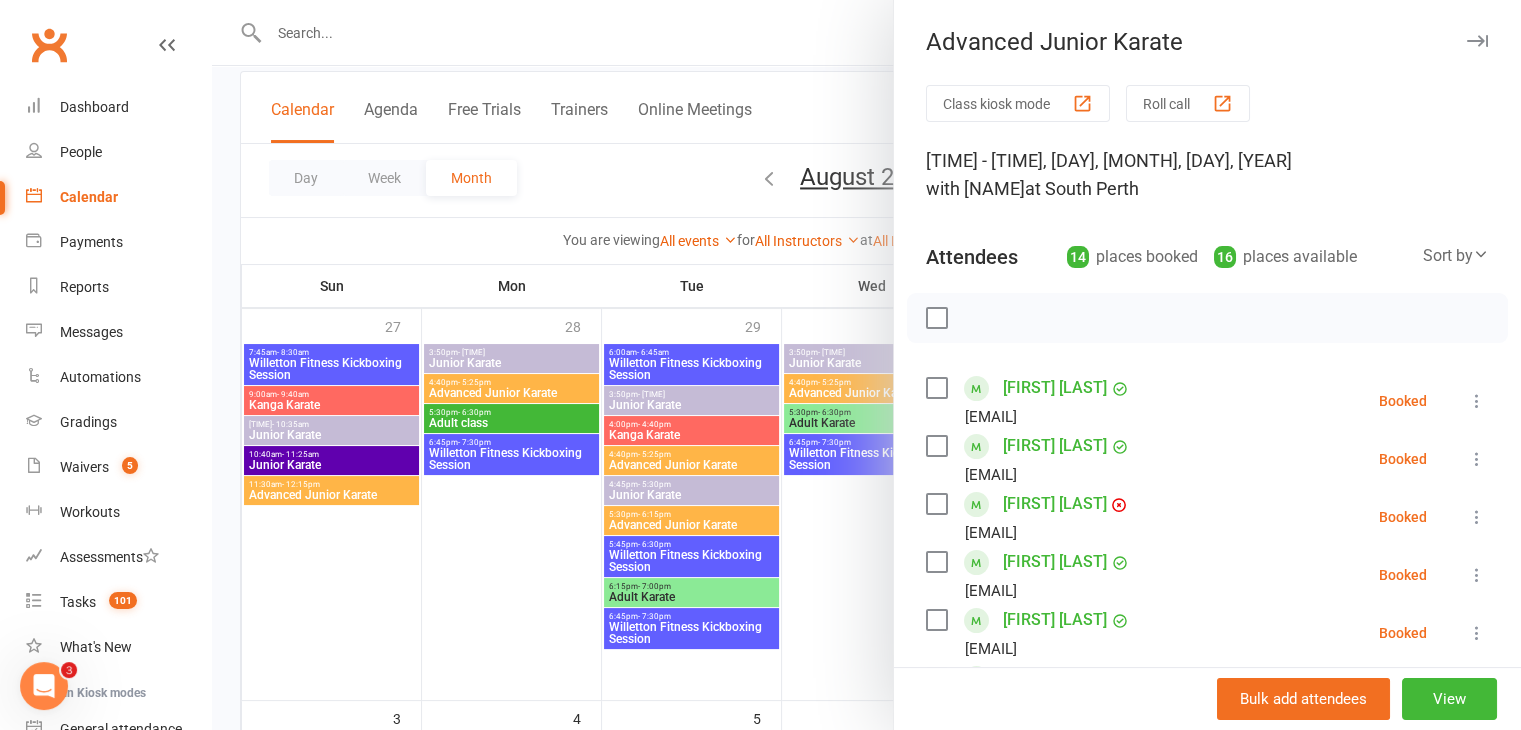 click at bounding box center (866, 365) 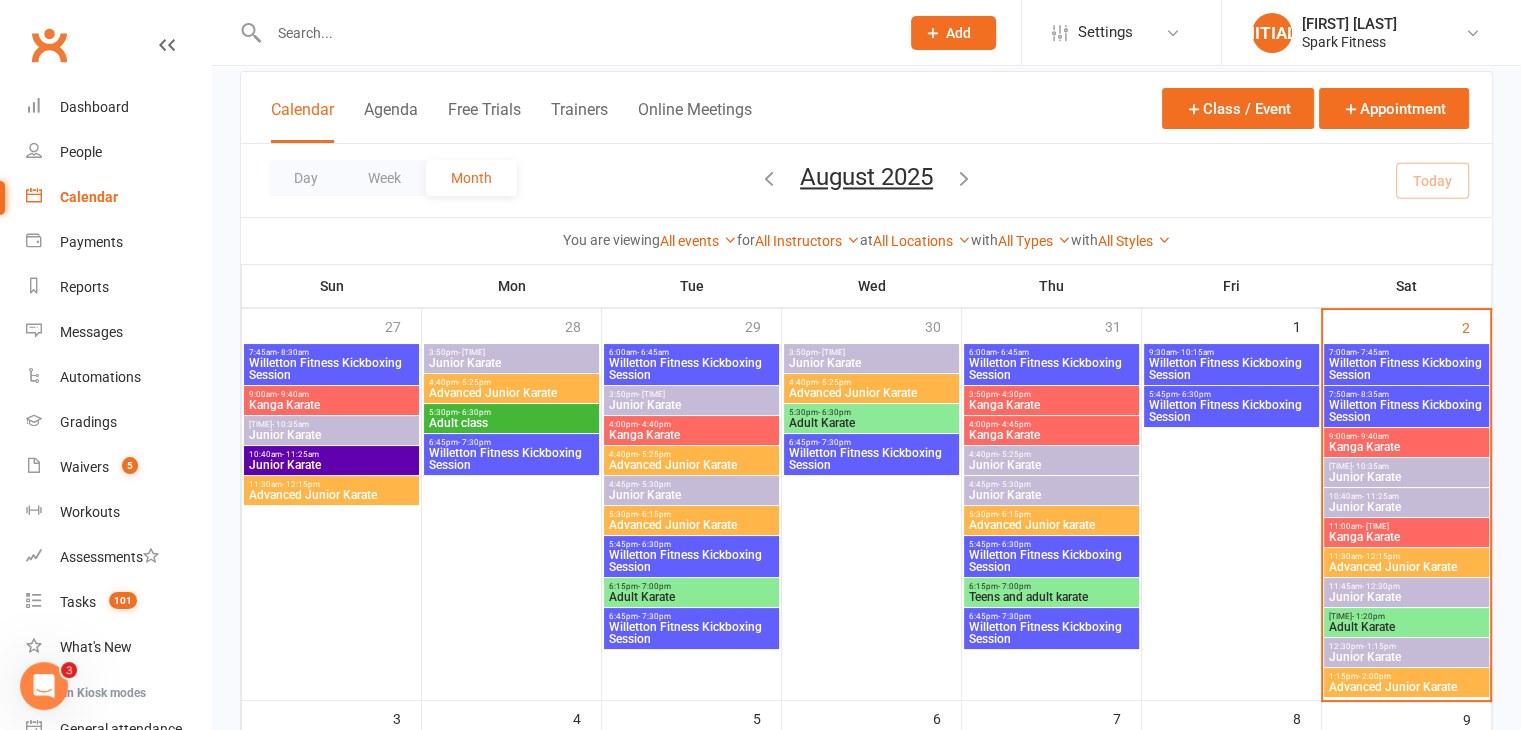 click on "Adult Karate" at bounding box center [691, 597] 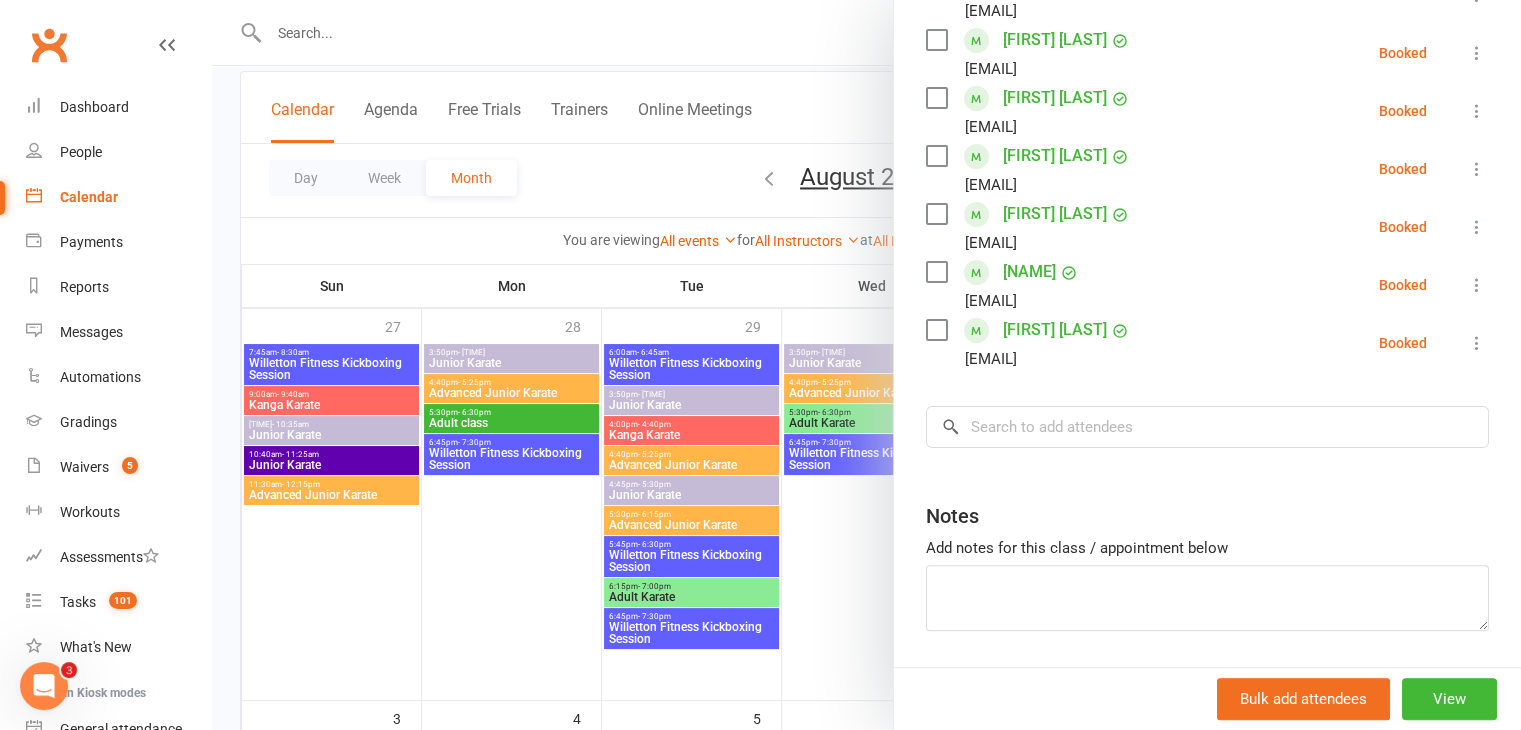scroll, scrollTop: 411, scrollLeft: 0, axis: vertical 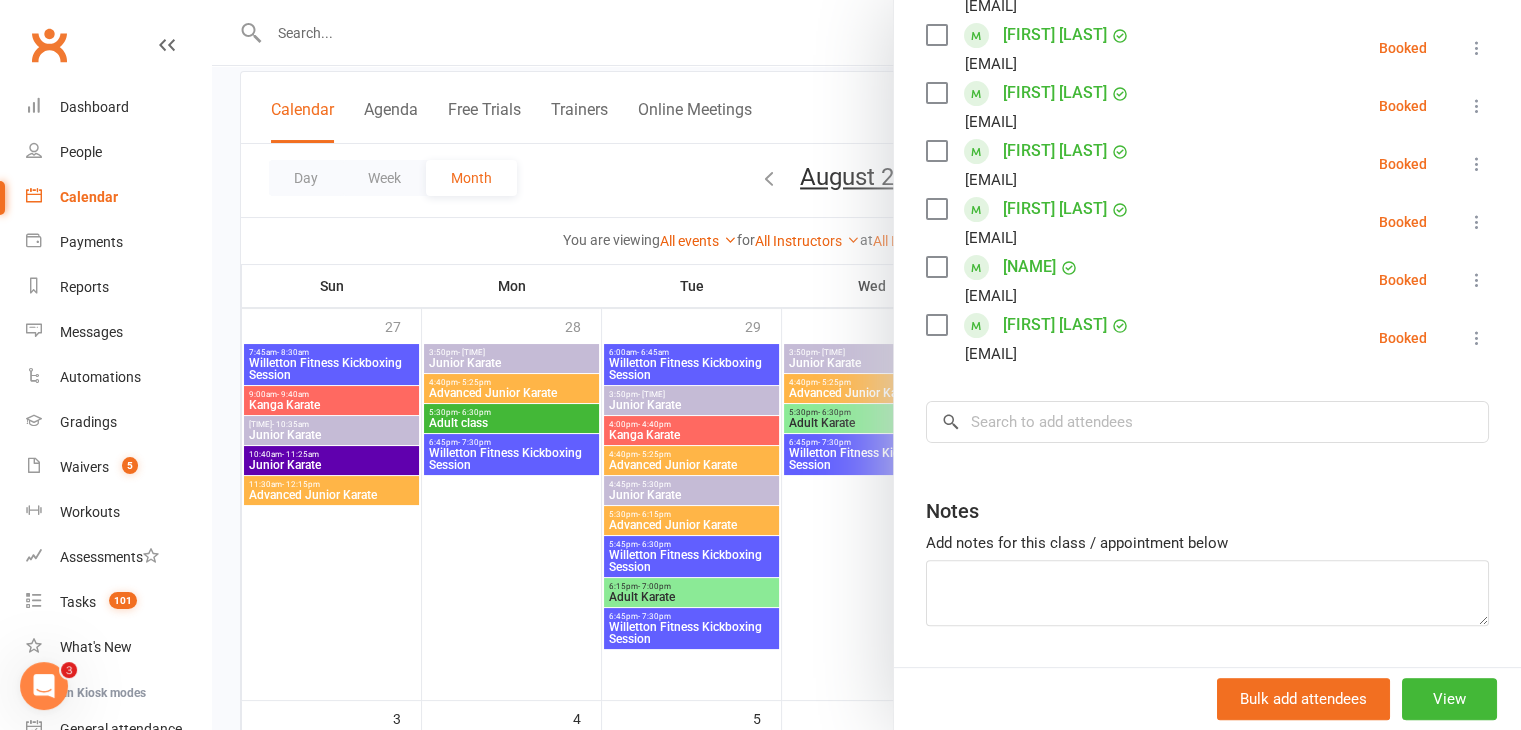 click at bounding box center [866, 365] 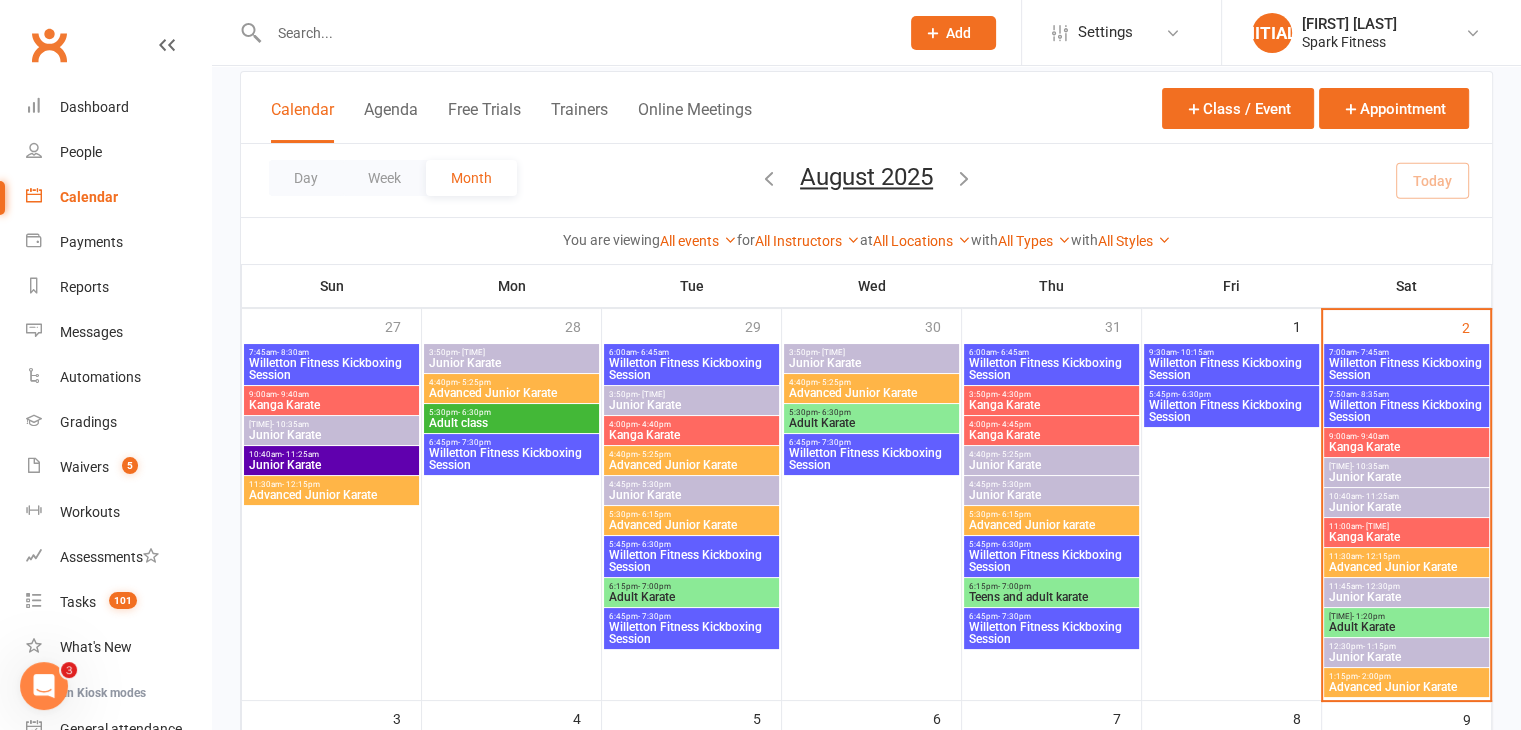 click on "Junior Karate" at bounding box center (871, 363) 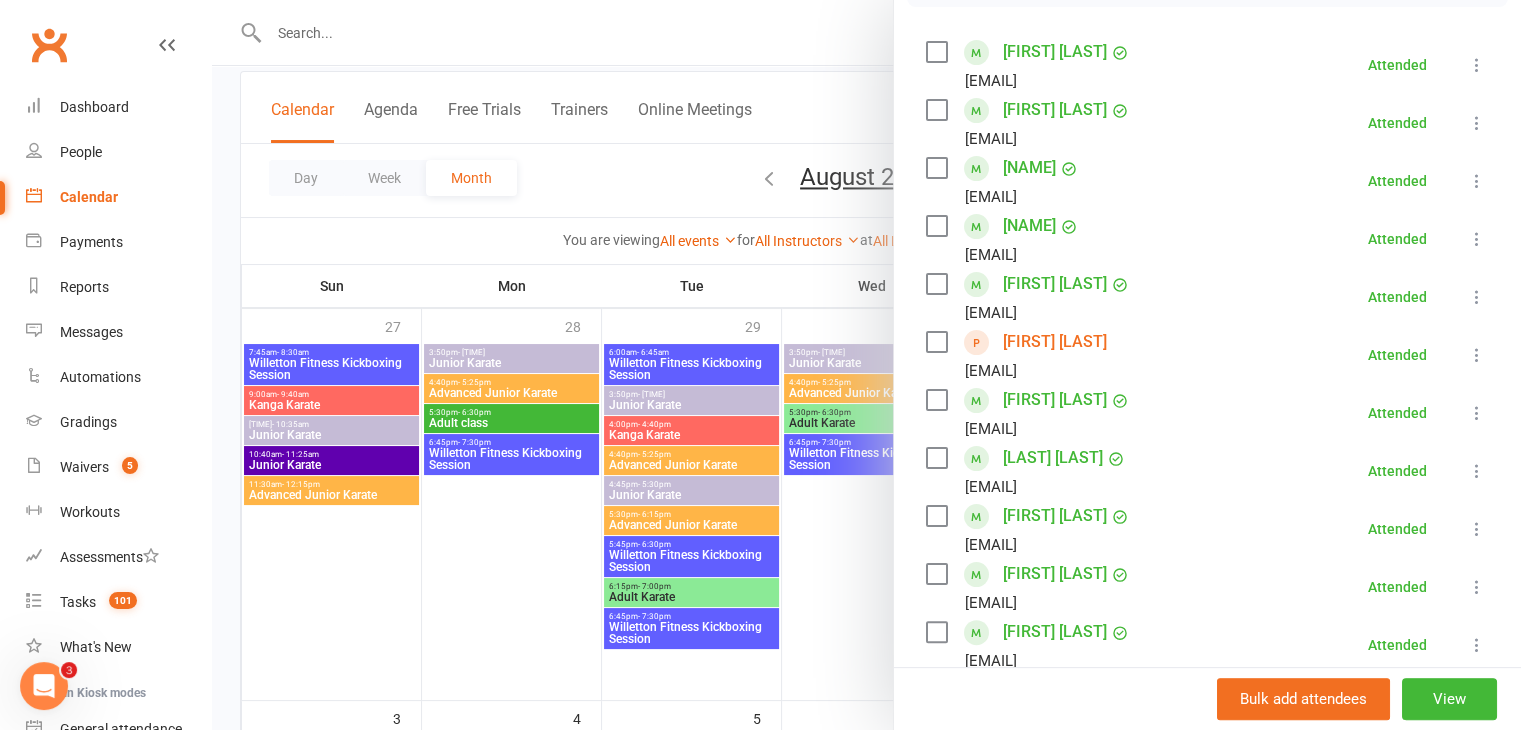 scroll, scrollTop: 338, scrollLeft: 0, axis: vertical 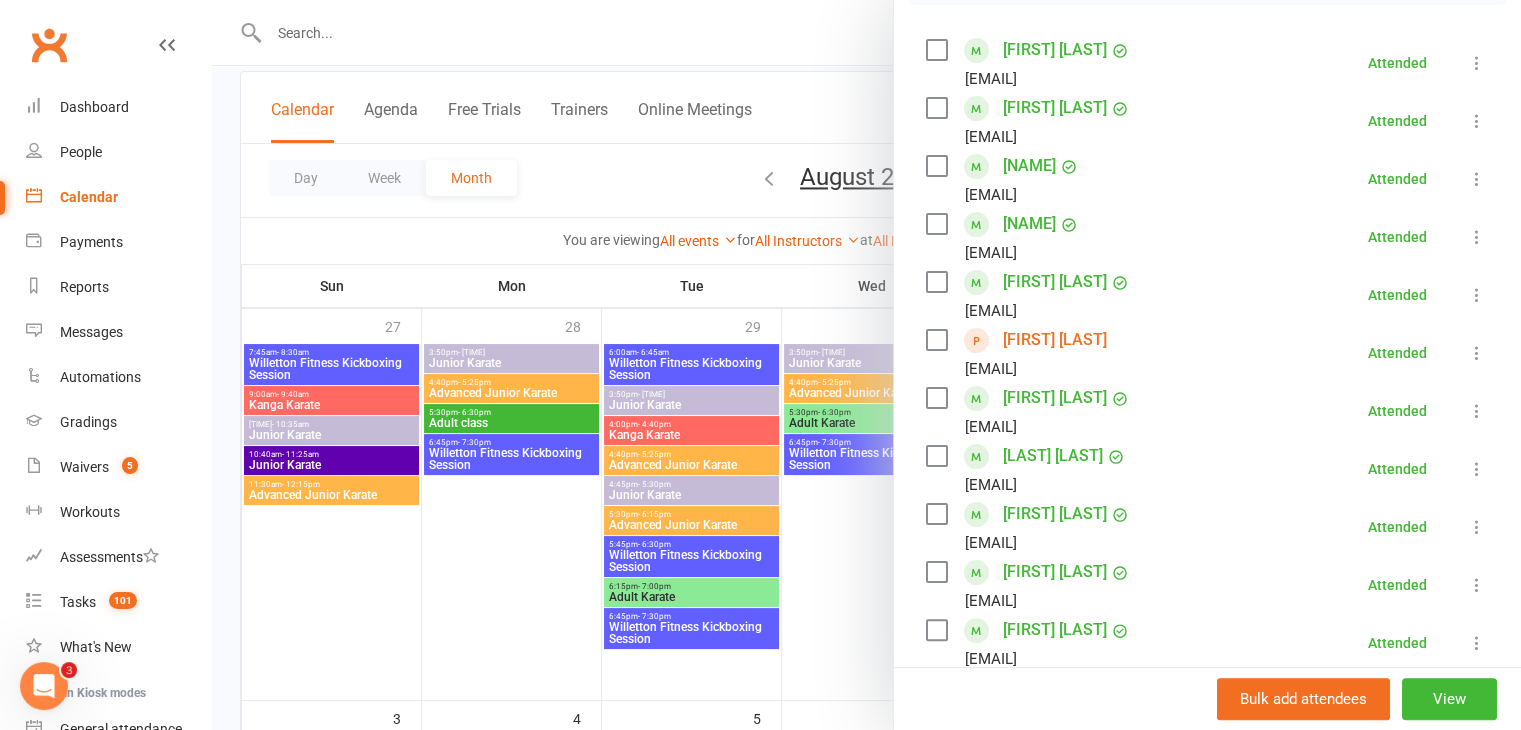 click on "[FIRST] [LAST]" at bounding box center (1055, 340) 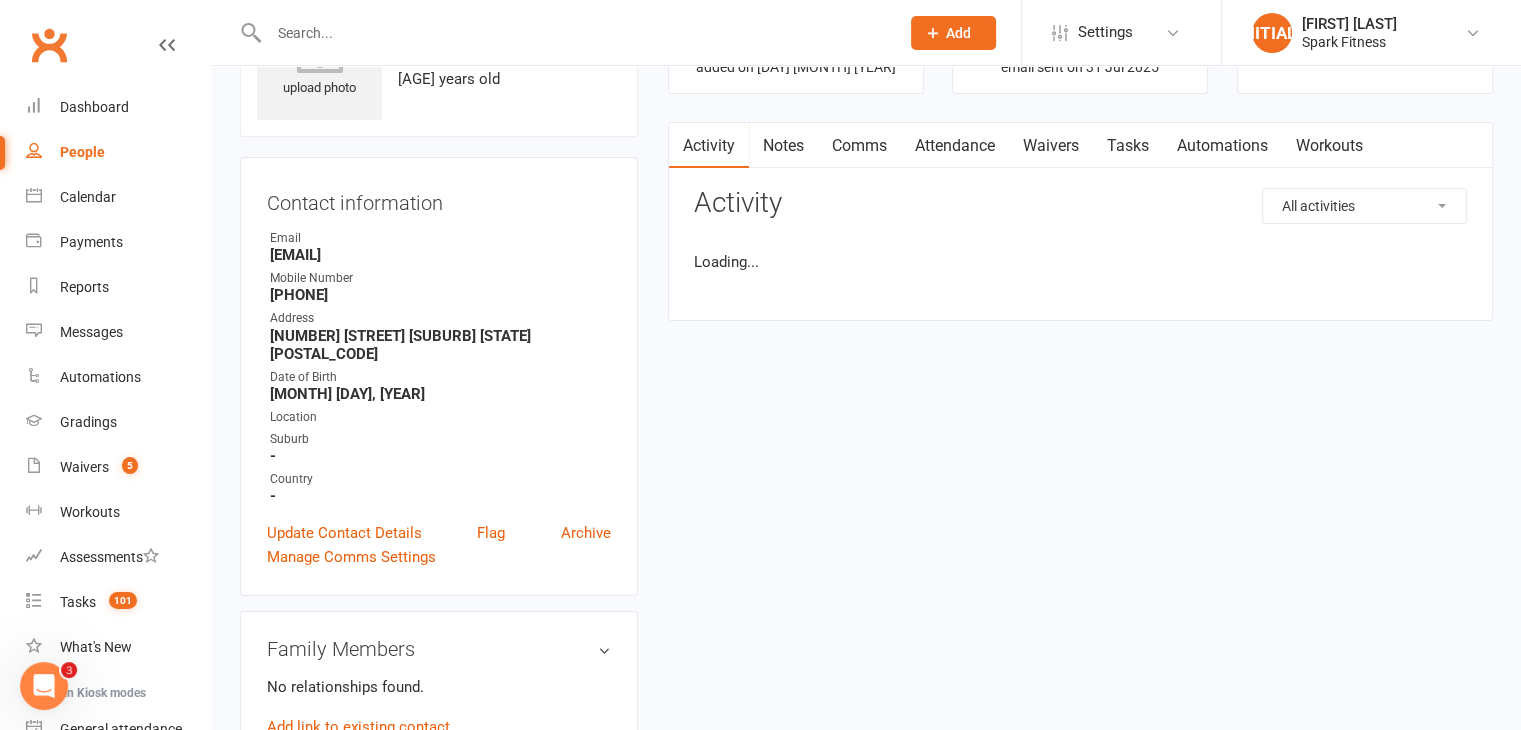 scroll, scrollTop: 0, scrollLeft: 0, axis: both 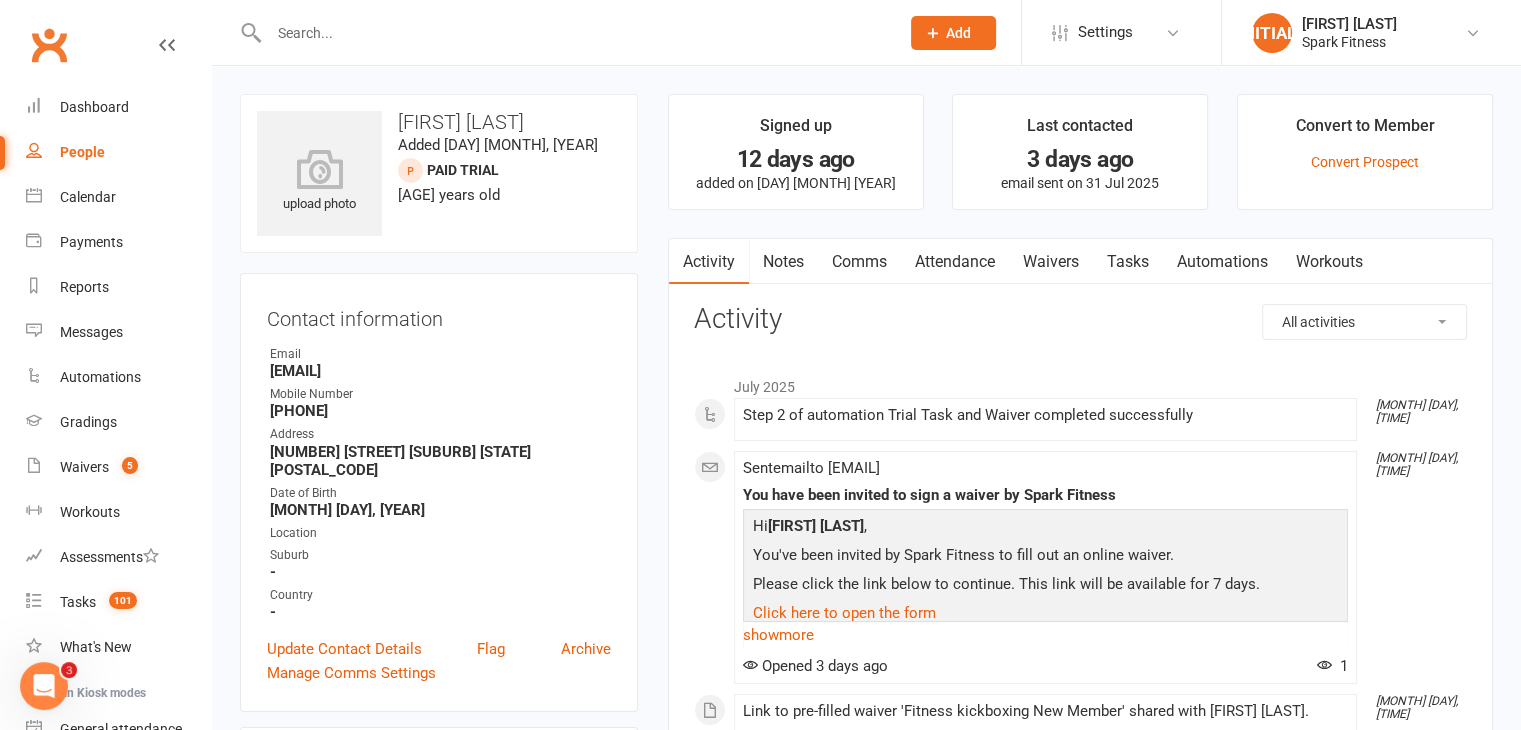 click on "Attendance" at bounding box center [955, 262] 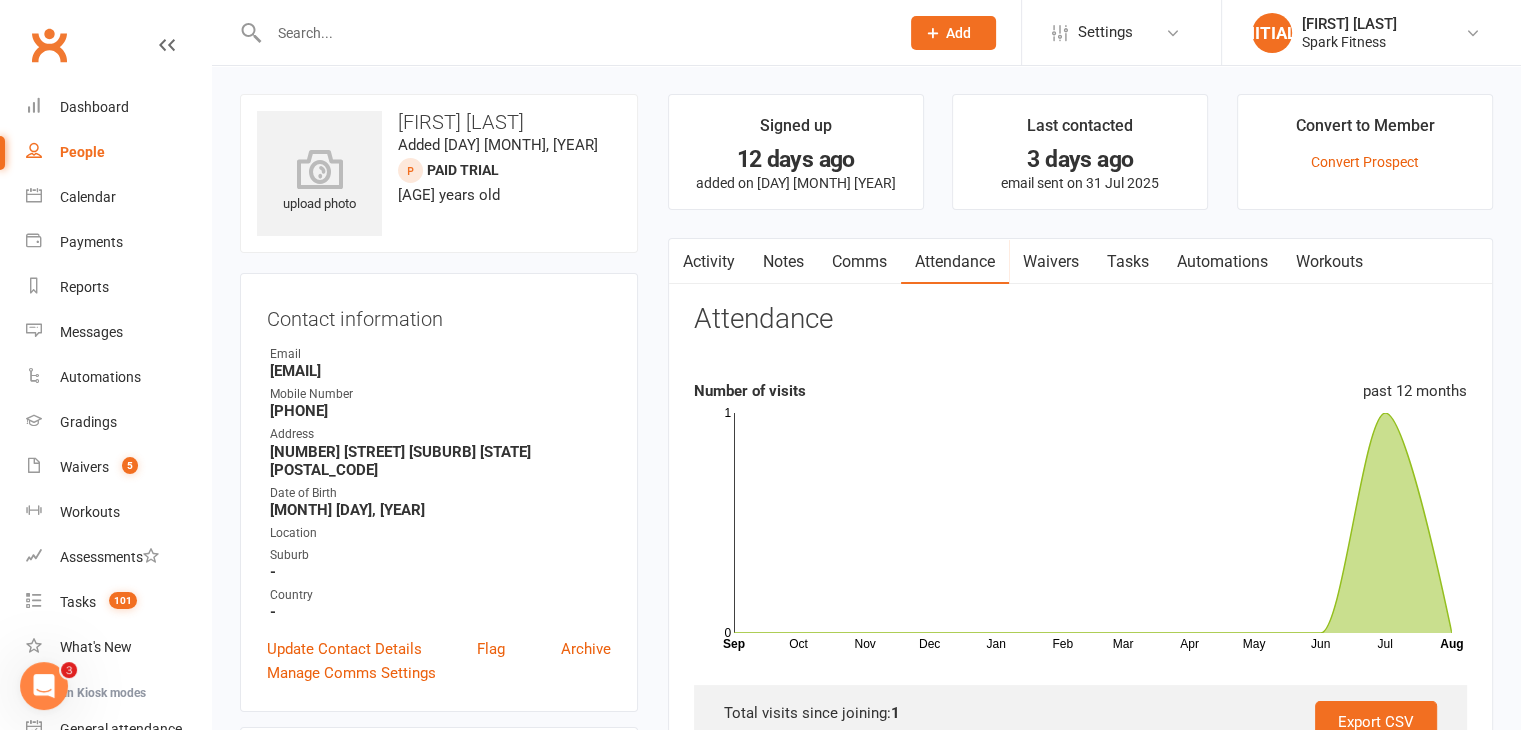 scroll, scrollTop: 0, scrollLeft: 0, axis: both 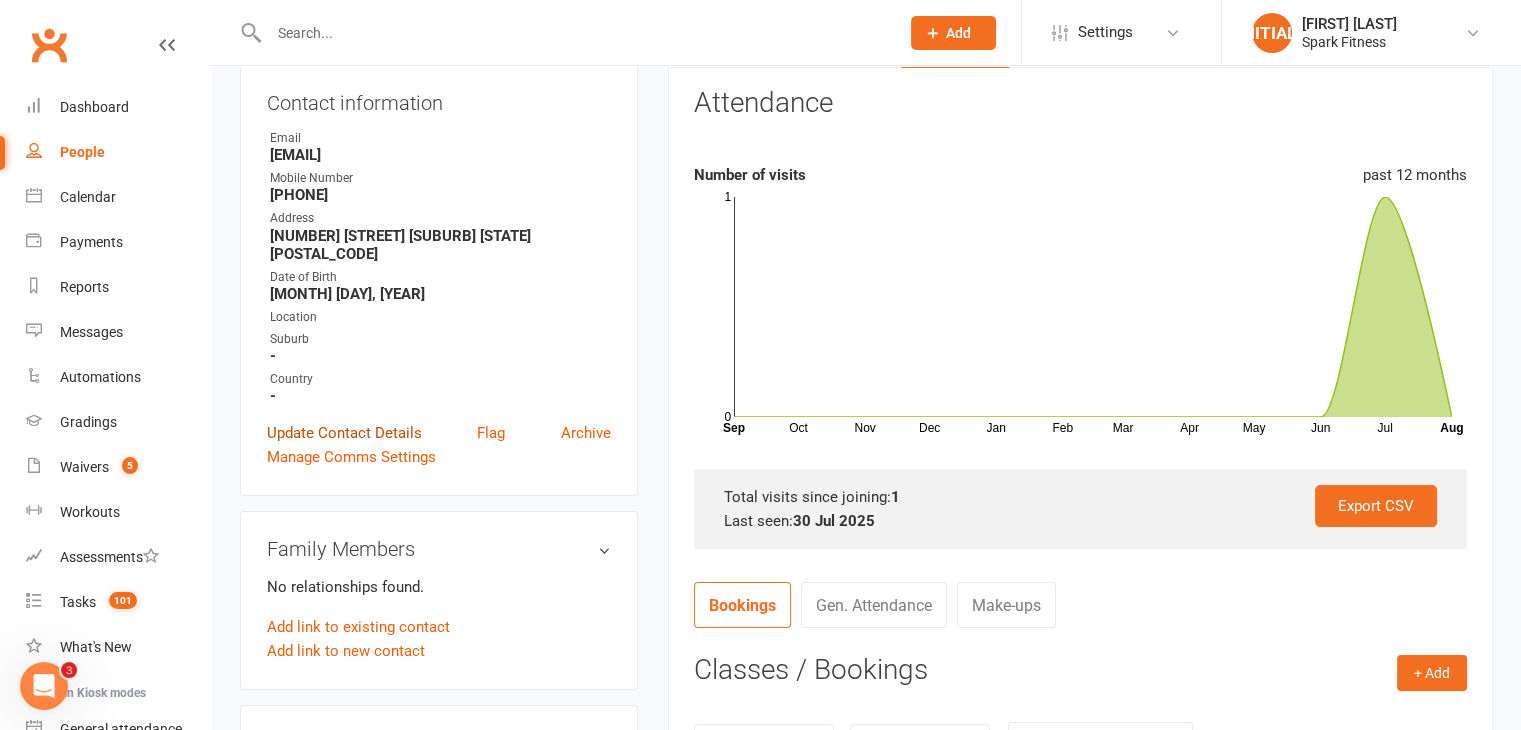 click on "Update Contact Details" at bounding box center (344, 433) 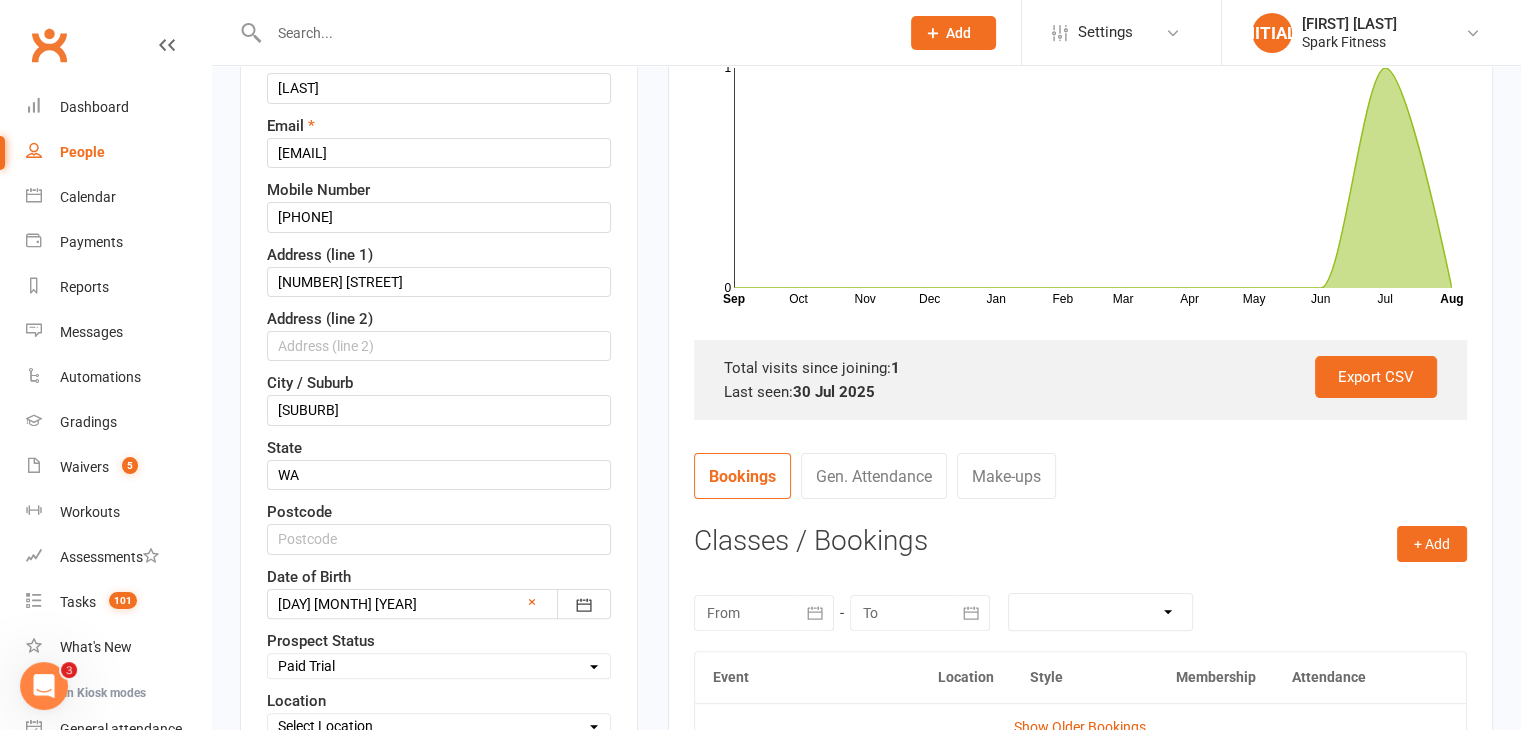 scroll, scrollTop: 454, scrollLeft: 0, axis: vertical 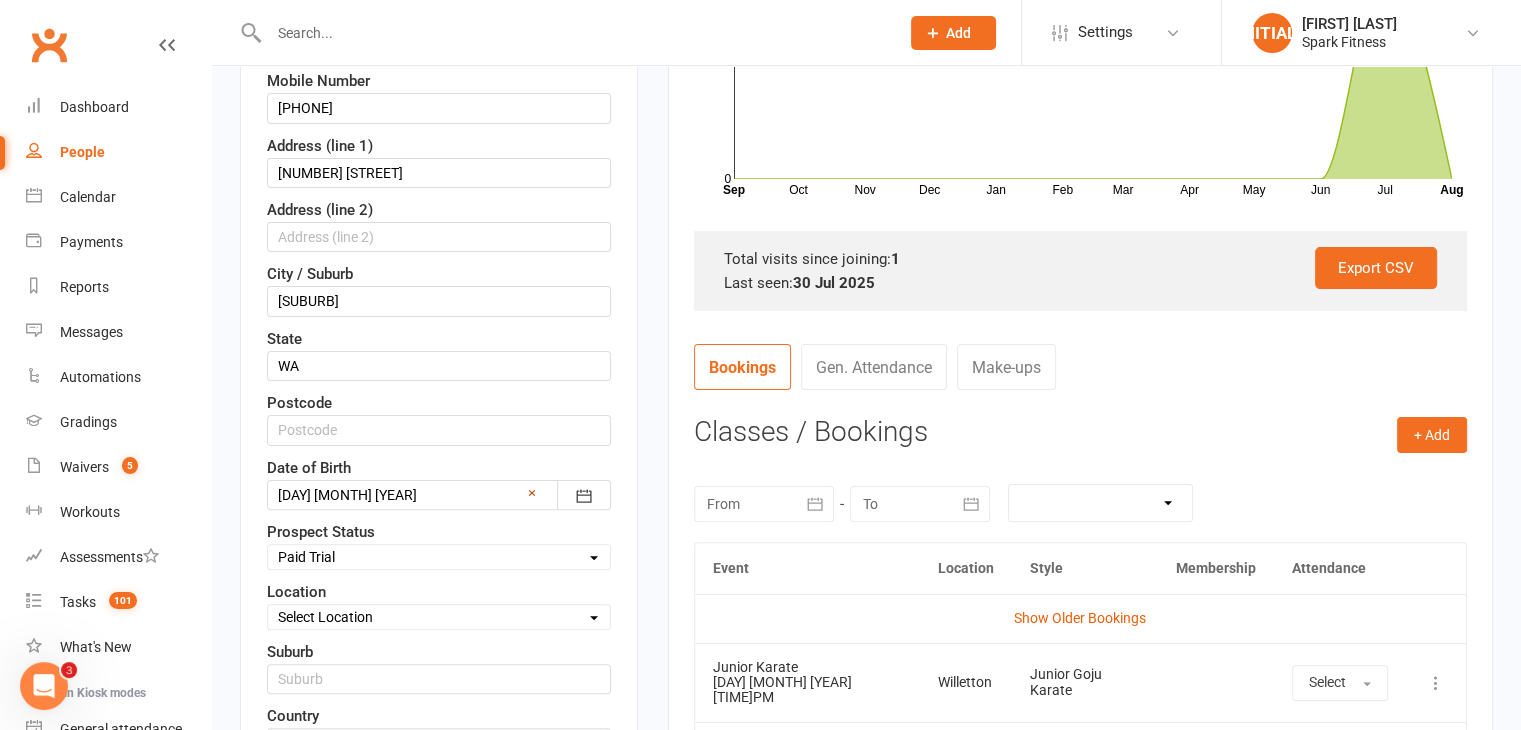 click on "×" at bounding box center [532, 493] 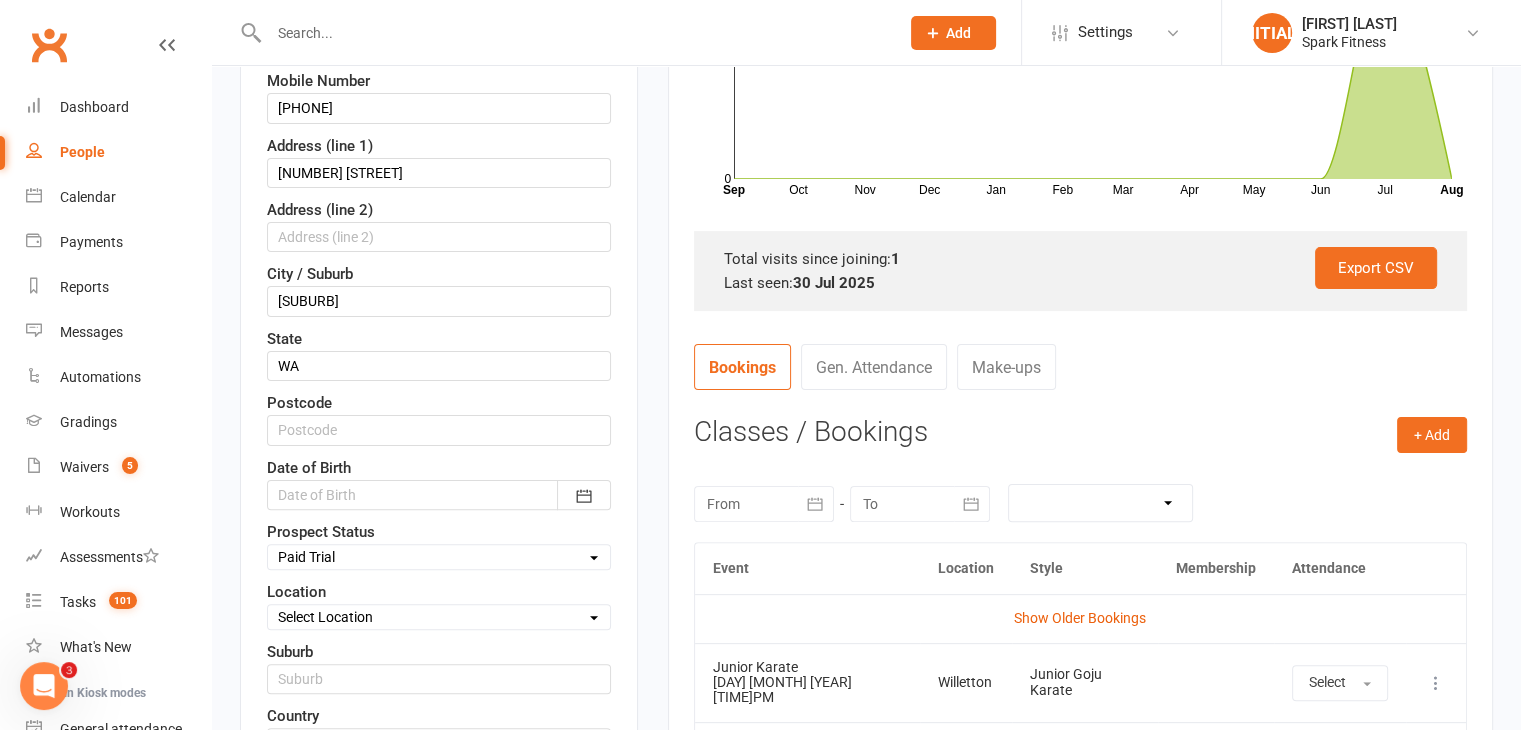 click at bounding box center [439, 495] 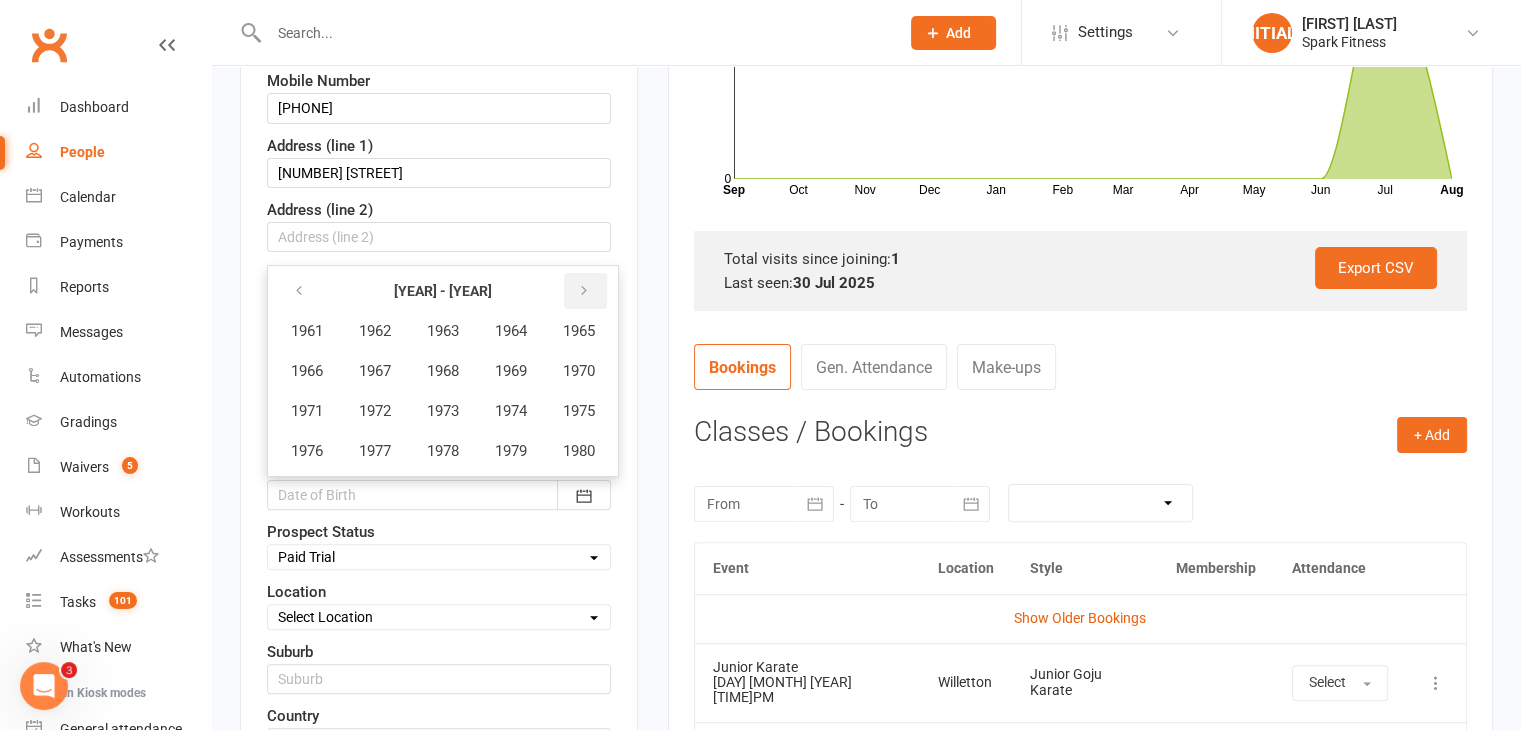 click at bounding box center [584, 291] 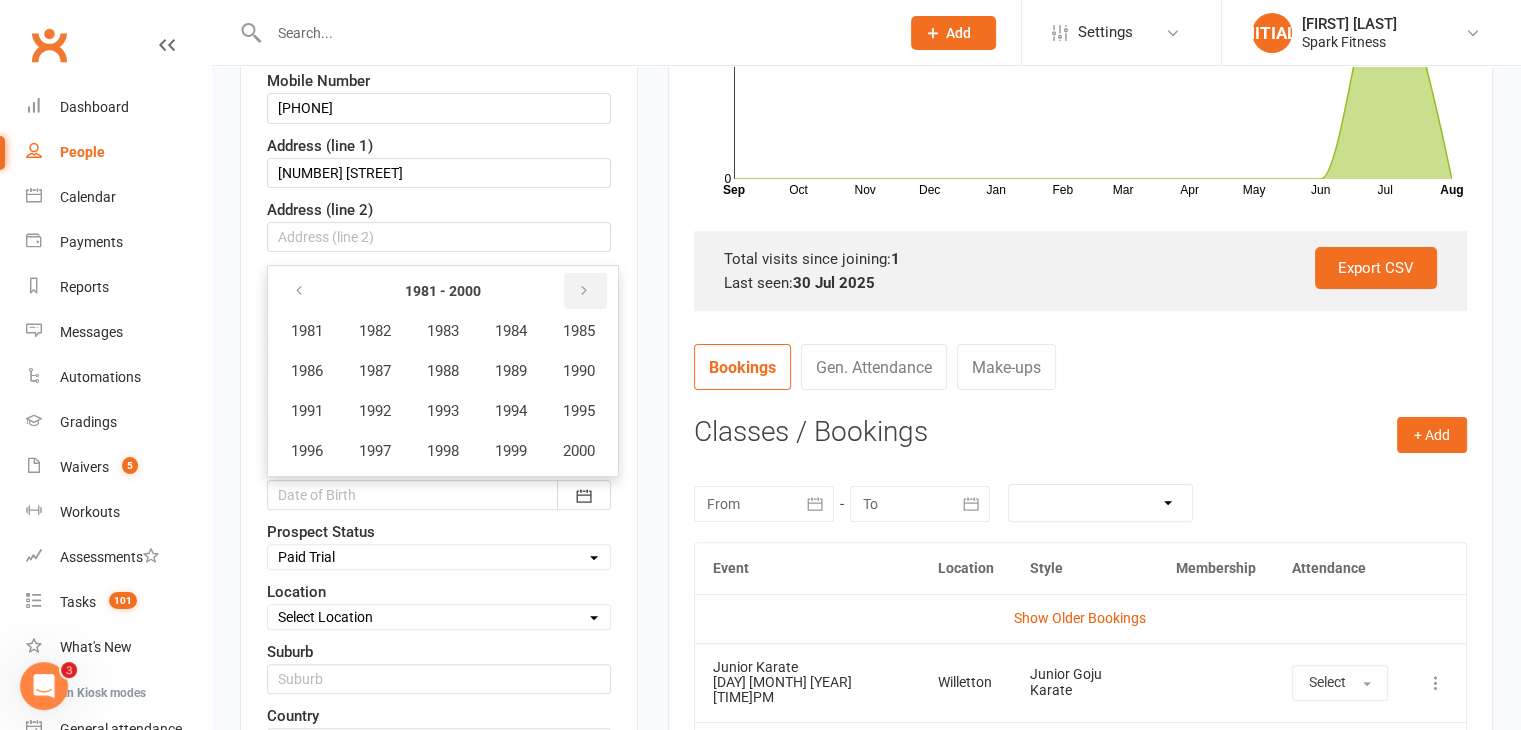 click at bounding box center (584, 291) 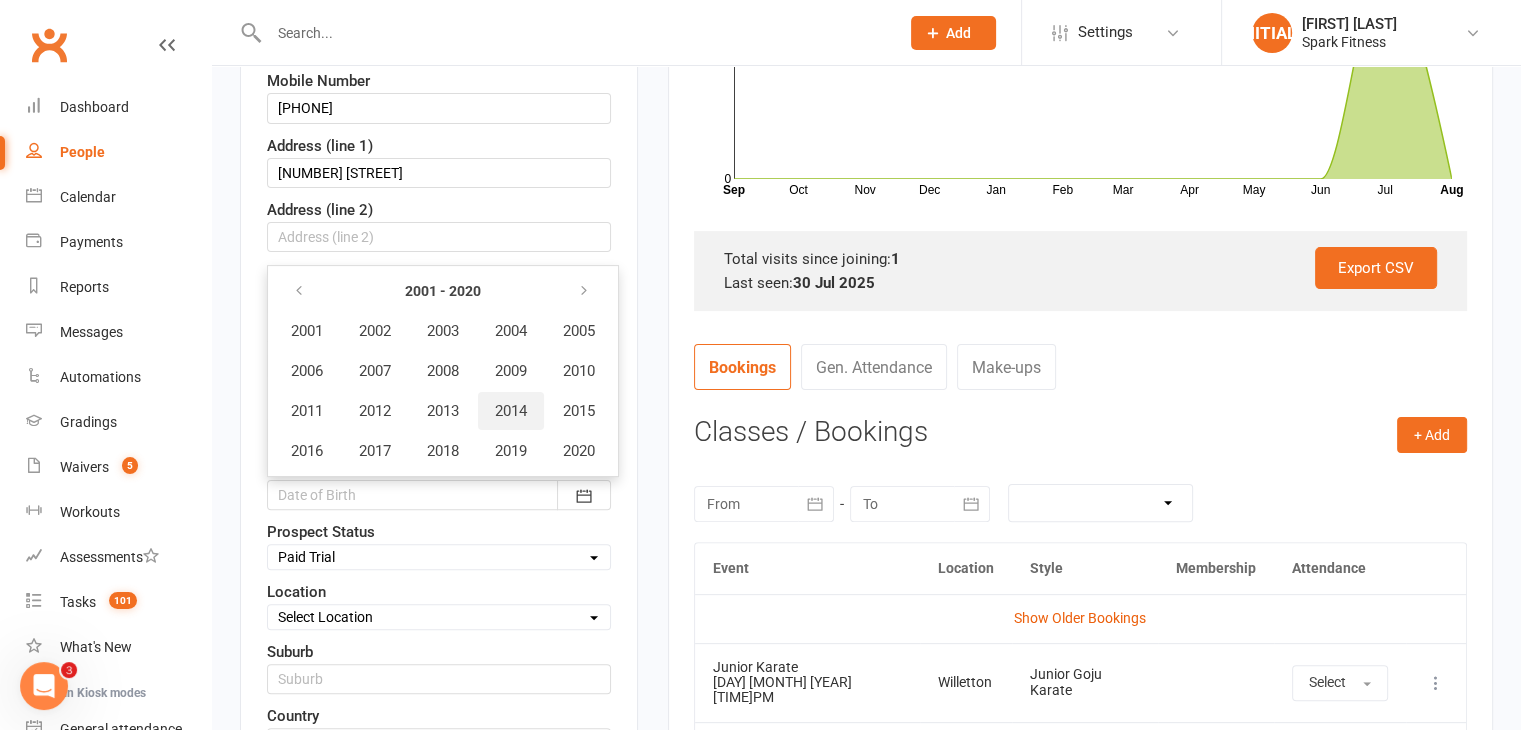 click on "2014" at bounding box center [511, 411] 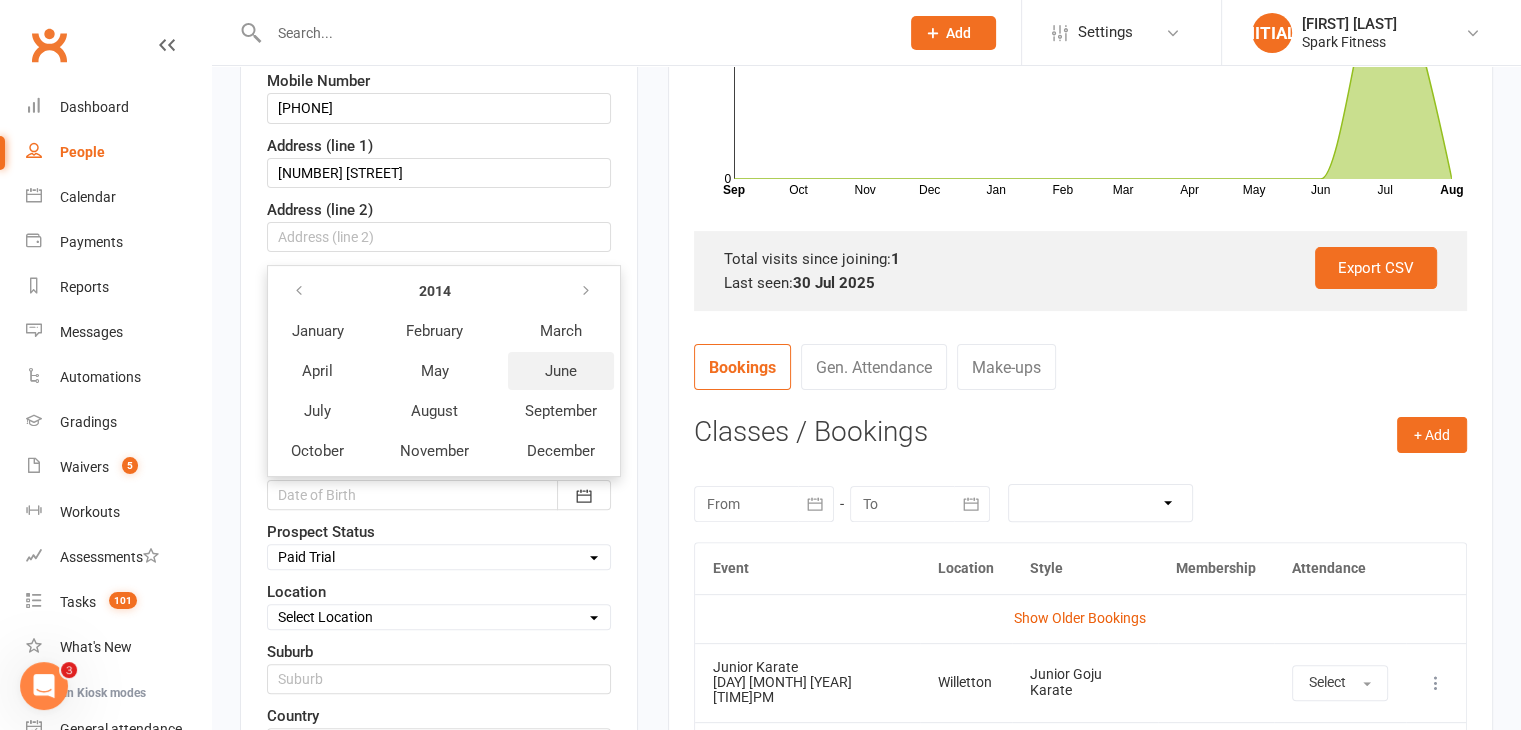 click on "June" at bounding box center [561, 371] 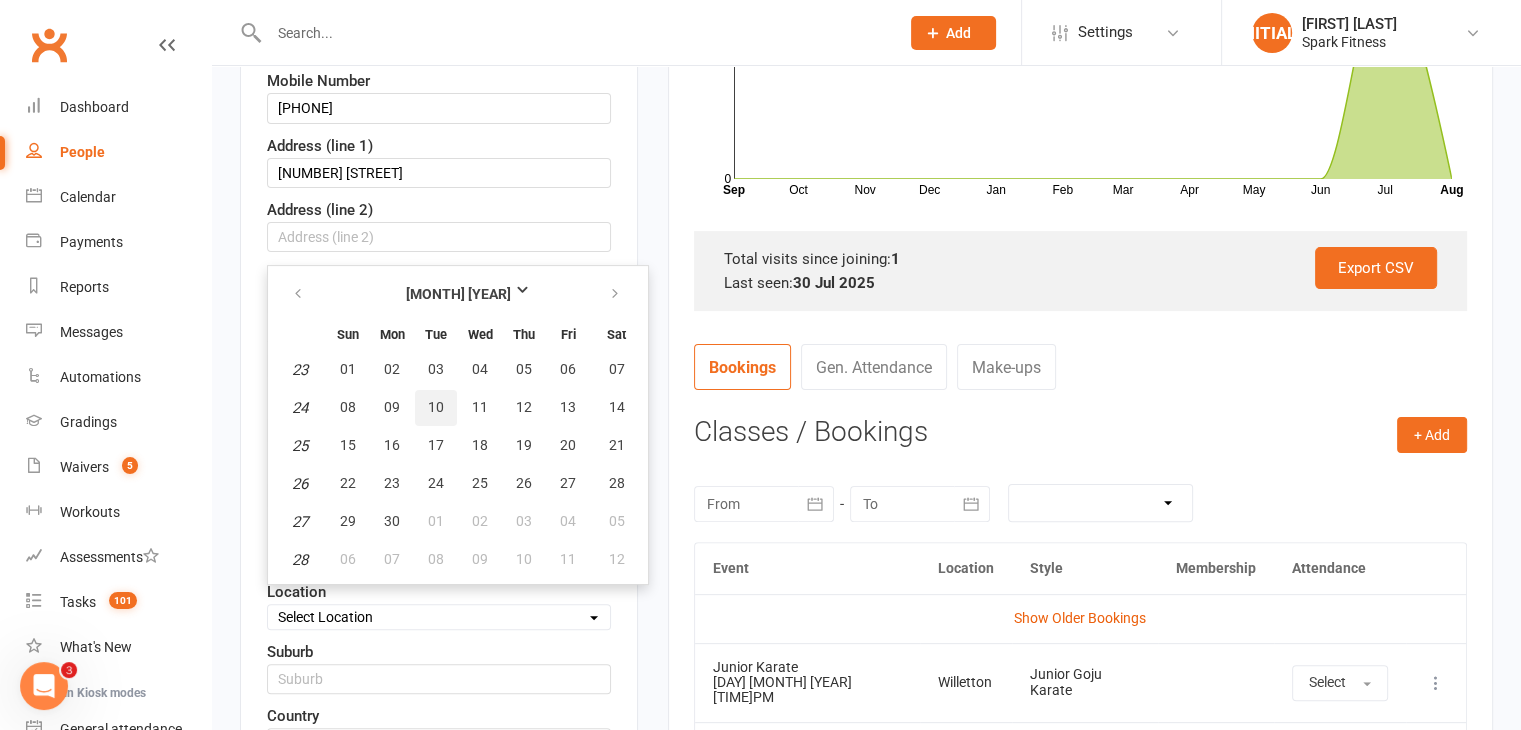 click on "10" at bounding box center [436, 407] 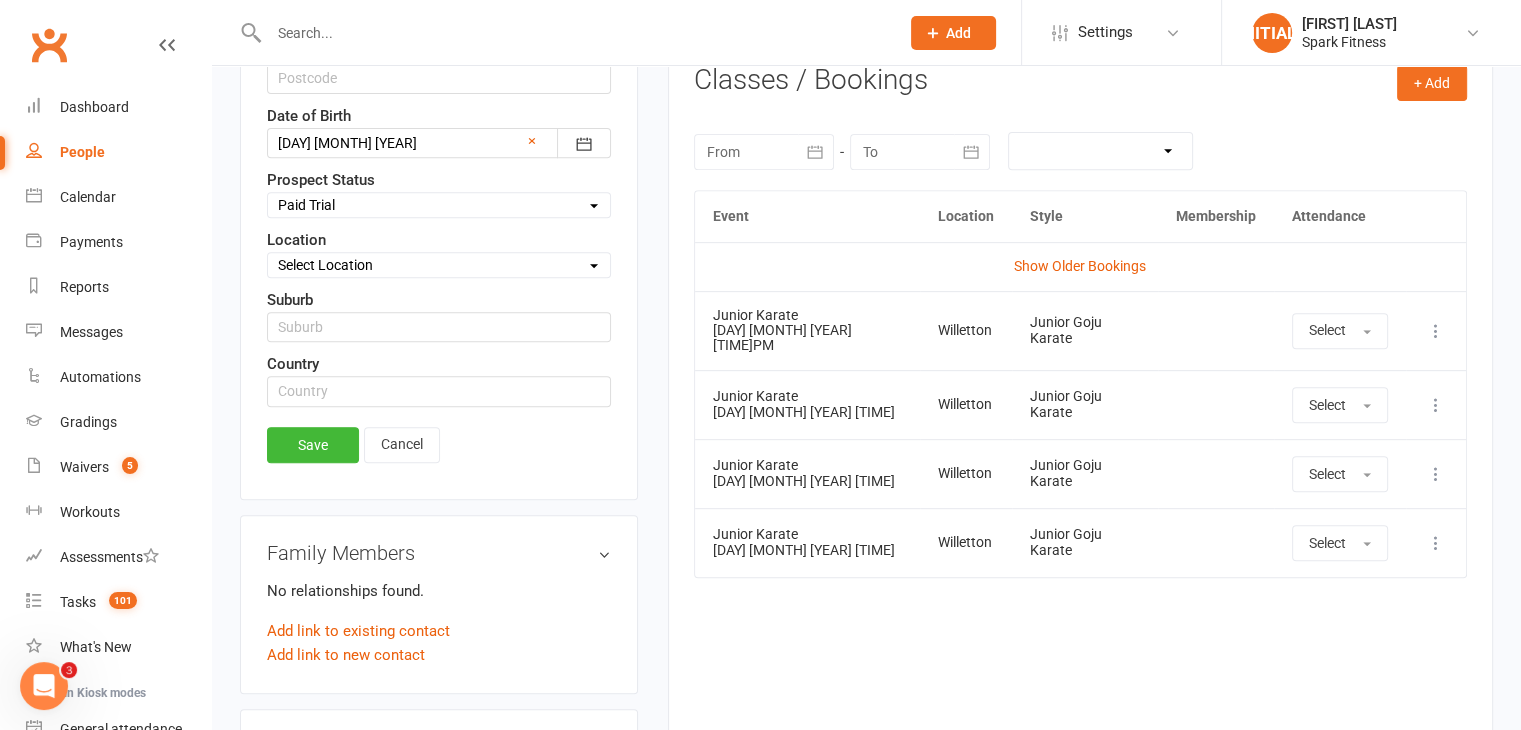 scroll, scrollTop: 807, scrollLeft: 0, axis: vertical 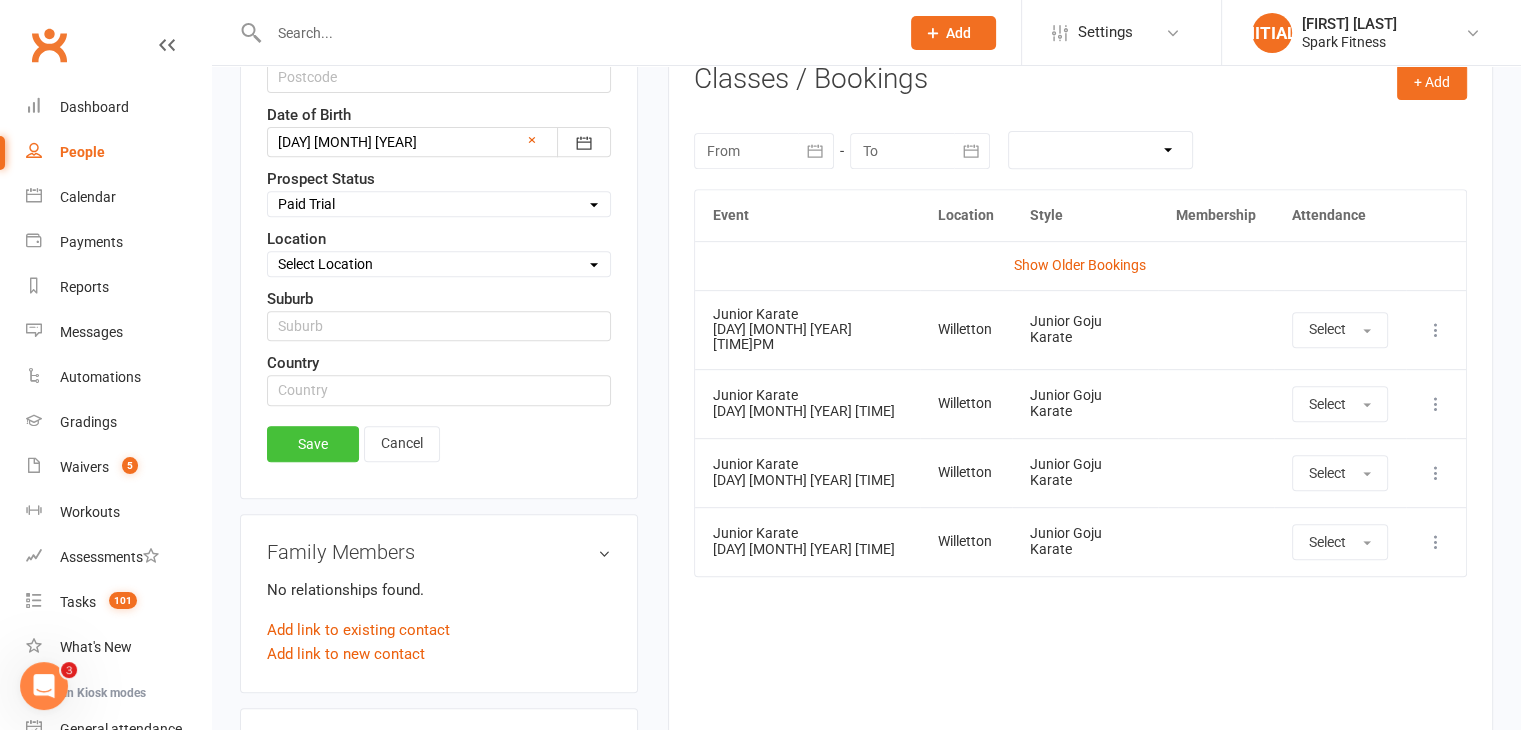 click on "Save" at bounding box center (313, 444) 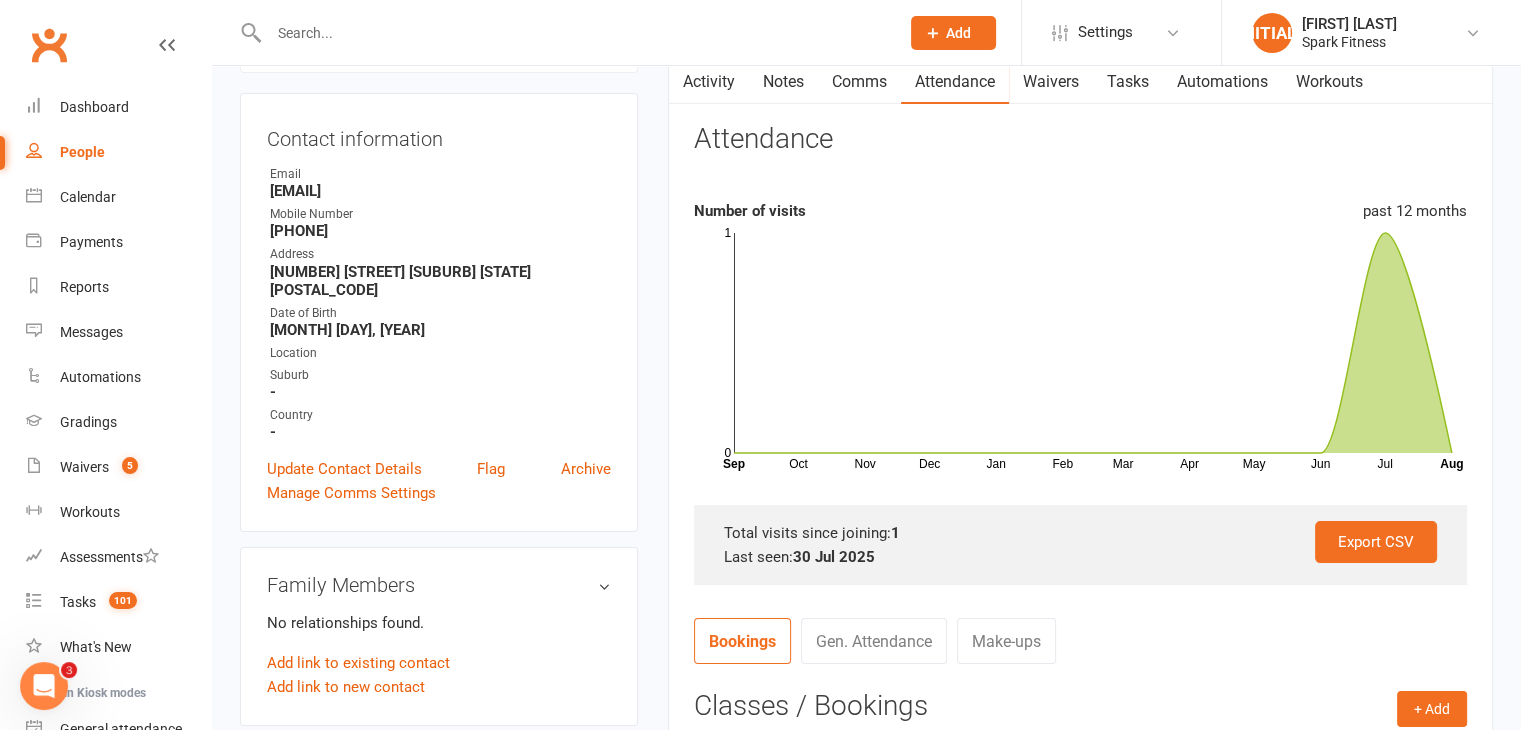scroll, scrollTop: 0, scrollLeft: 0, axis: both 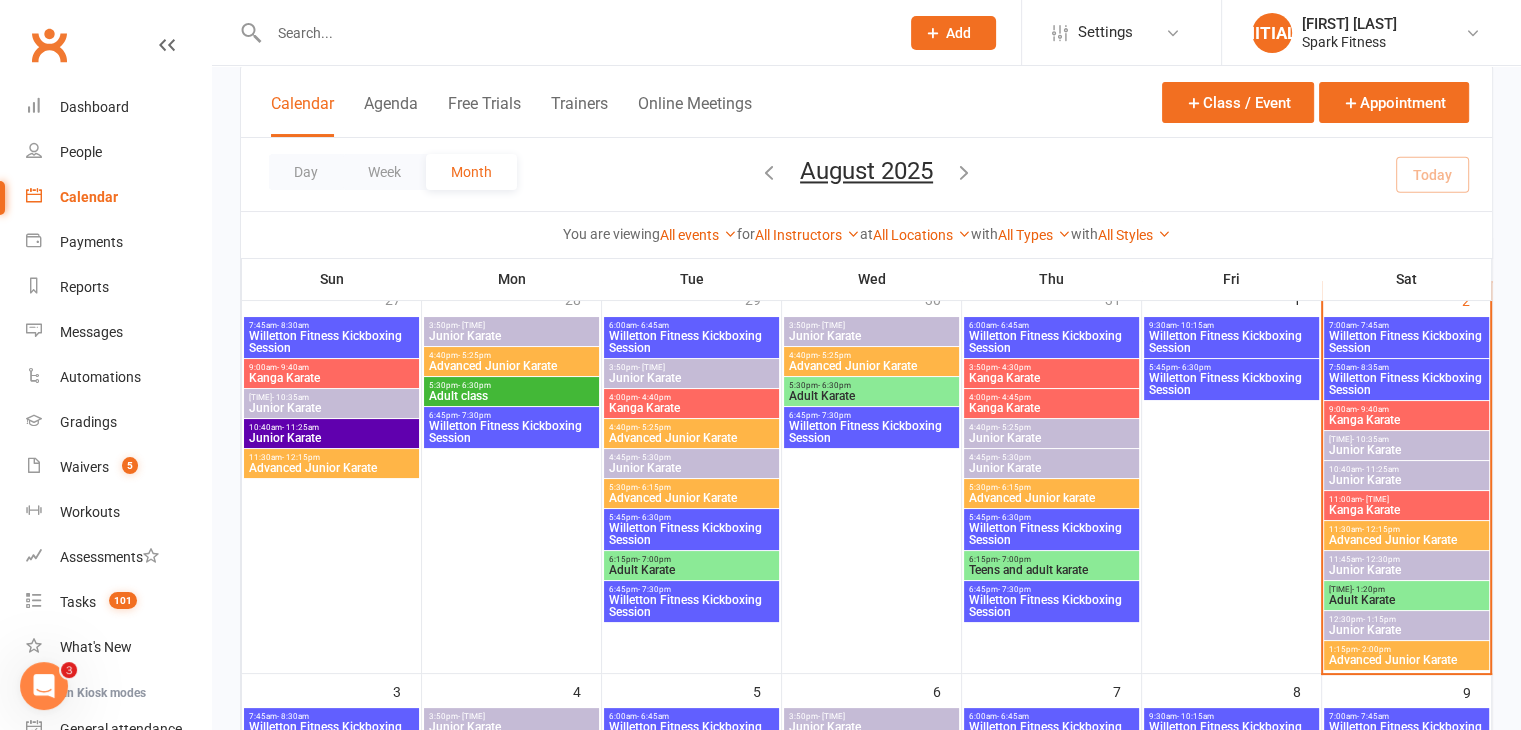 click on "Advanced Junior Karate" at bounding box center (871, 366) 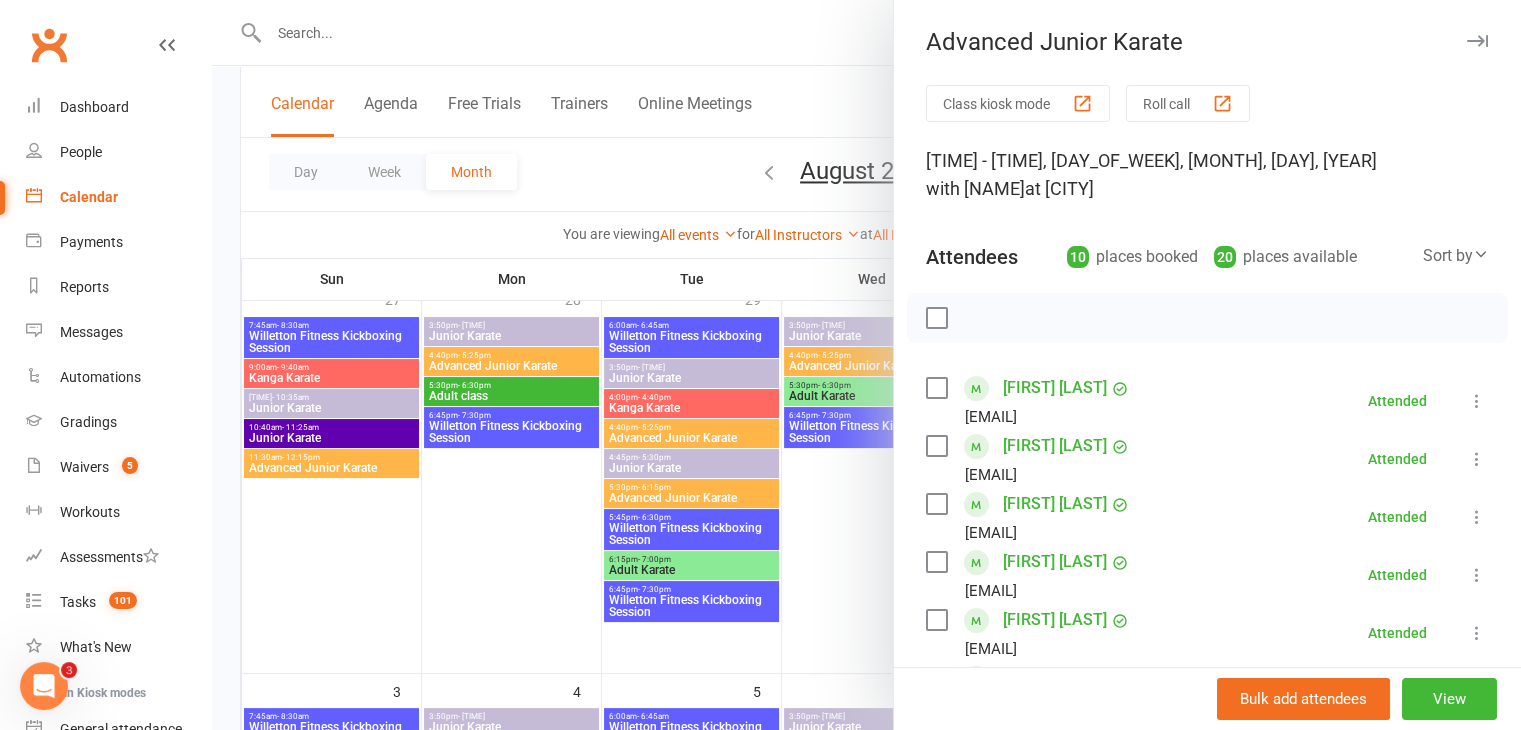 click at bounding box center [866, 365] 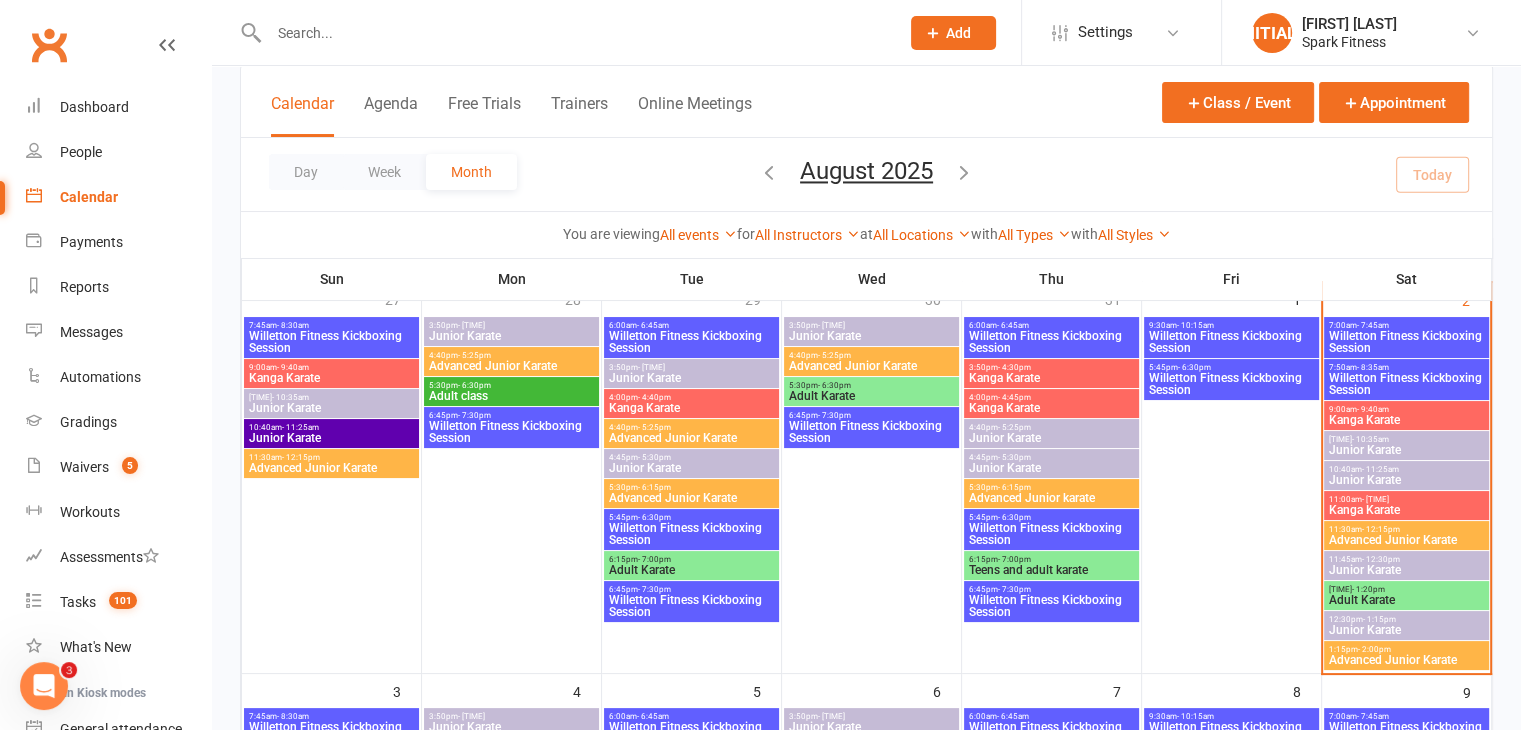 click on "Kanga Karate" at bounding box center [1051, 378] 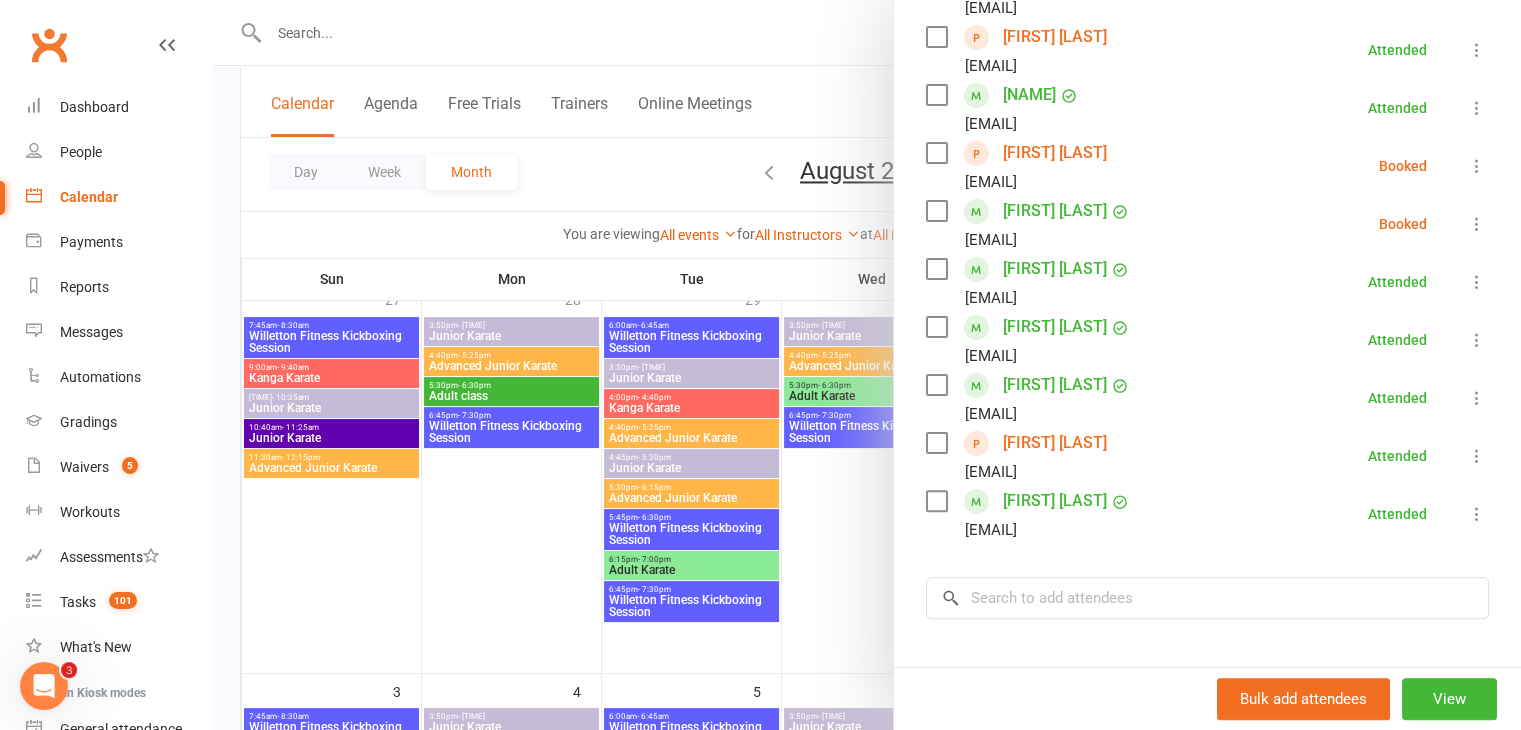 scroll, scrollTop: 463, scrollLeft: 0, axis: vertical 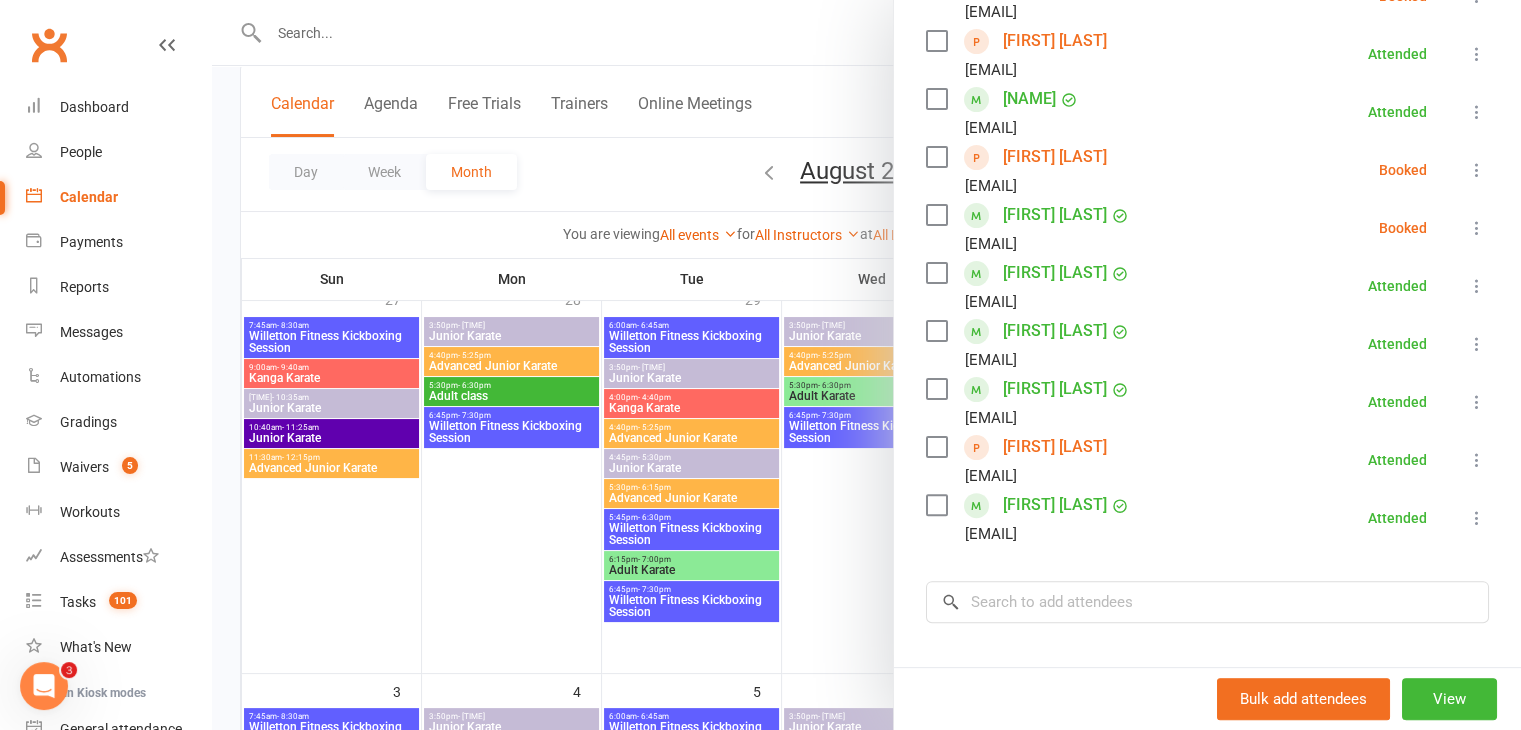 click on "[FIRST] [LAST]" at bounding box center [1055, 447] 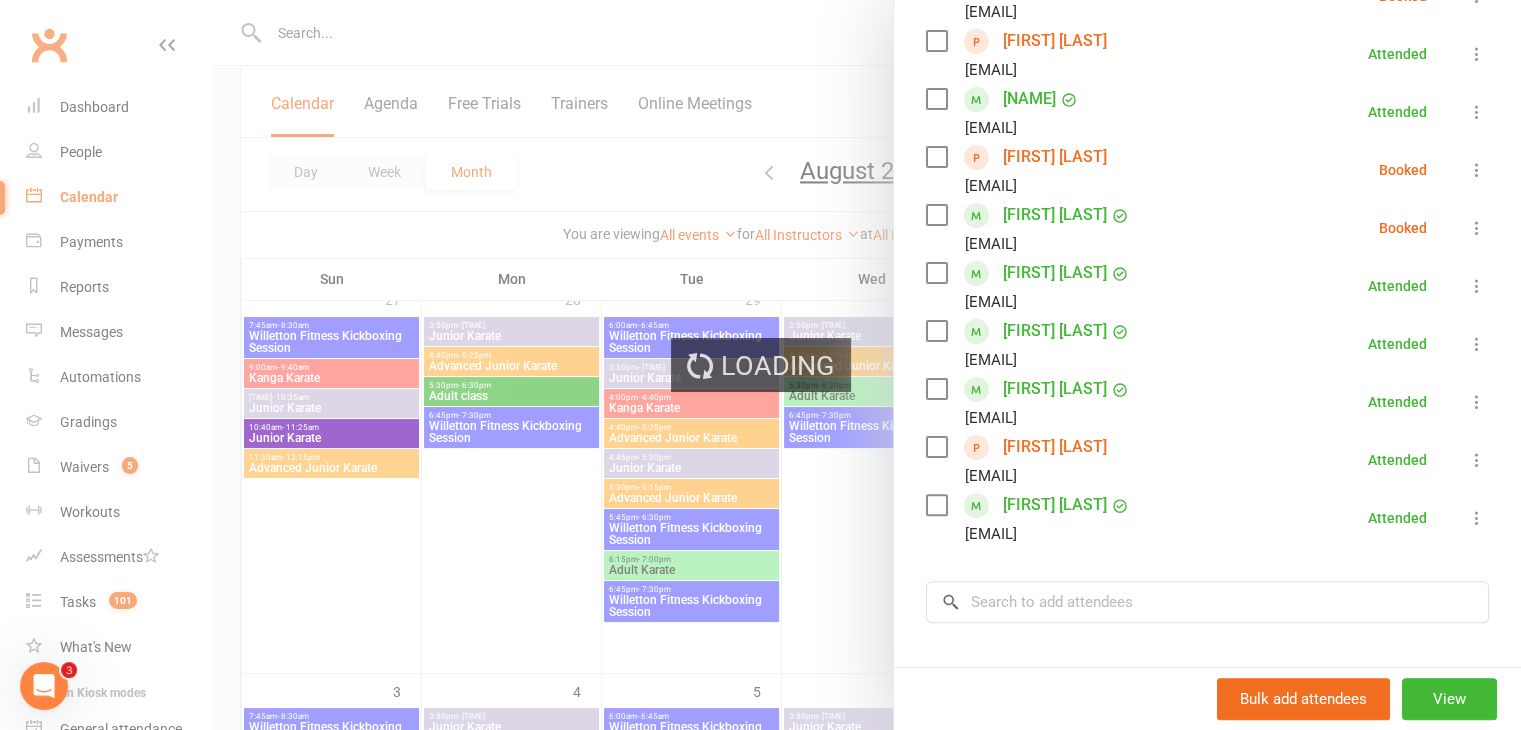 scroll, scrollTop: 0, scrollLeft: 0, axis: both 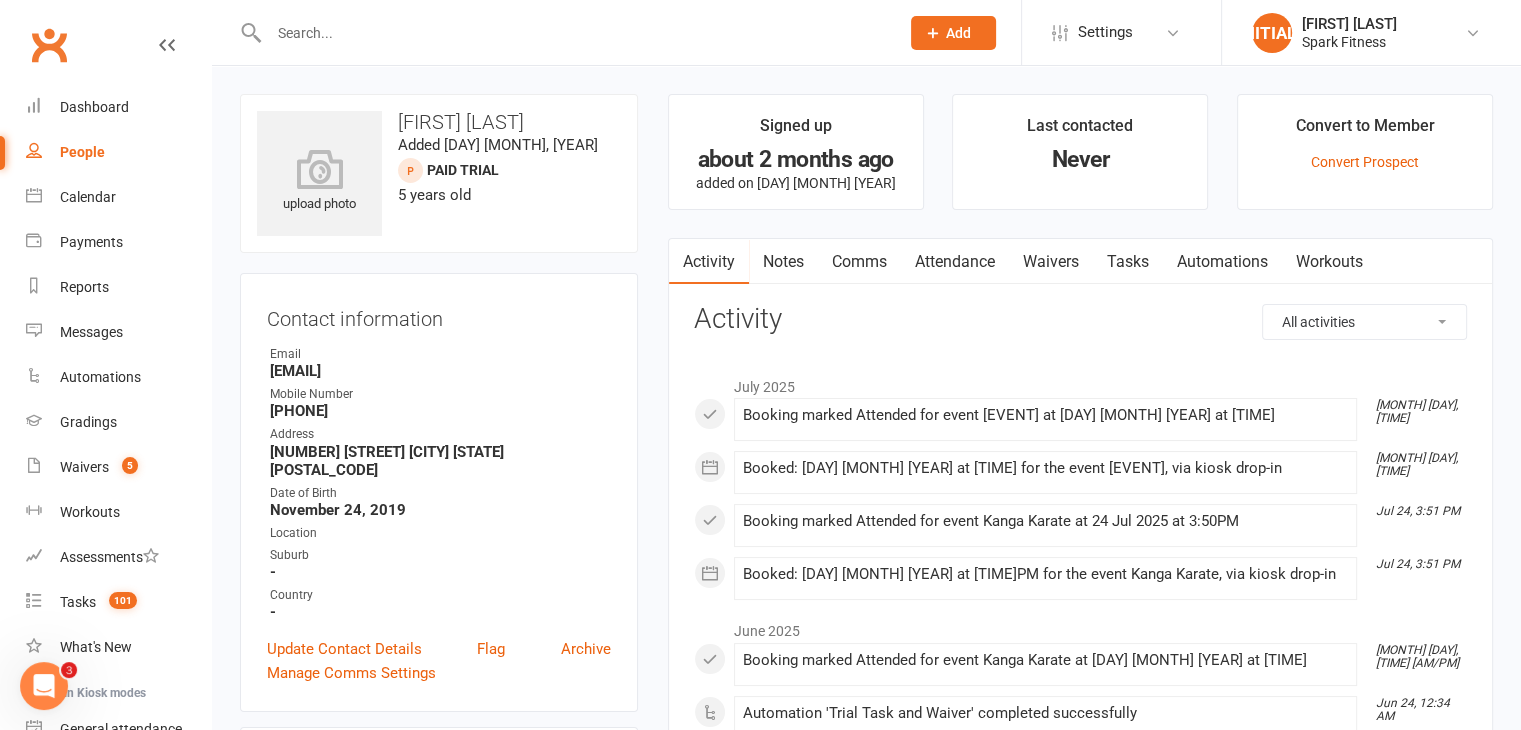 click on "Attendance" at bounding box center (955, 262) 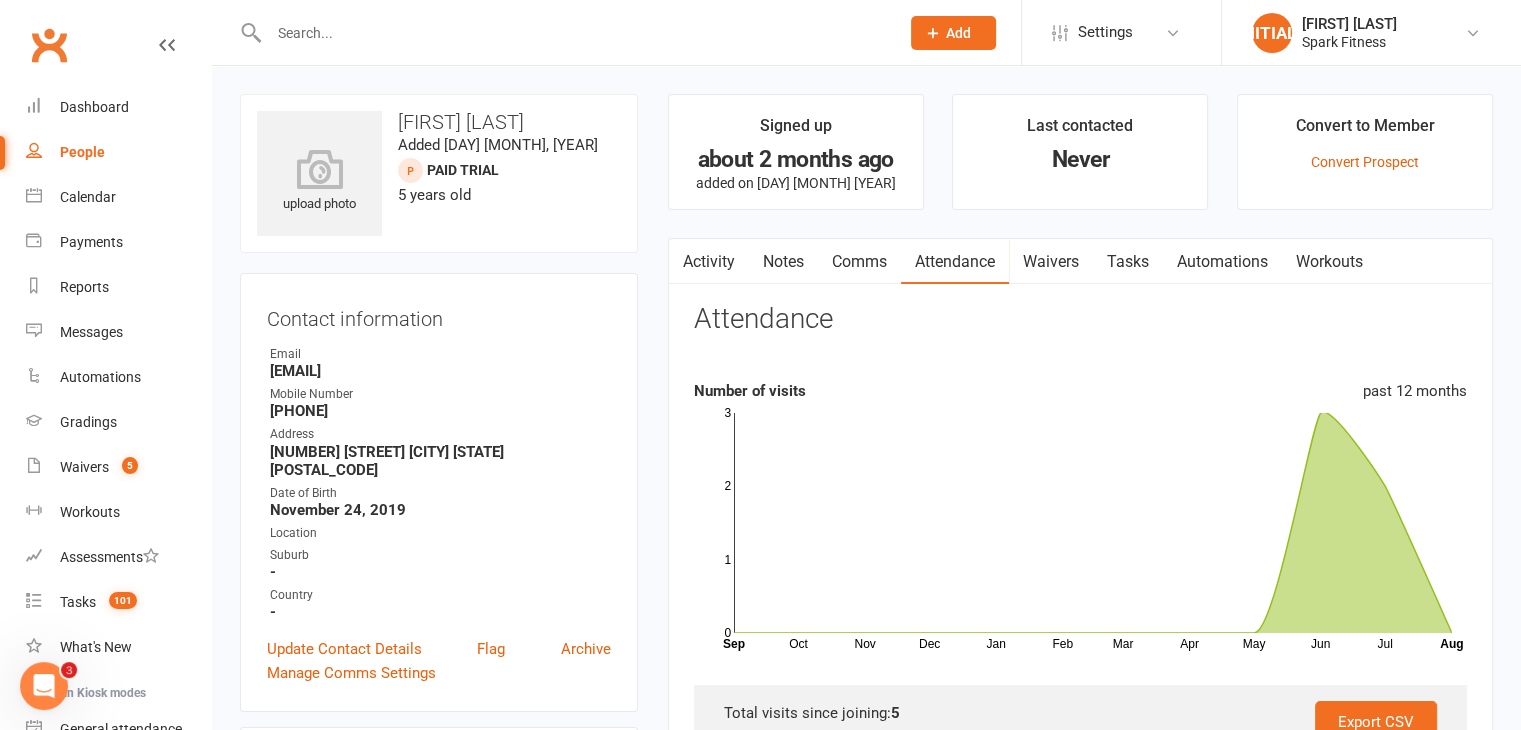 scroll, scrollTop: 0, scrollLeft: 0, axis: both 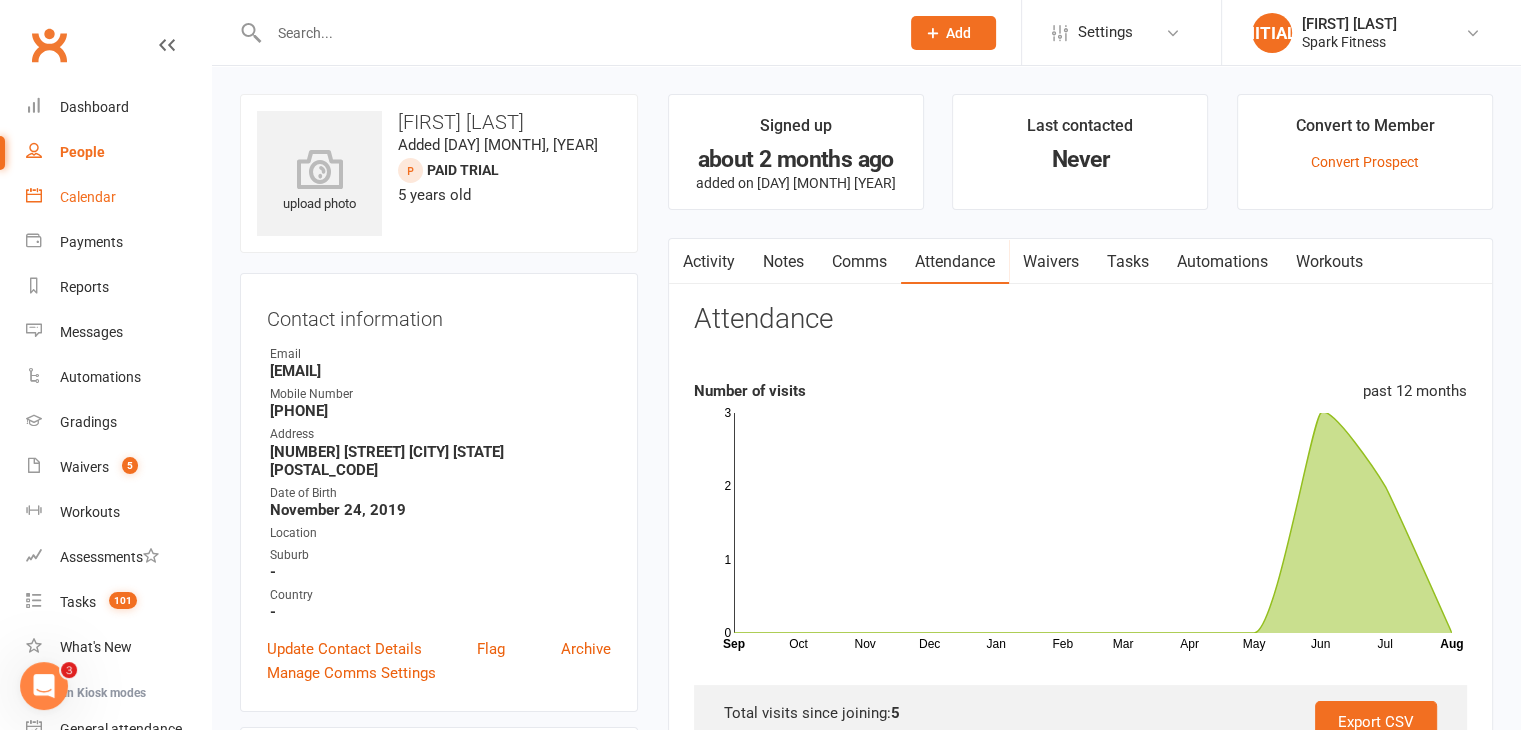 click on "Calendar" at bounding box center [88, 197] 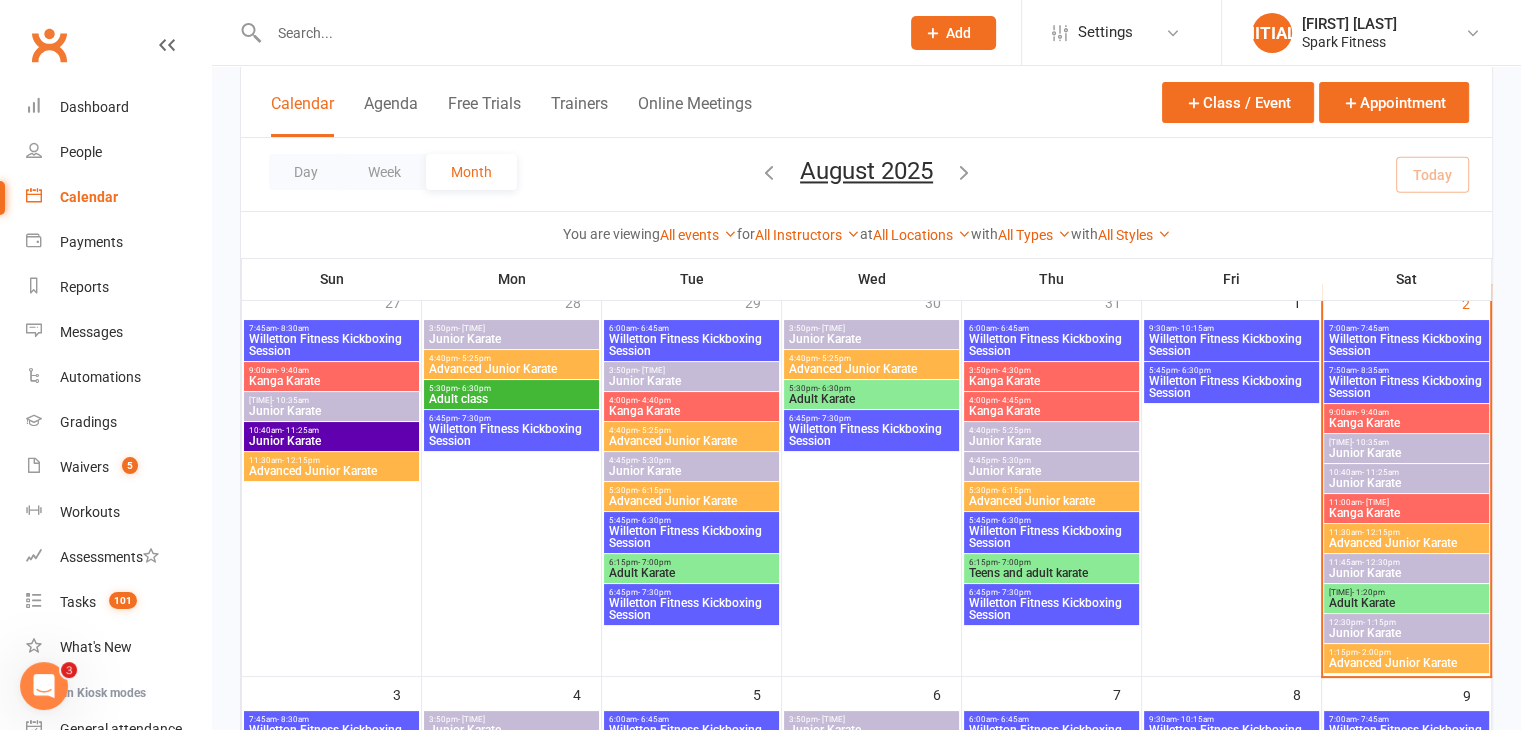 scroll, scrollTop: 146, scrollLeft: 0, axis: vertical 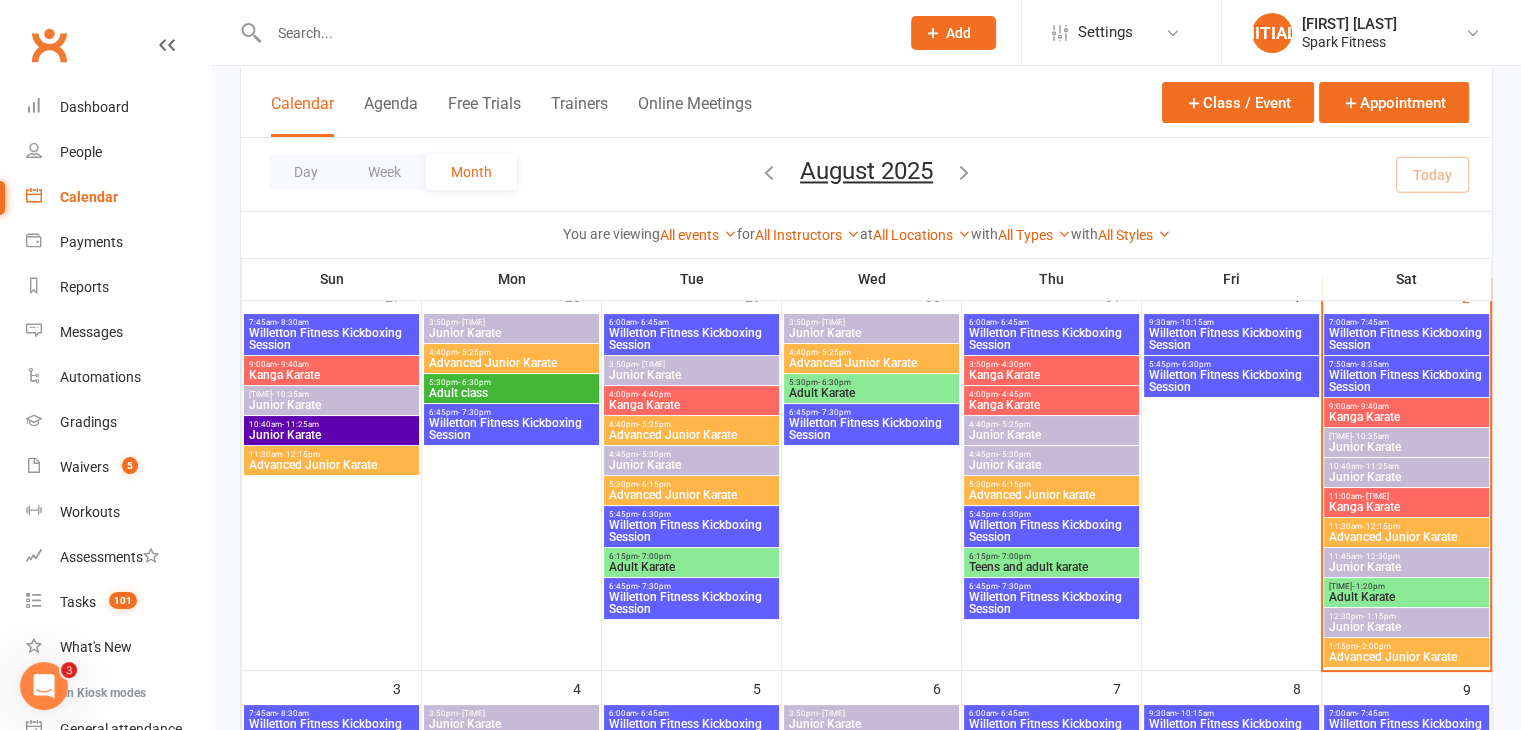 click on "Kanga Karate" at bounding box center (1051, 405) 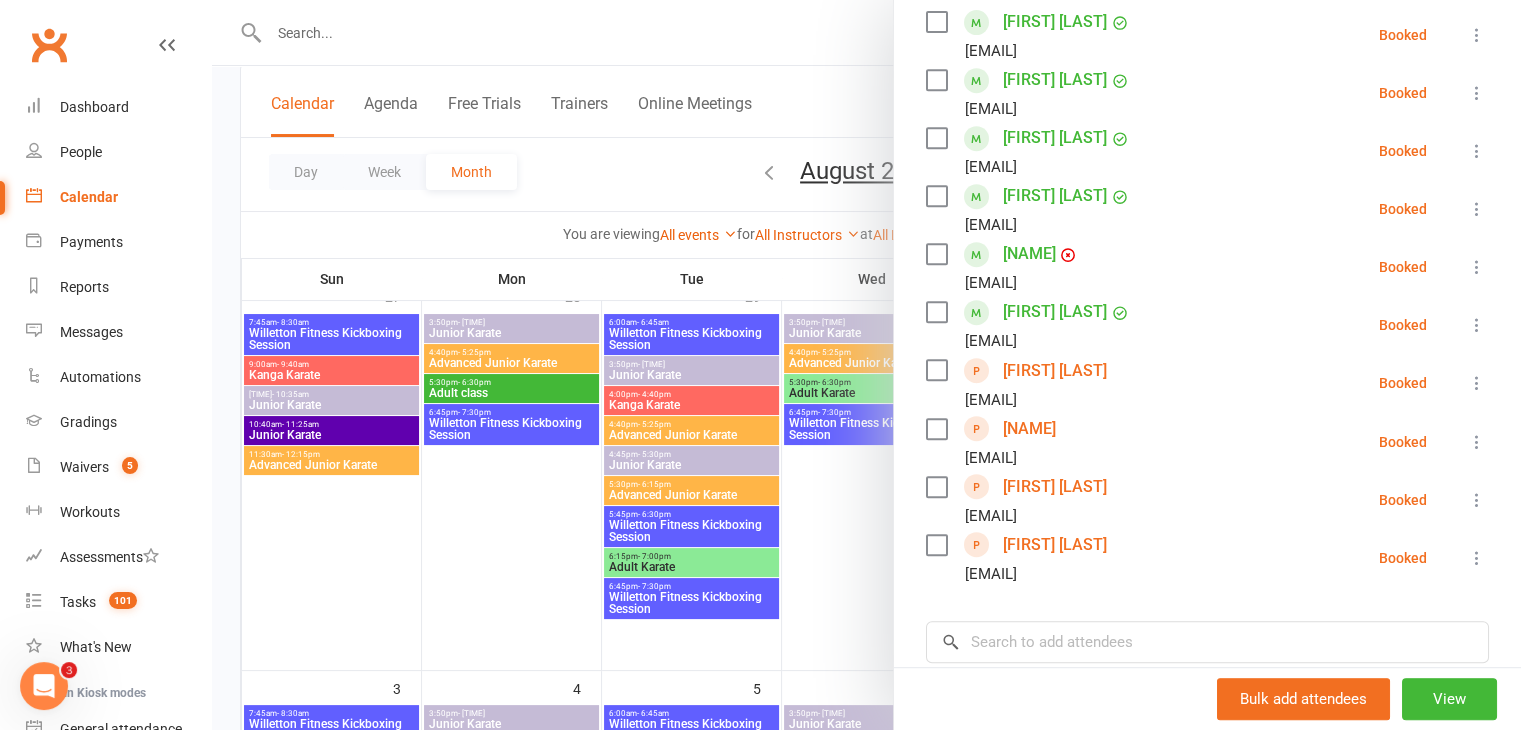 scroll, scrollTop: 890, scrollLeft: 0, axis: vertical 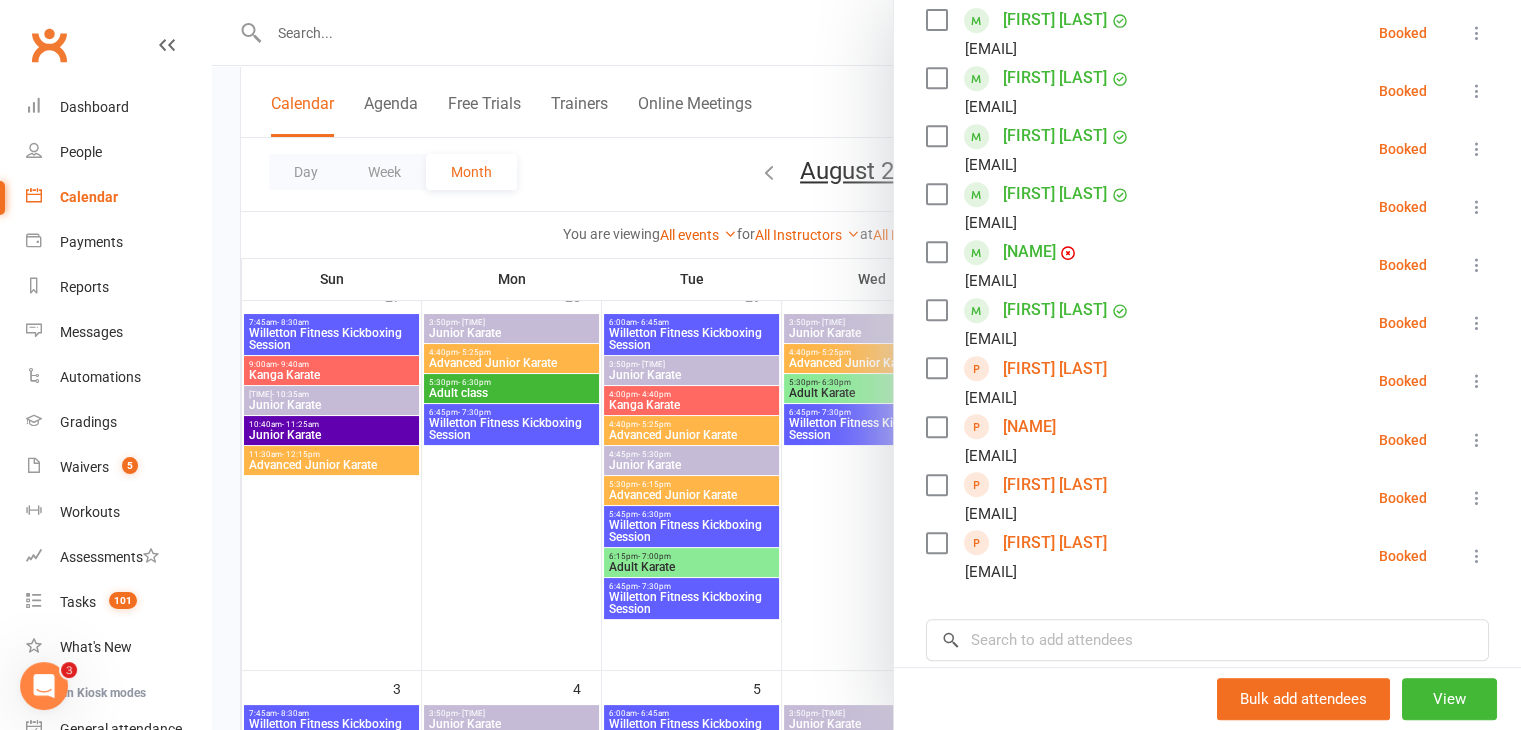 click at bounding box center [866, 365] 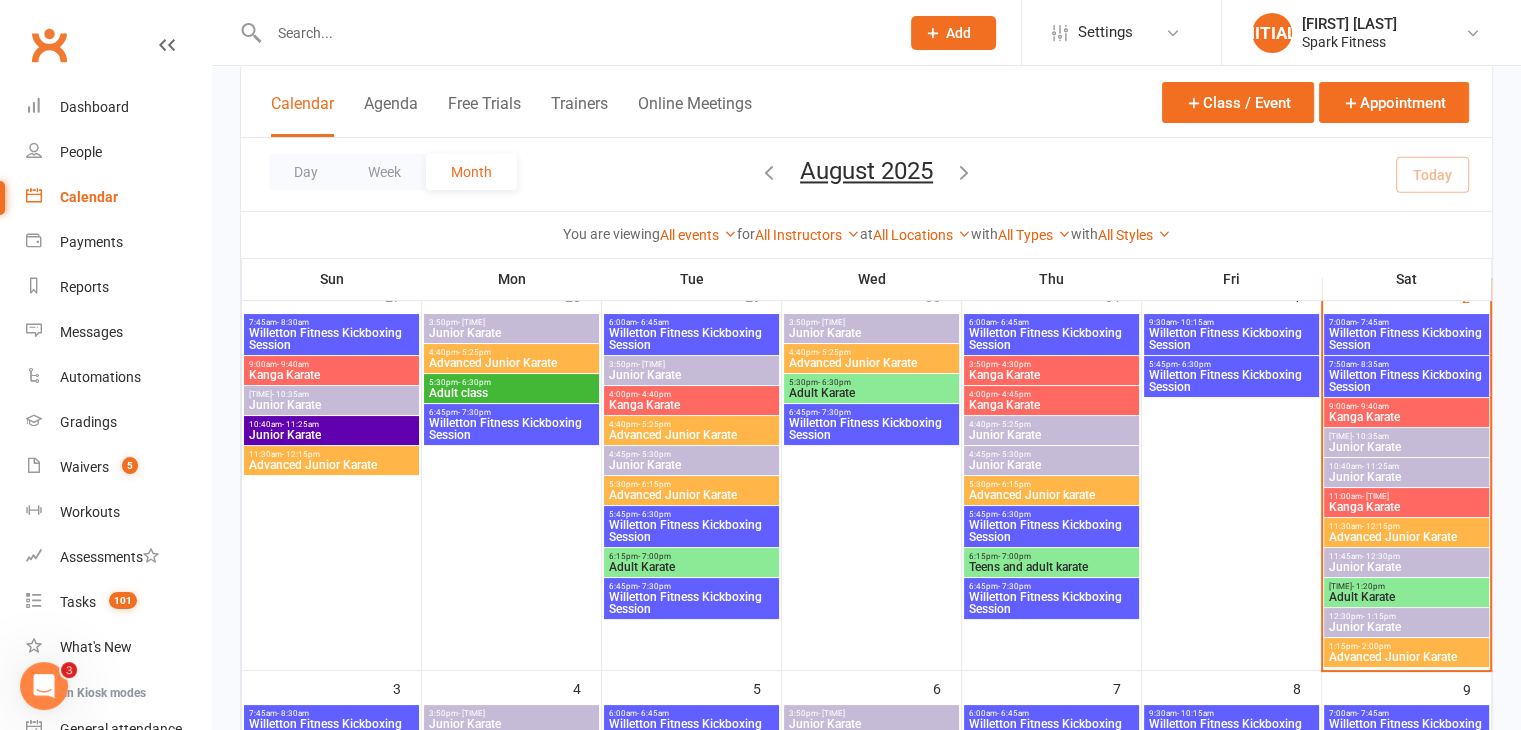 click on "[TIME] - [TIME]" at bounding box center (1051, 364) 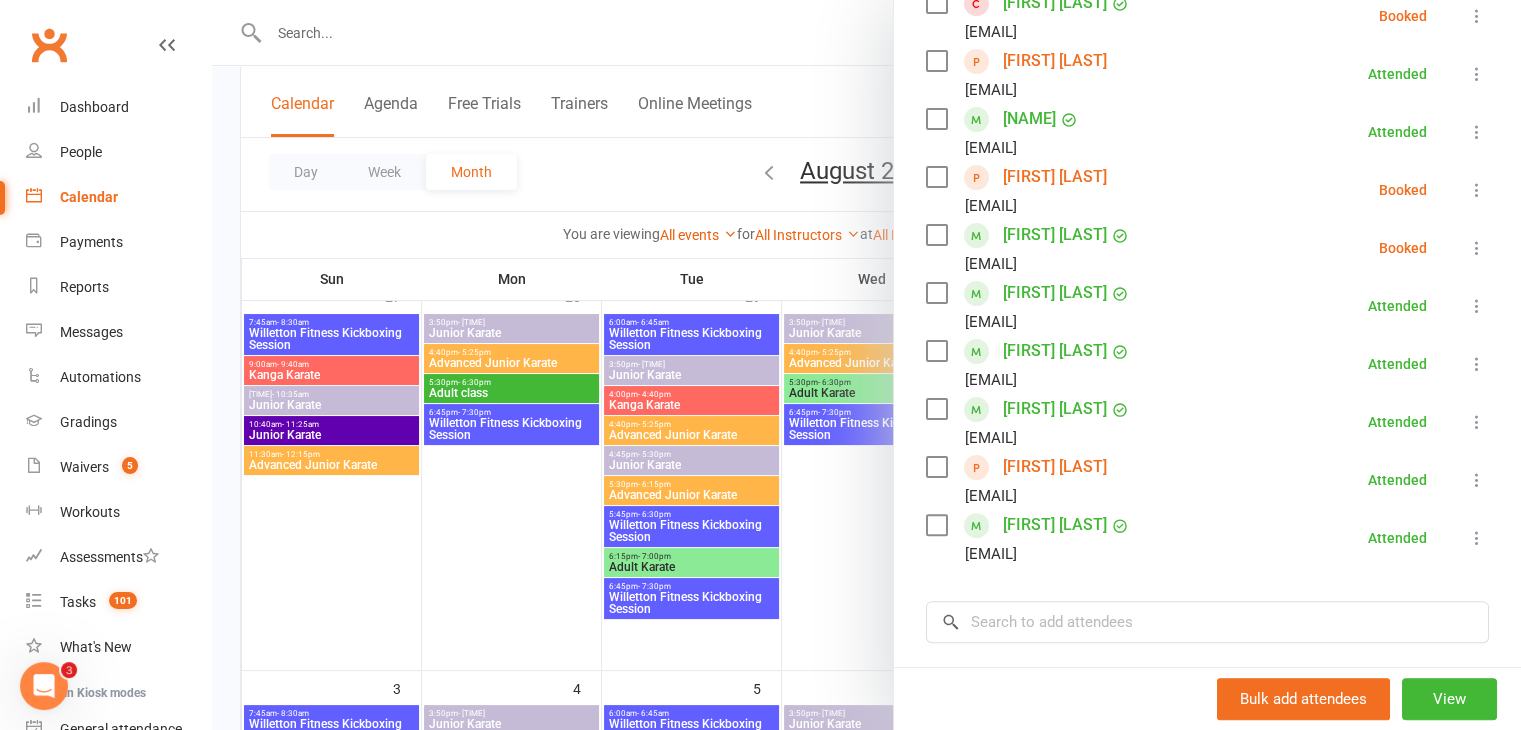 scroll, scrollTop: 447, scrollLeft: 0, axis: vertical 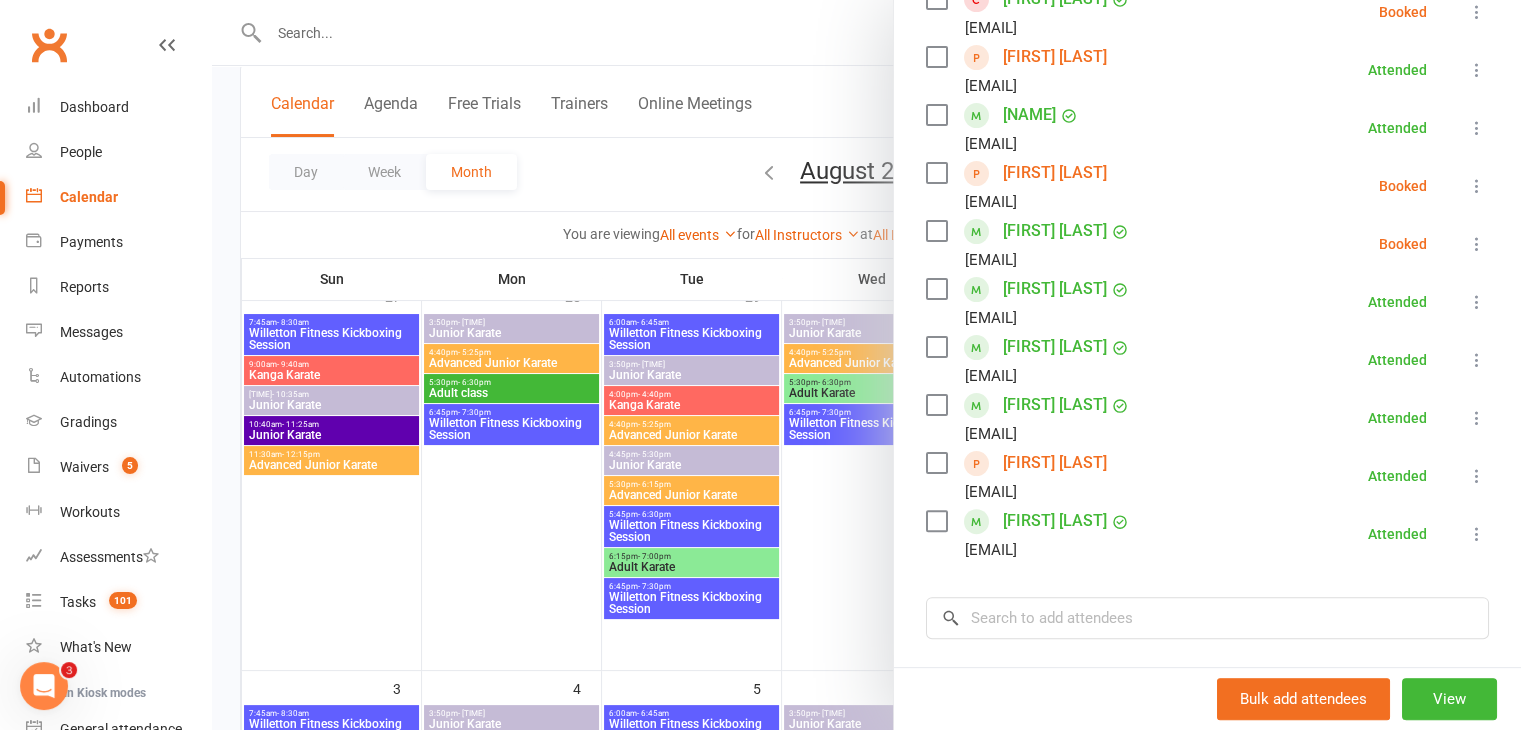 click at bounding box center [866, 365] 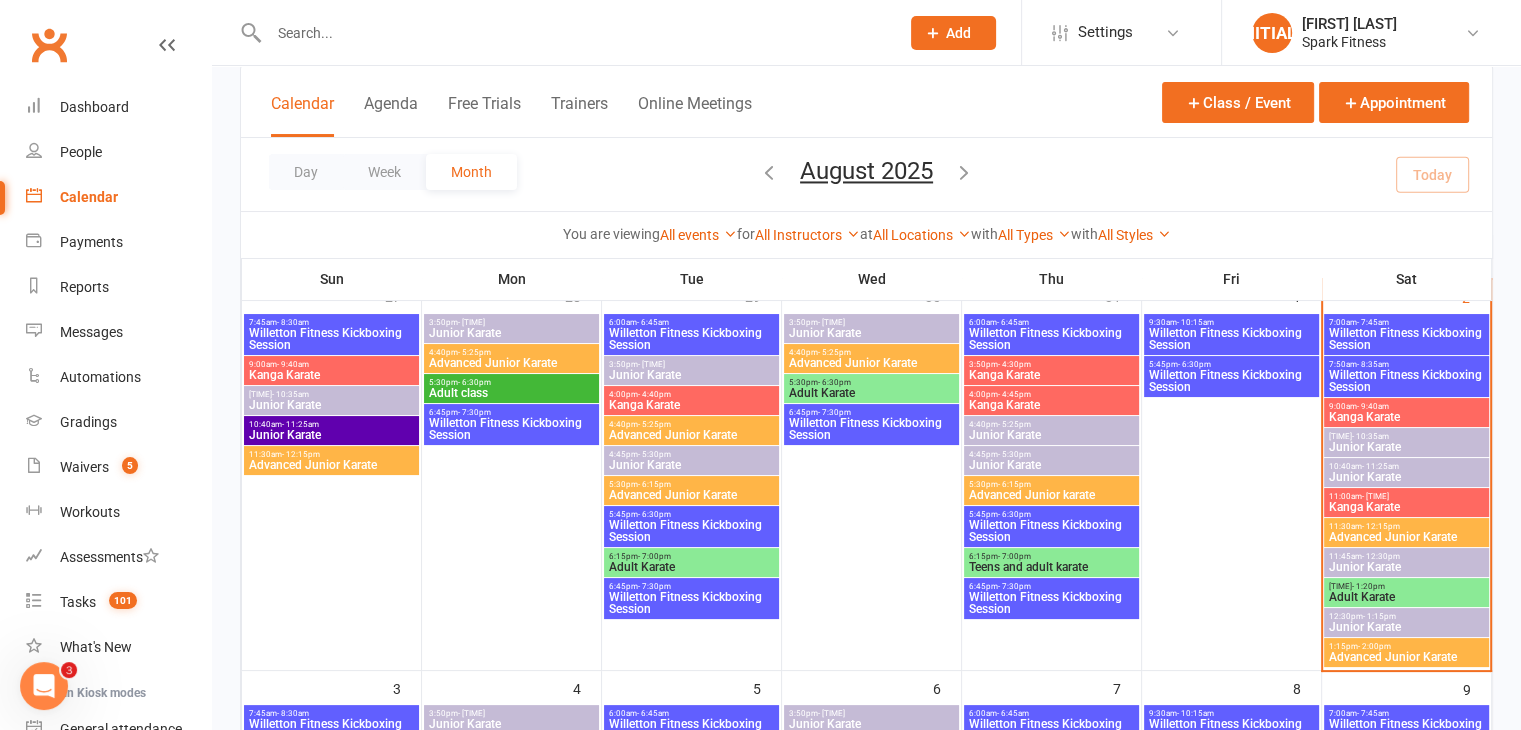 click on "Kanga Karate" at bounding box center (1051, 405) 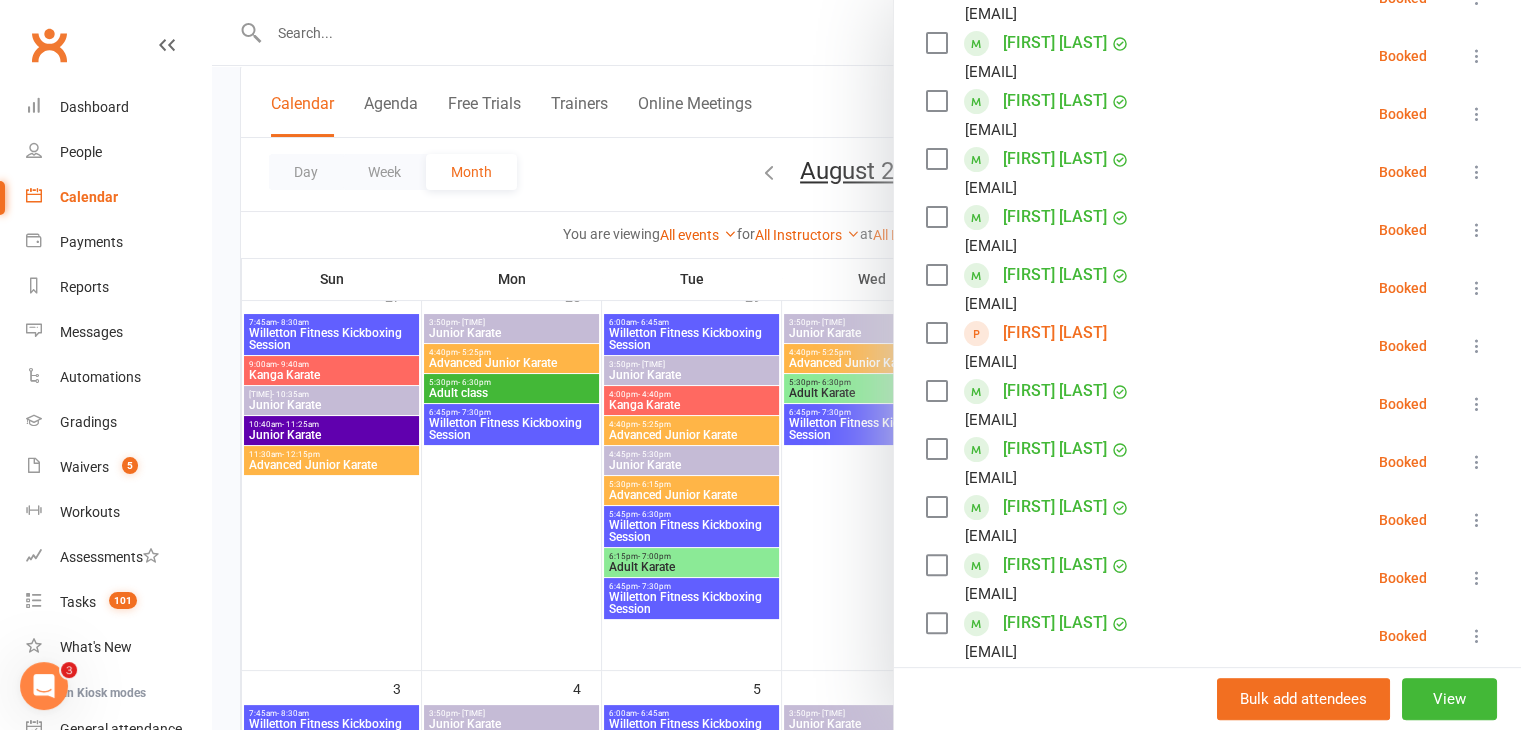 scroll, scrollTop: 404, scrollLeft: 0, axis: vertical 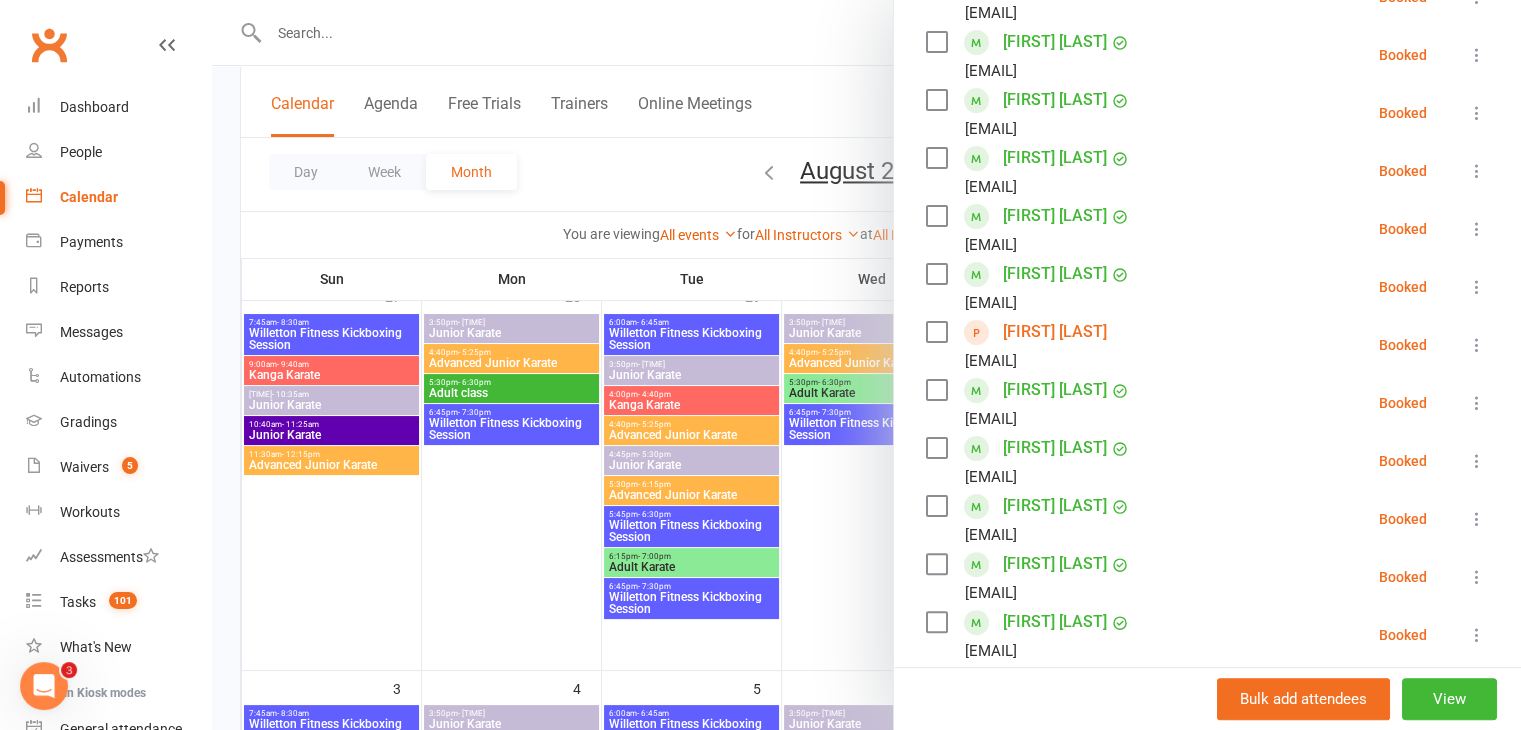 click on "[FIRST] [LAST]" at bounding box center (1055, 332) 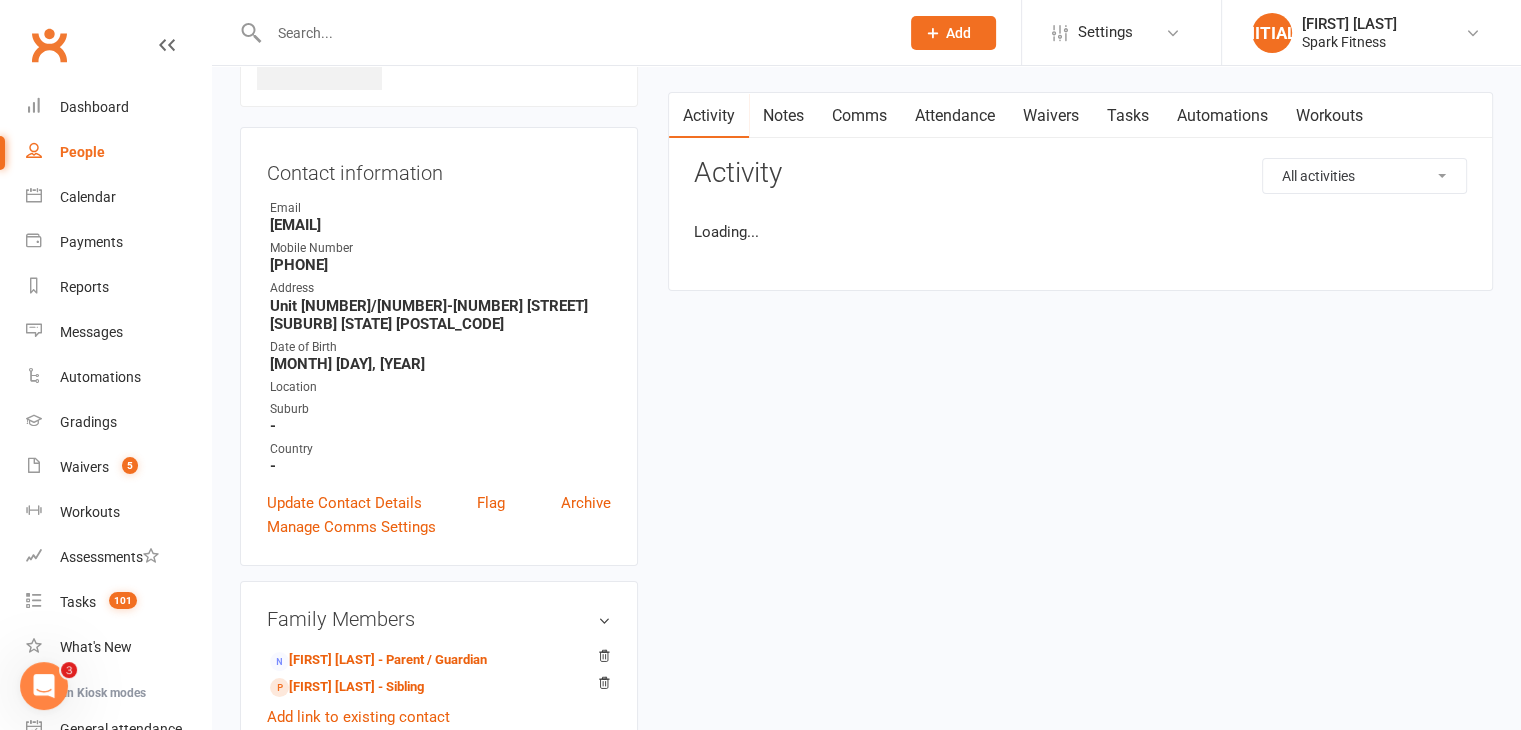 scroll, scrollTop: 0, scrollLeft: 0, axis: both 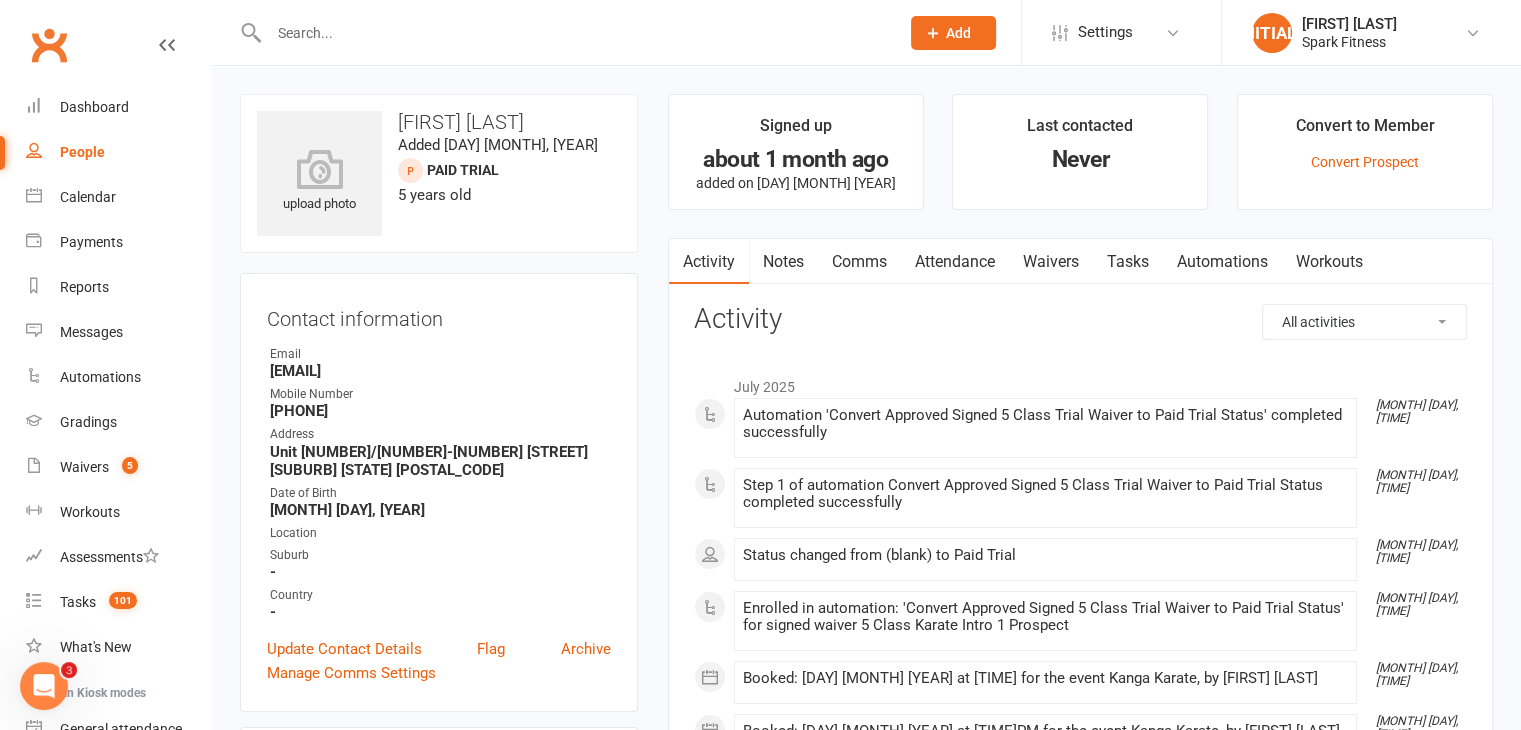 click on "Attendance" at bounding box center (955, 262) 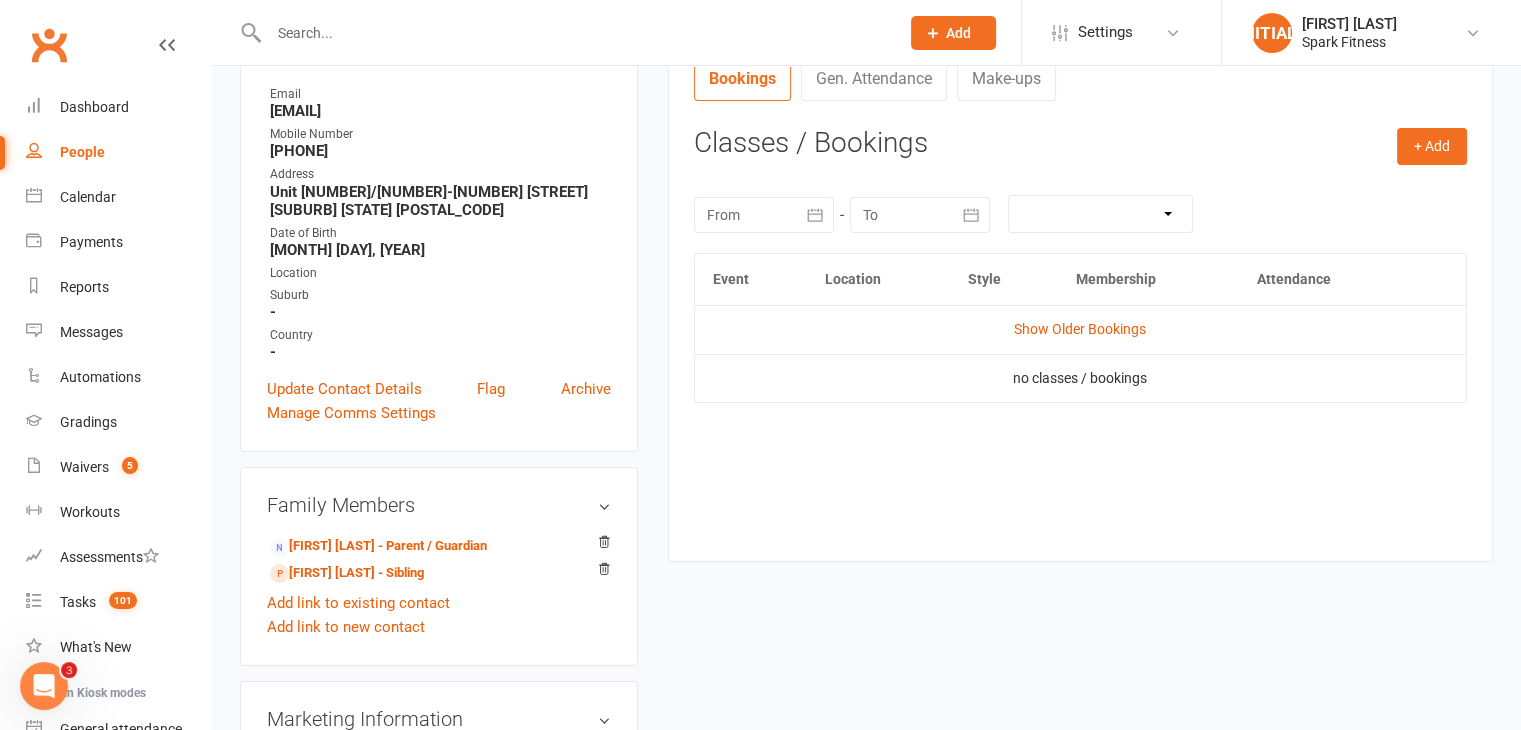 scroll, scrollTop: 260, scrollLeft: 0, axis: vertical 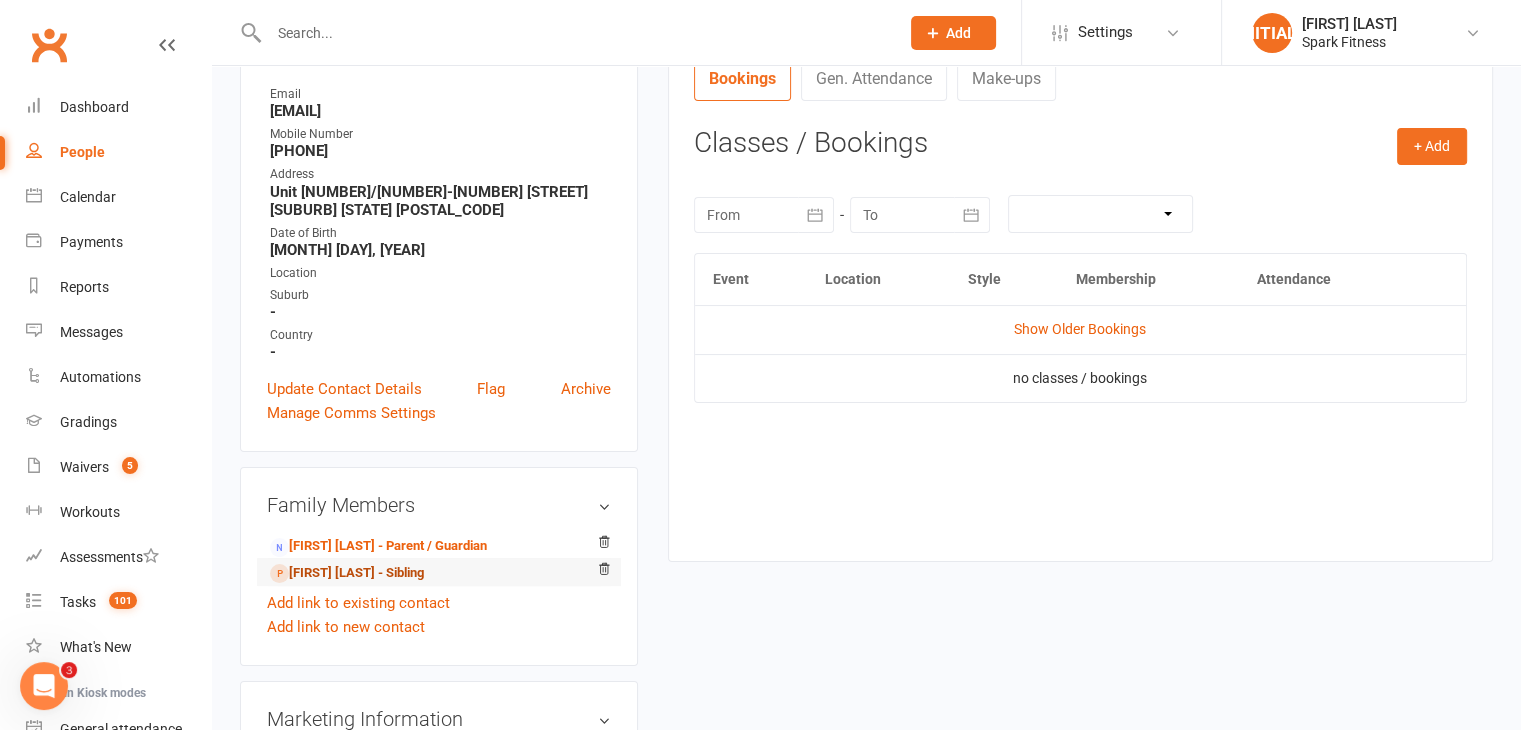 click on "[FIRST] [LAST] - Sibling" at bounding box center (347, 573) 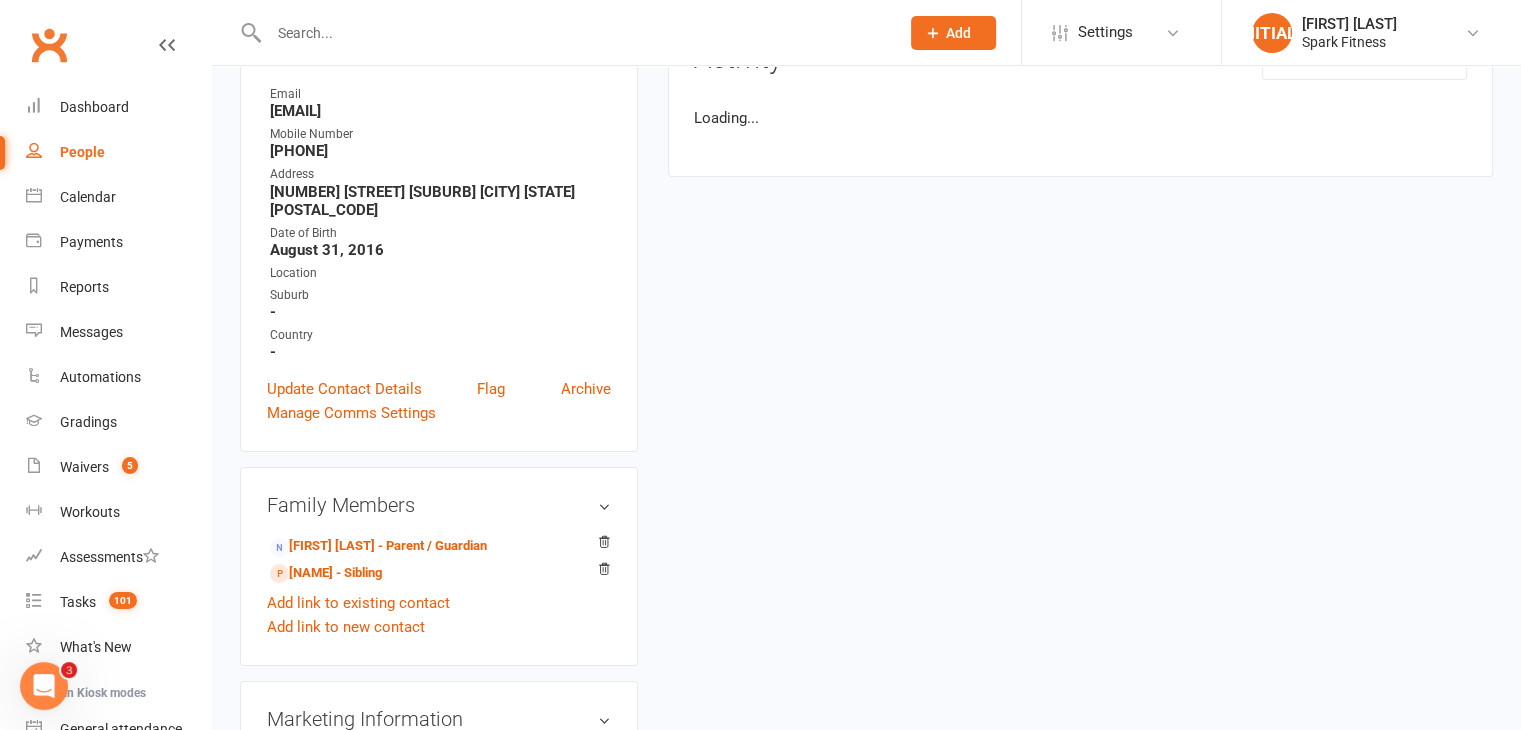 scroll, scrollTop: 0, scrollLeft: 0, axis: both 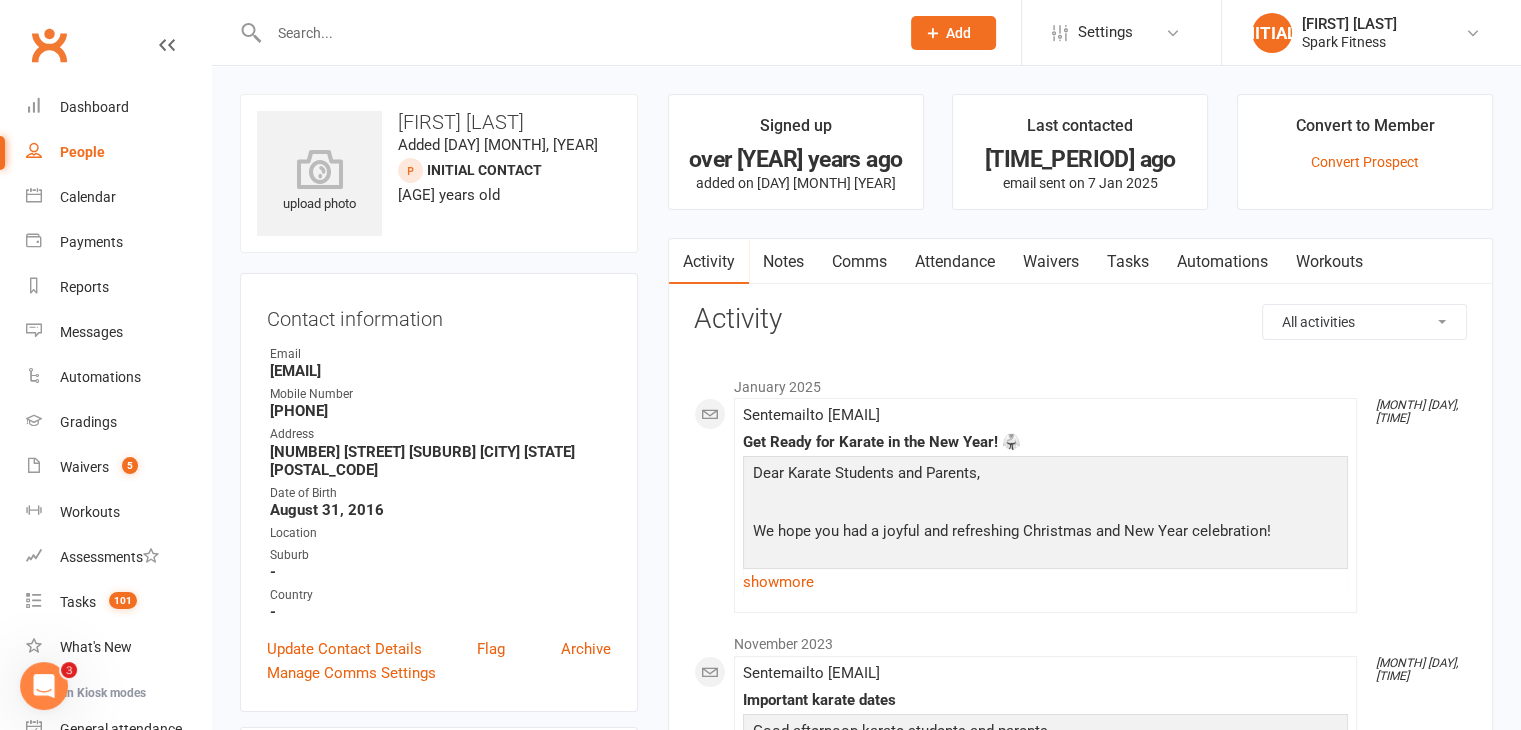 click on "Attendance" at bounding box center (955, 262) 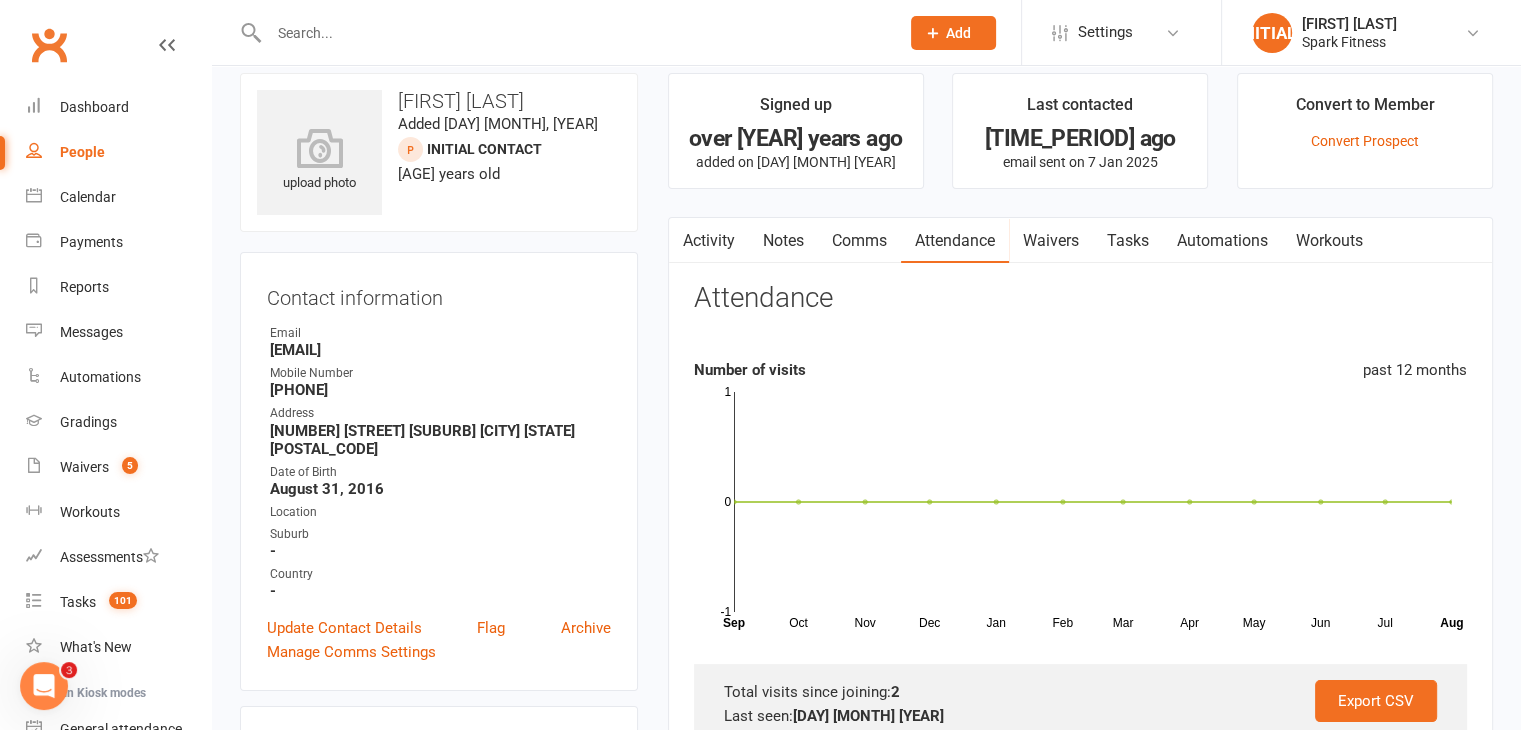 scroll, scrollTop: 0, scrollLeft: 0, axis: both 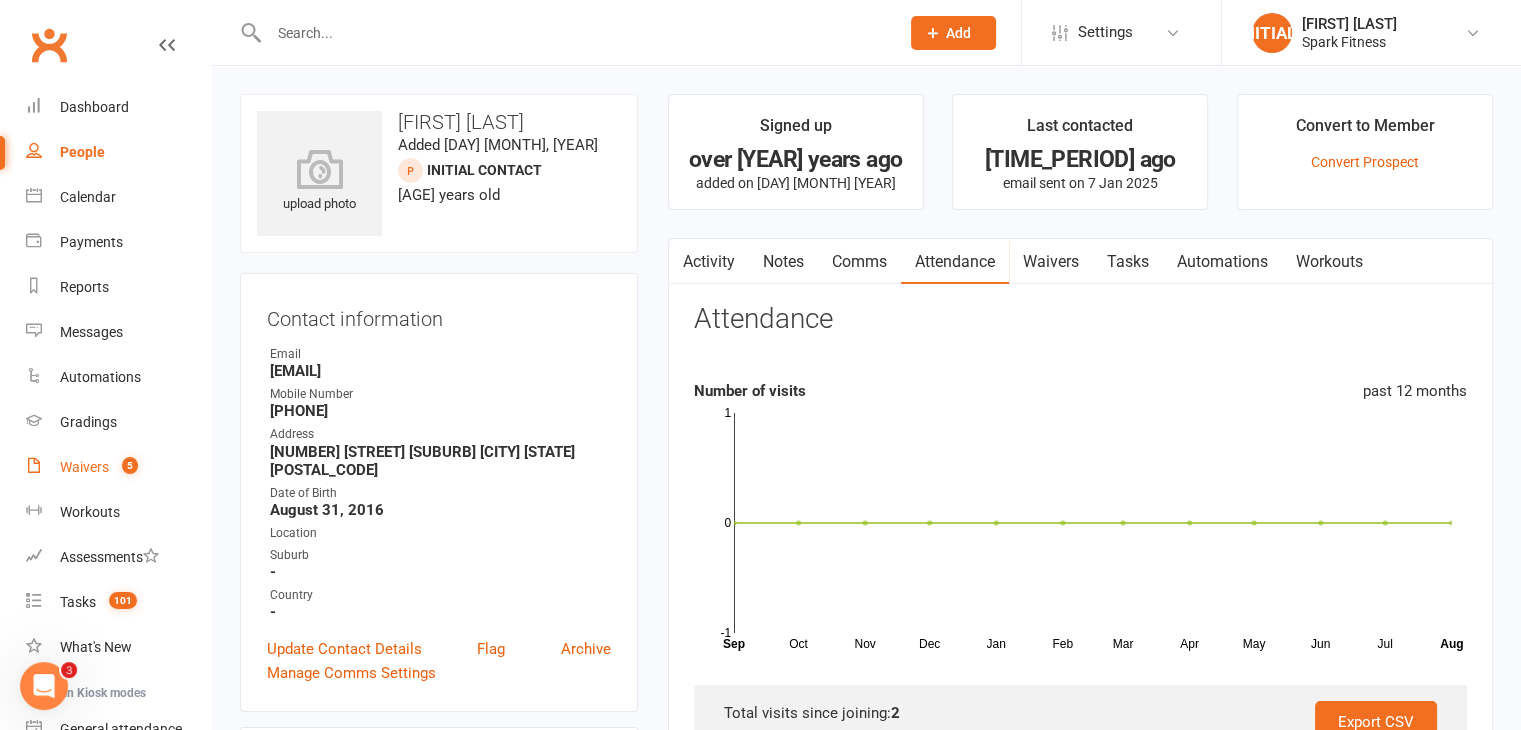 click on "Waivers   5" at bounding box center (118, 467) 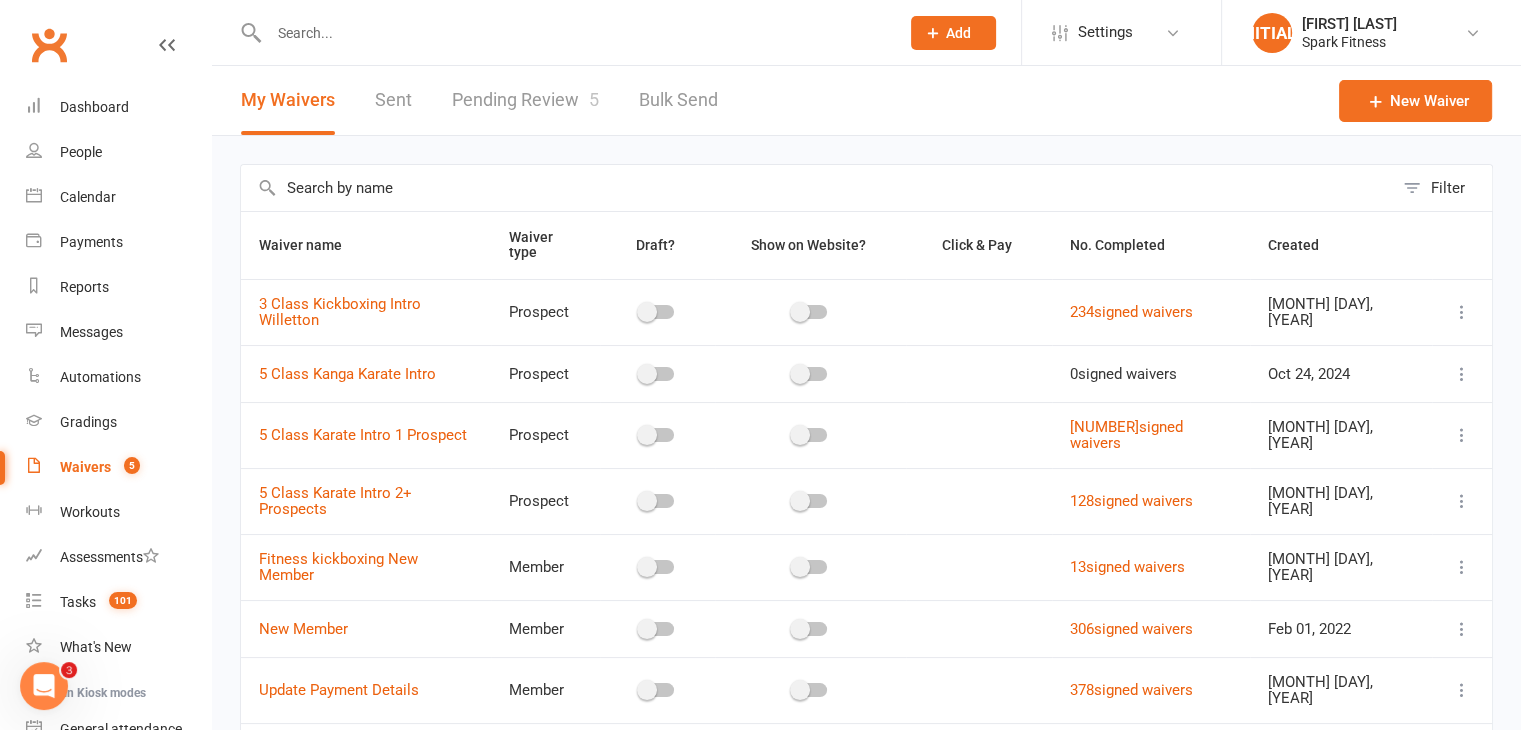 click on "Pending Review 5" at bounding box center (525, 100) 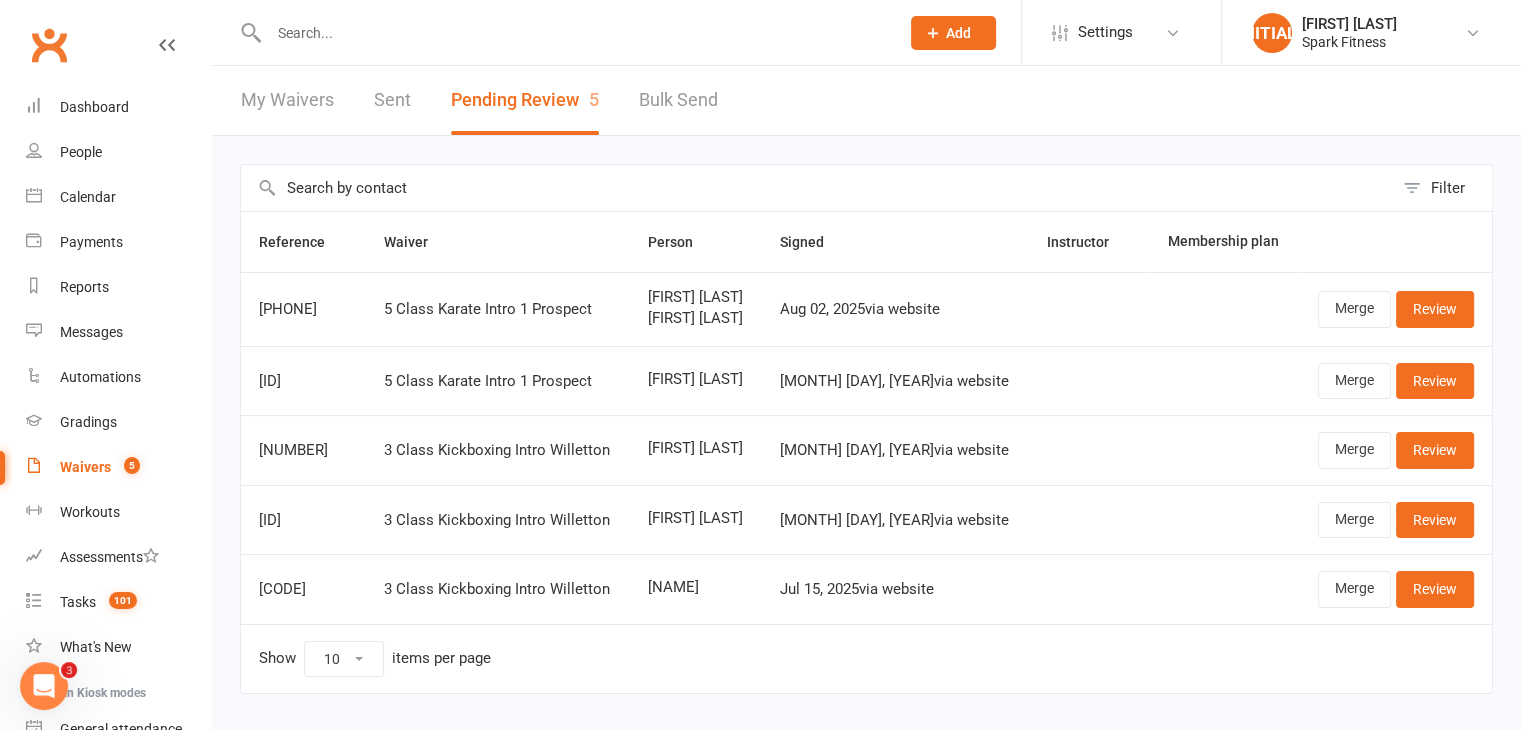 click on "Merge Review" at bounding box center [1395, 309] 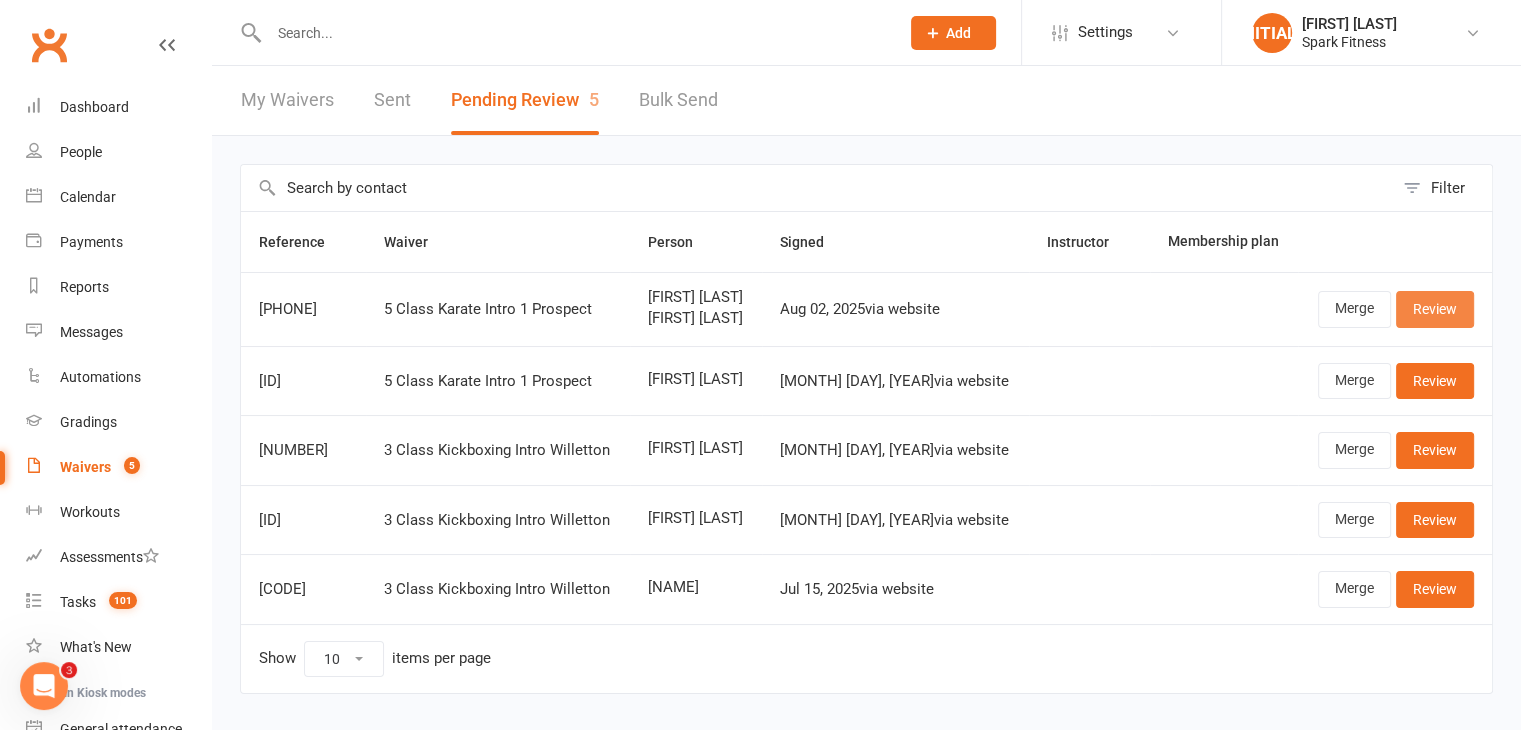 click on "Review" at bounding box center [1435, 309] 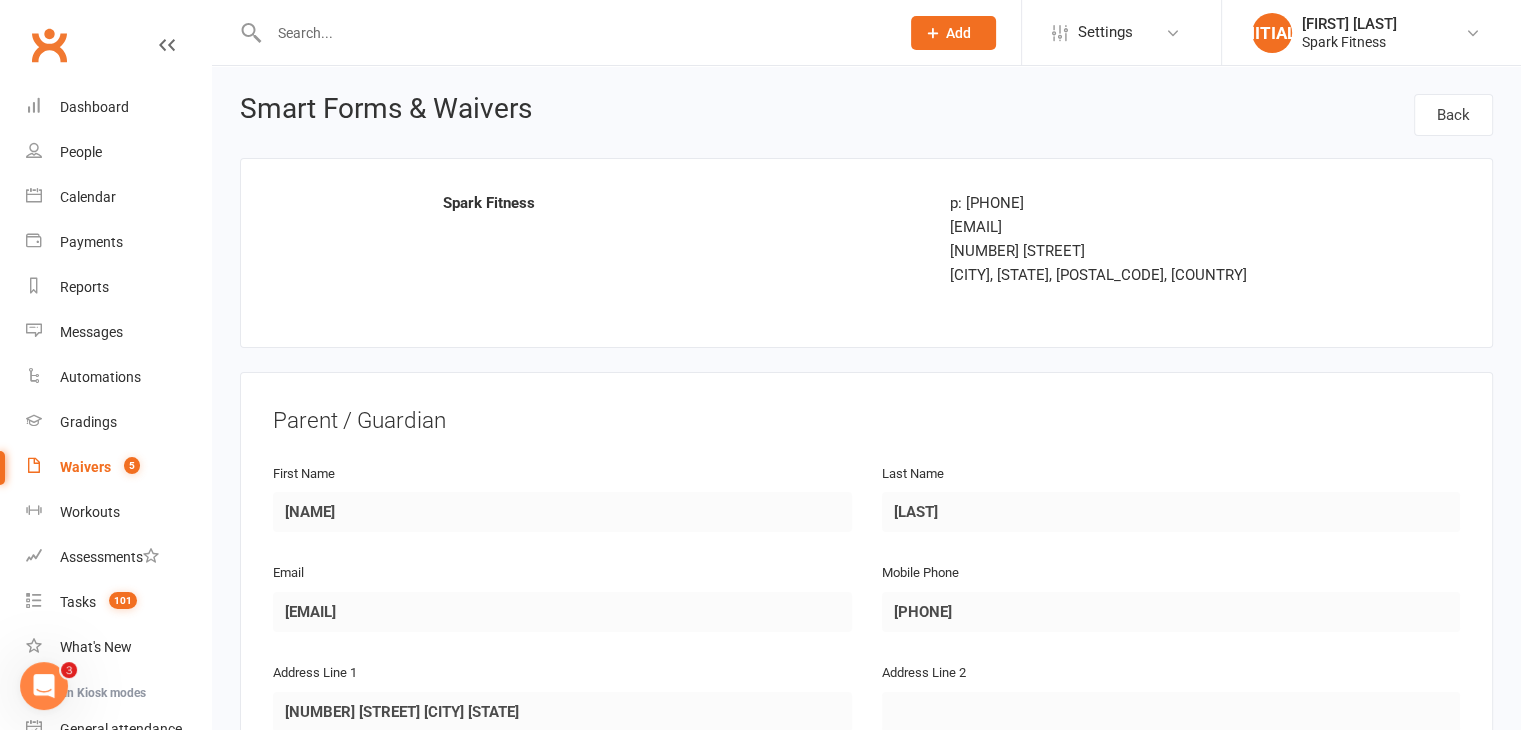 click on "Parent / Guardian First Name [FIRST] Last Name [LAST] Email [EMAIL] Mobile Phone [PHONE] Address Line 1 [NUMBER] [STREET] [SUBURB] Address Line 2 City [CITY] Zip / Post Code [POSTAL_CODE] State / Province [STATE] Date of Birth [YEAR]-[MONTH]-[DAY] Attending?   NO Dependant / Child #1 First Name [FIRST] Last Name [LAST] Email [EMAIL] Mobile Phone [PHONE] Address Line 1 [NUMBER] [STREET] [SUBURB] Address Line 2 City [CITY] Zip / Post Code [POSTAL_CODE] State / Province [STATE] Date of Birth [YEAR]-[MONTH]-[DAY]" at bounding box center (866, 1034) 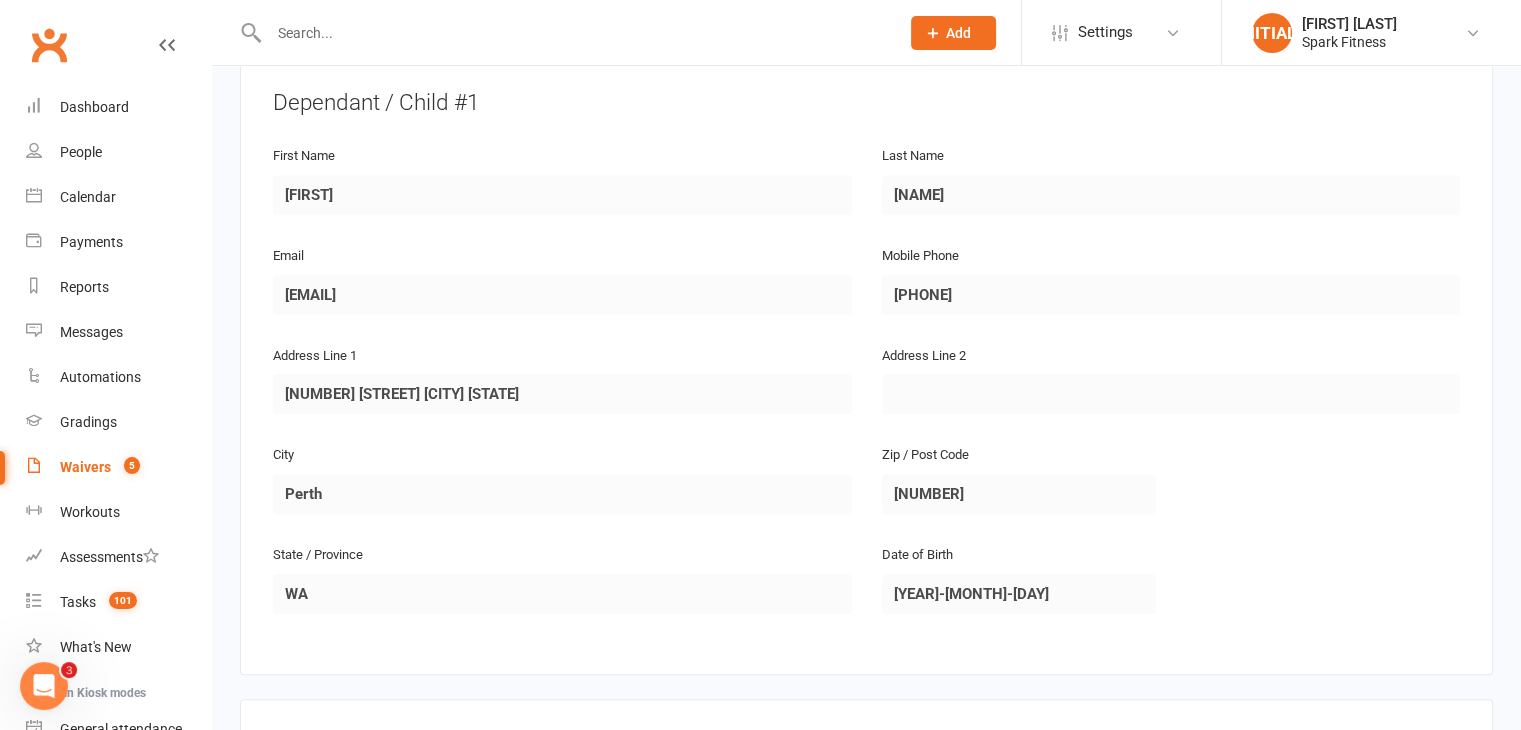 scroll, scrollTop: 1058, scrollLeft: 0, axis: vertical 